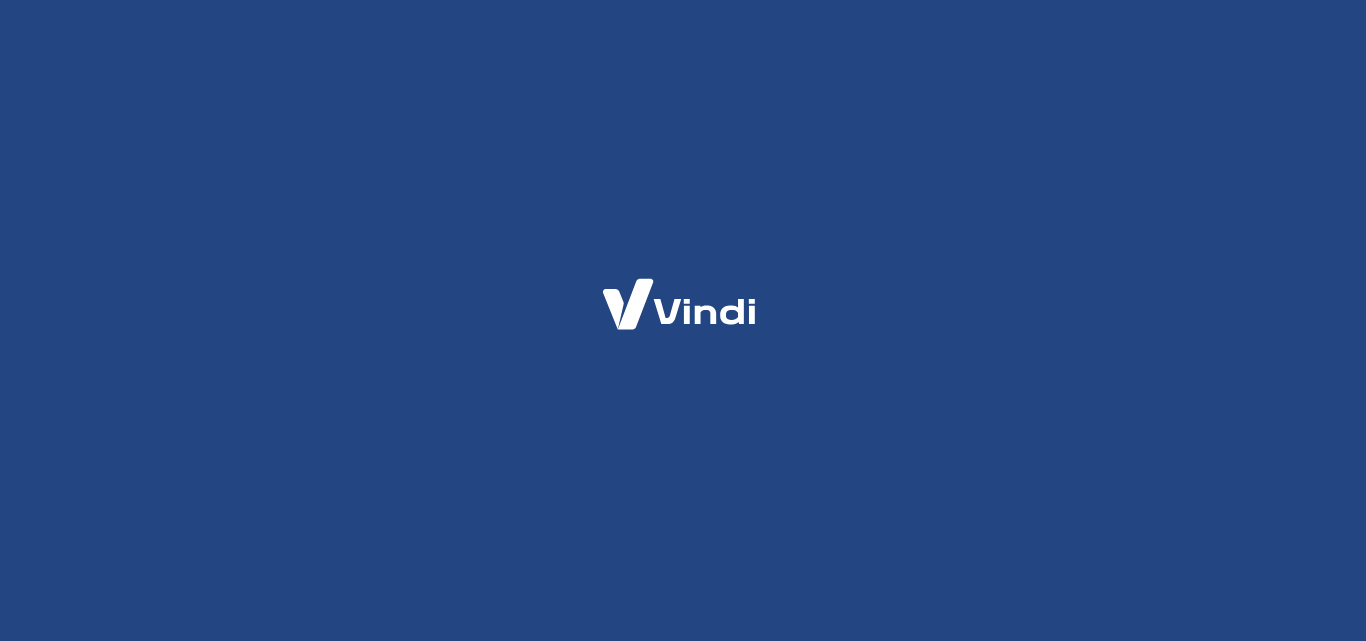 scroll, scrollTop: 0, scrollLeft: 0, axis: both 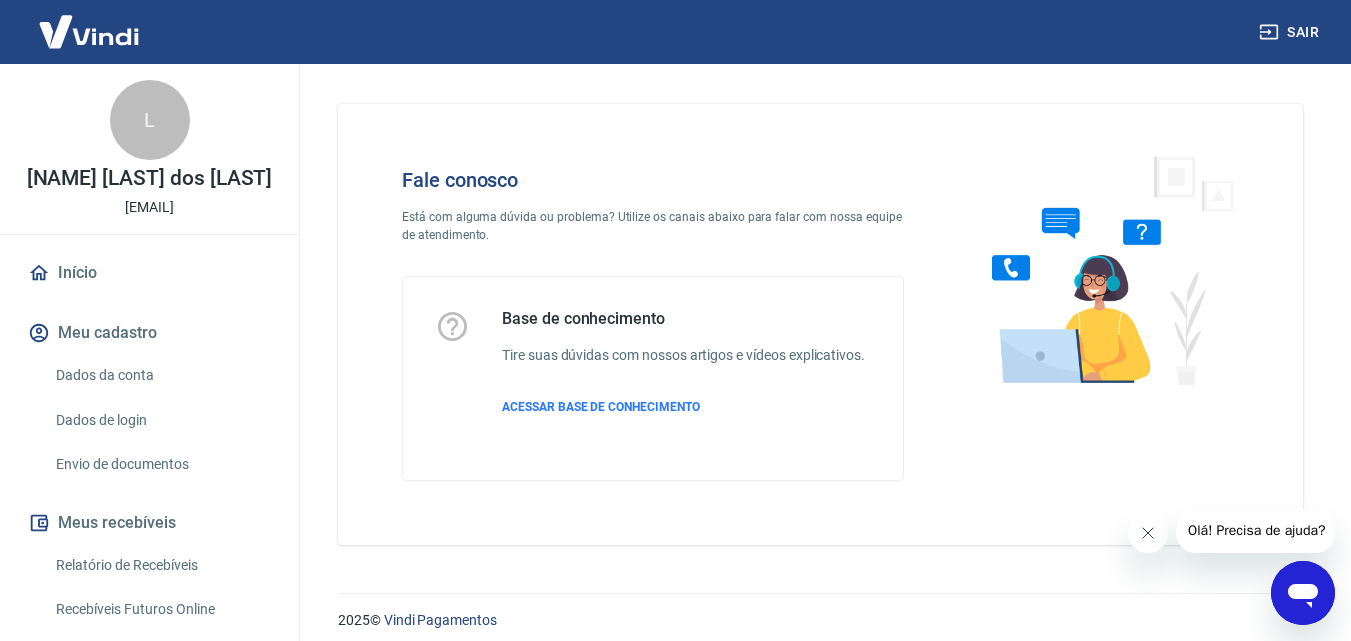 drag, startPoint x: 1267, startPoint y: 581, endPoint x: 27, endPoint y: 25, distance: 1358.9467 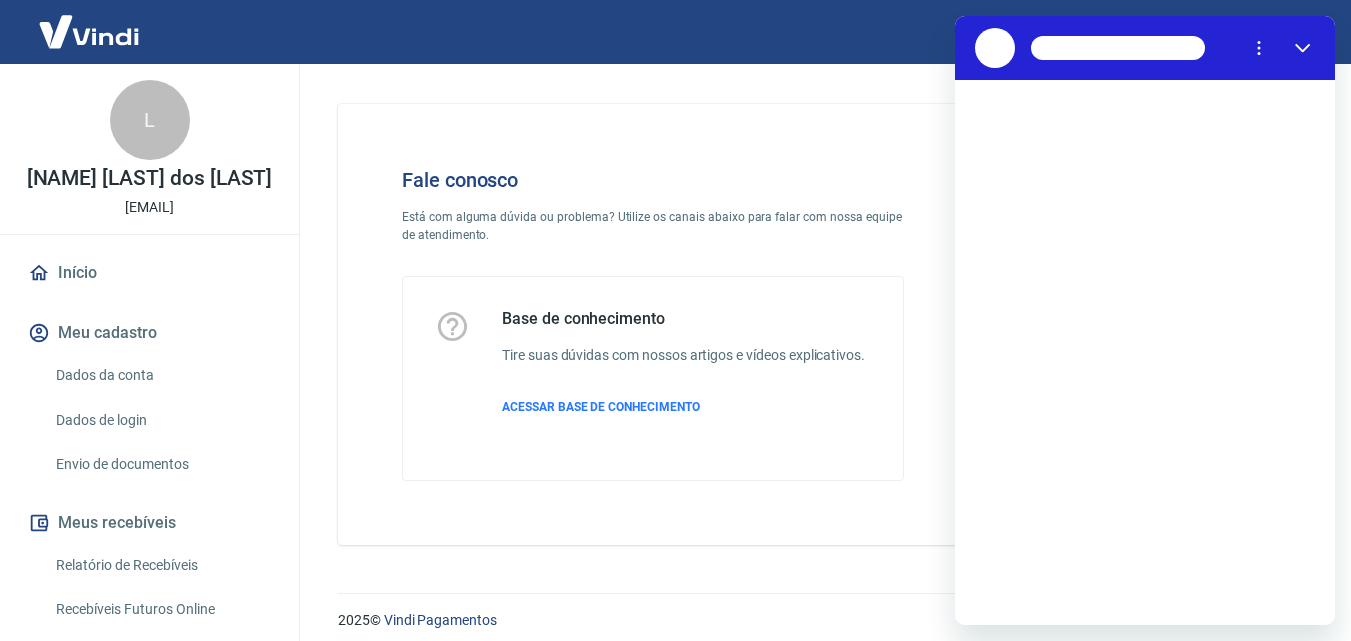 scroll, scrollTop: 0, scrollLeft: 0, axis: both 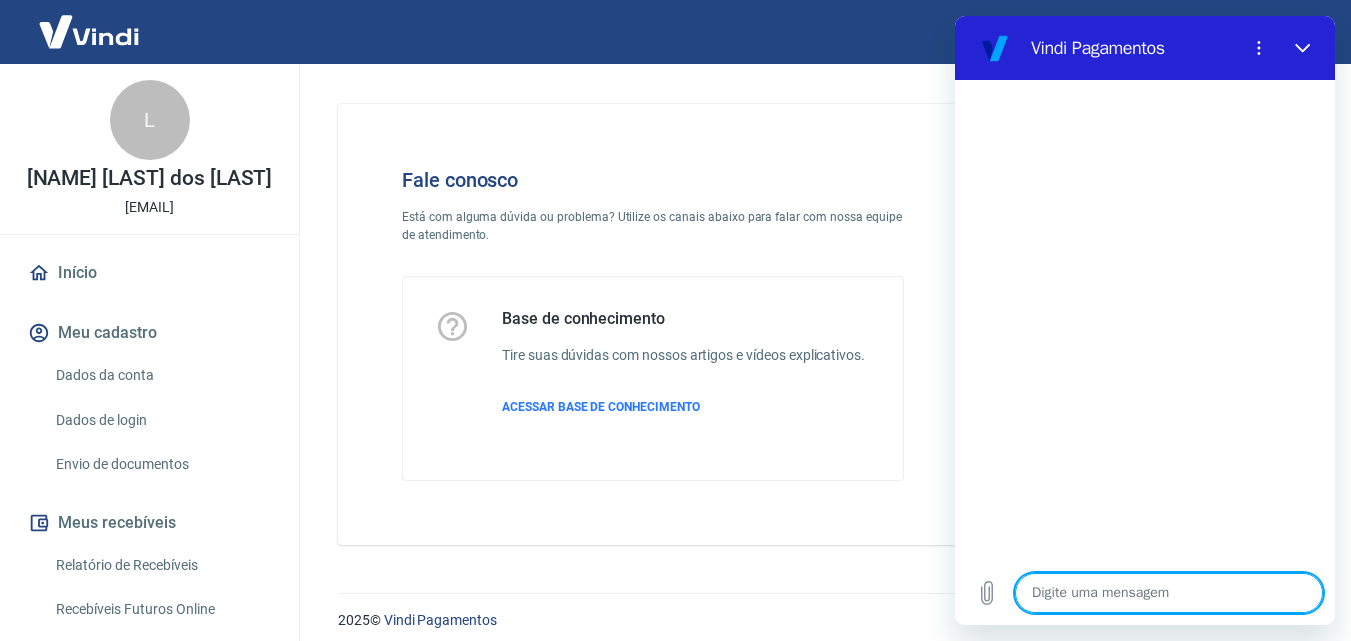 type on "B" 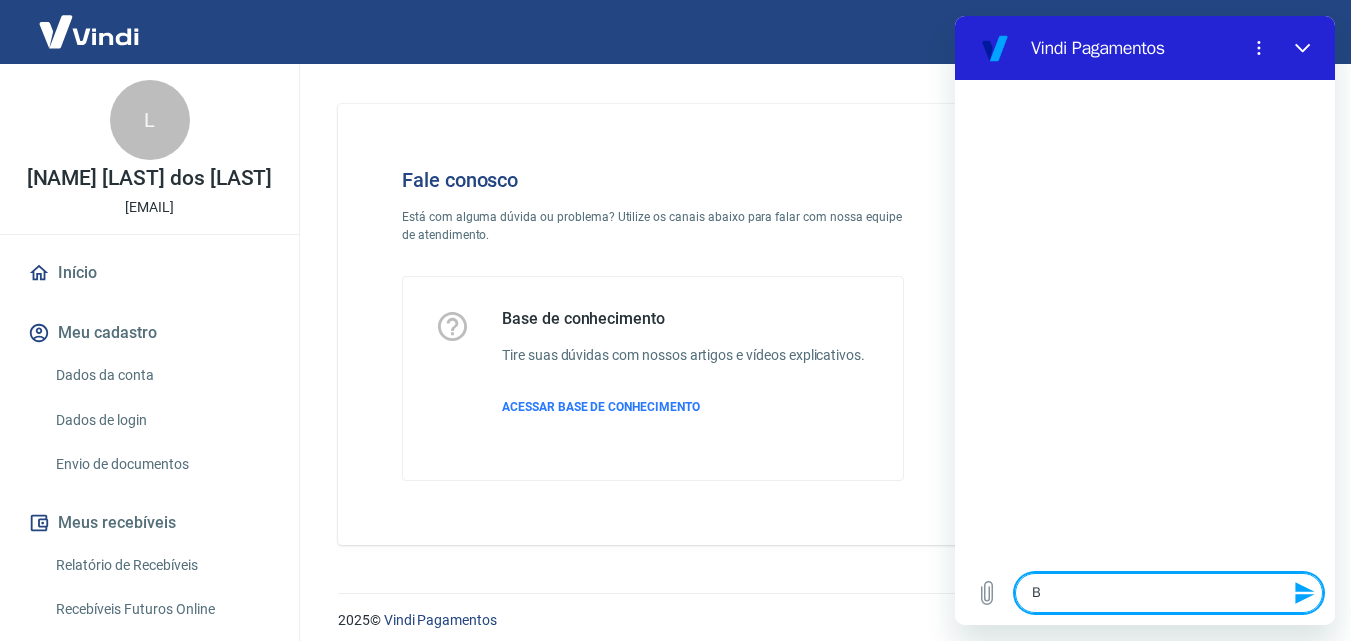 type on "Bo" 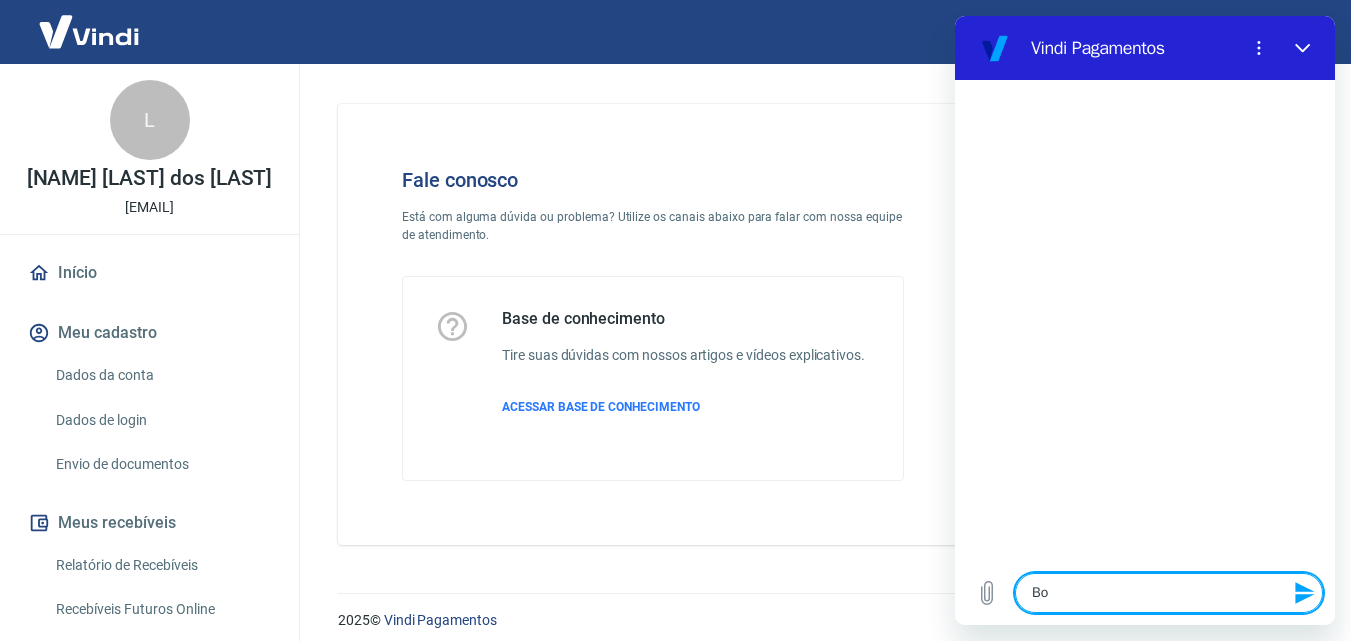 type on "x" 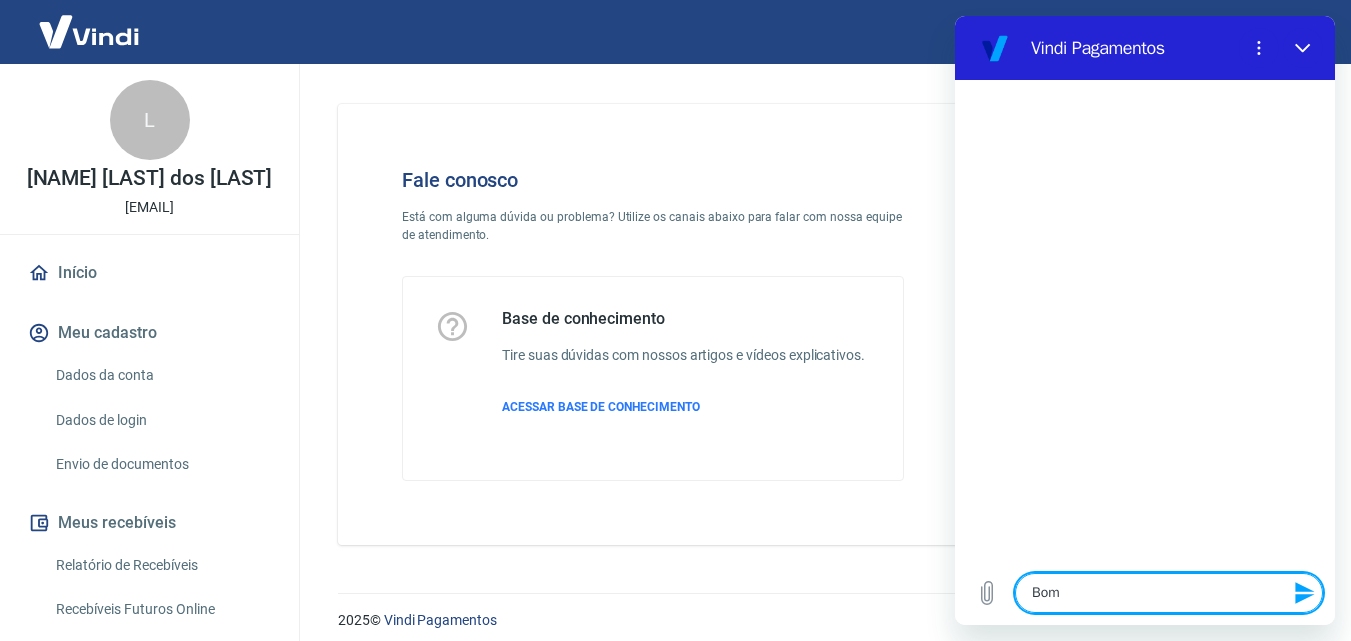 type on "Bom" 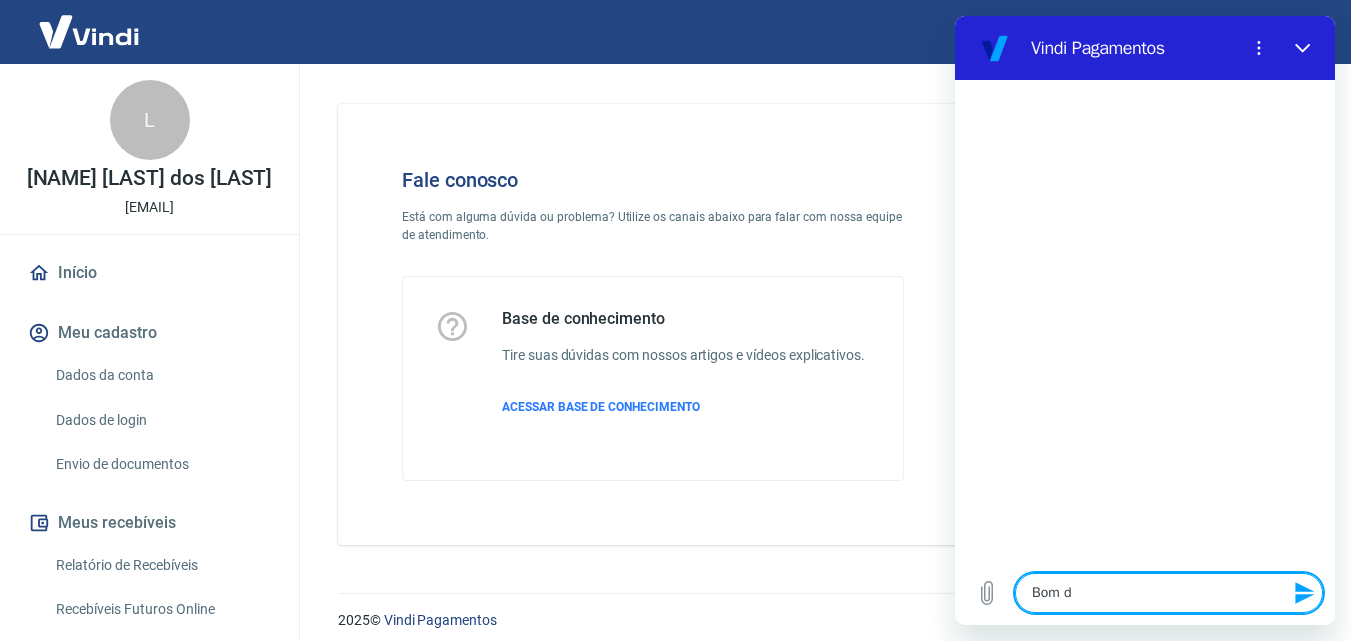 type on "Bom di" 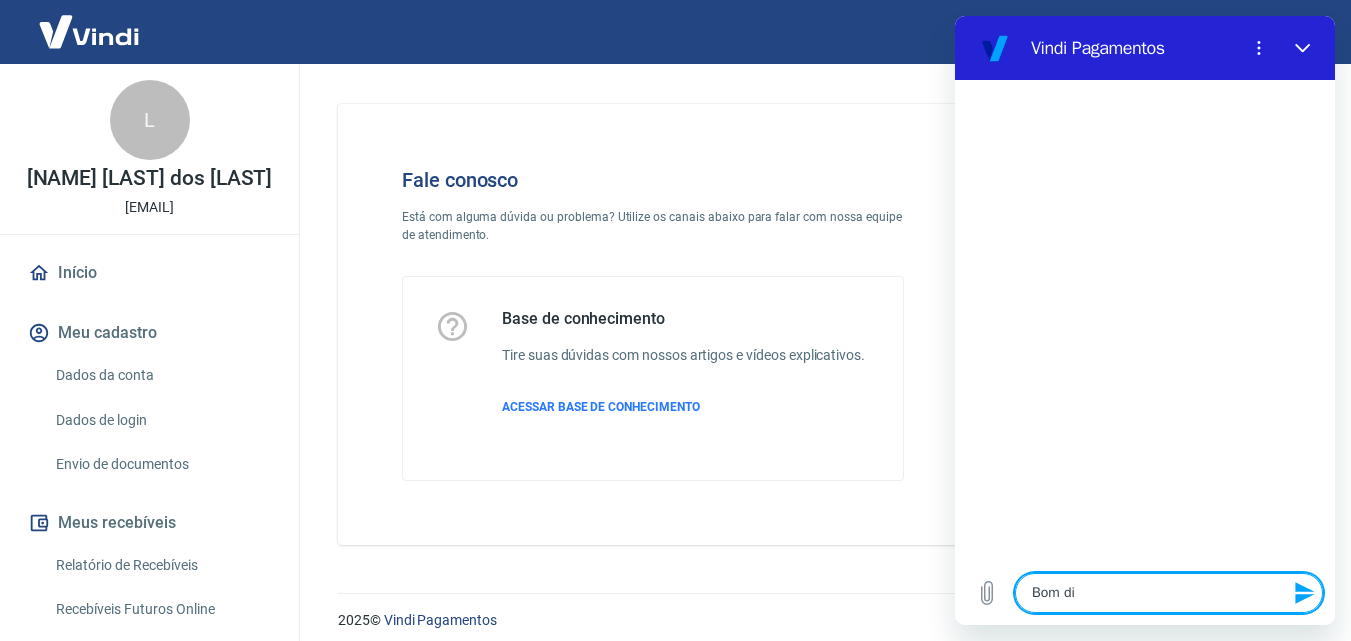 type on "Bom dia" 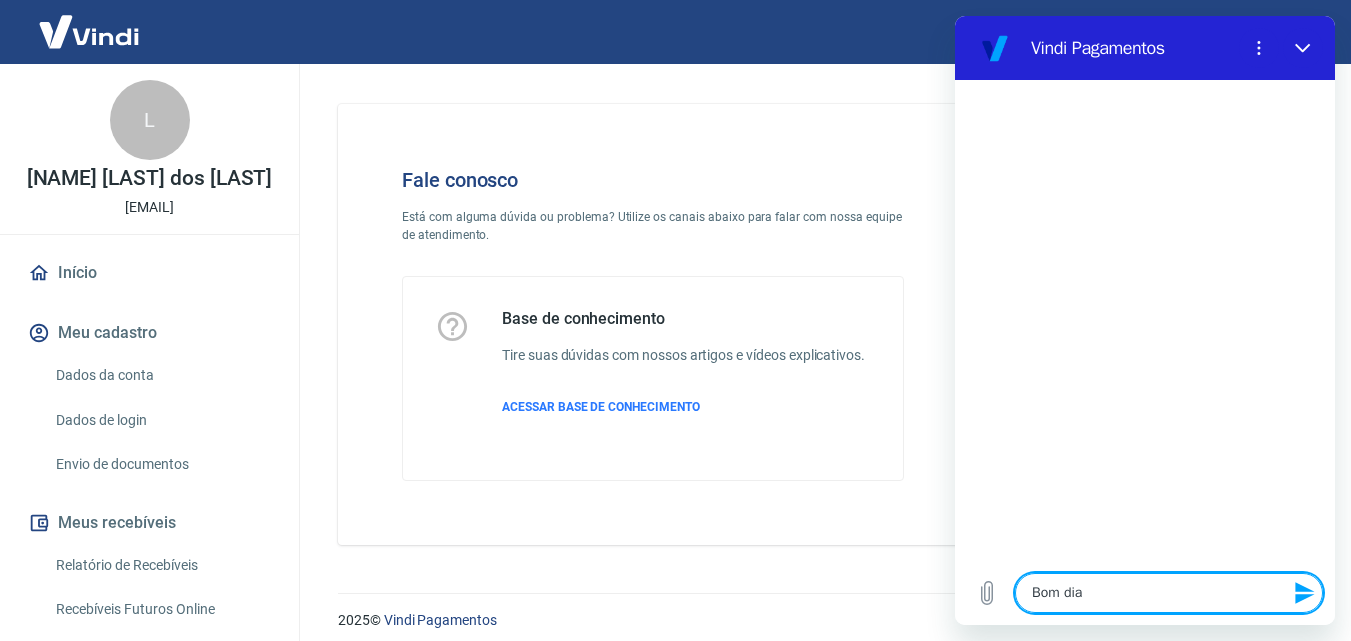 type on "Bom dia," 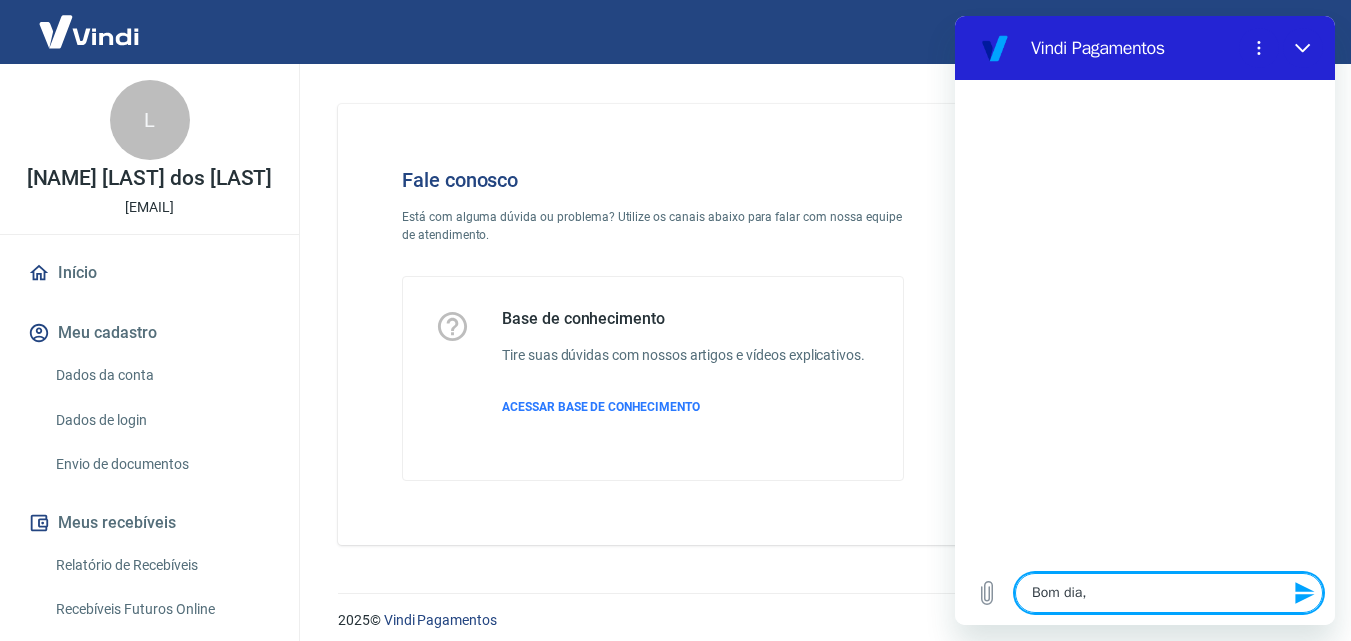 type on "Bom dia," 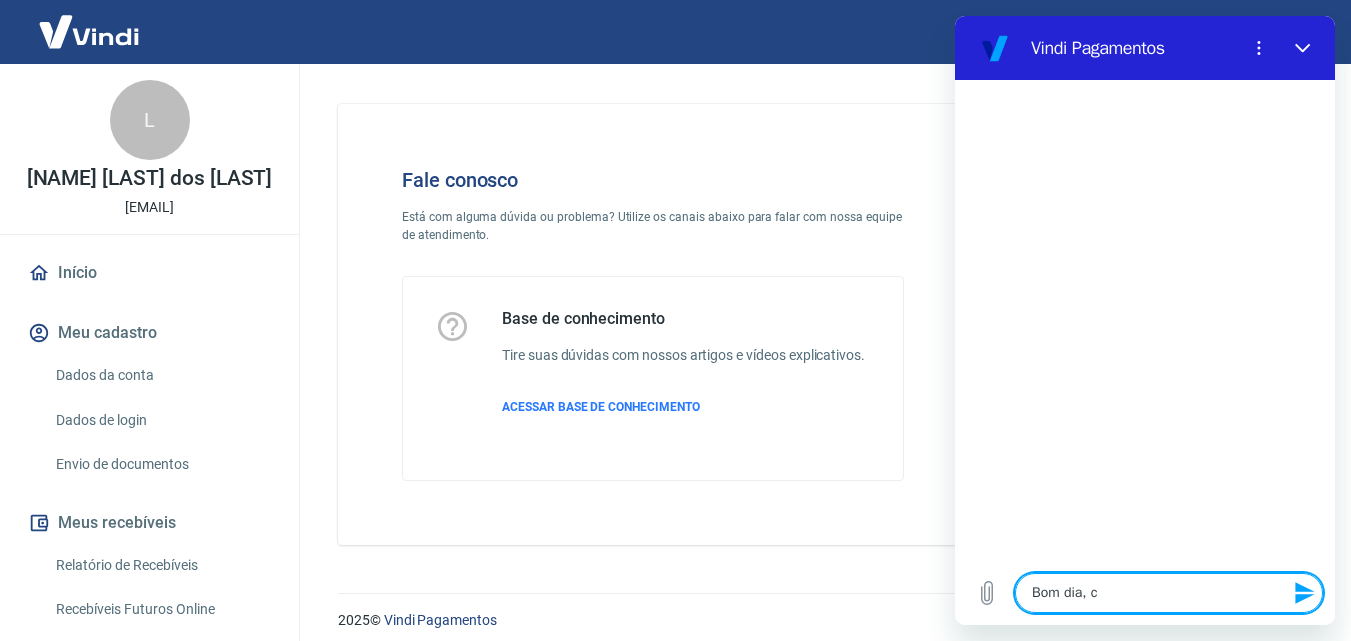 type on "x" 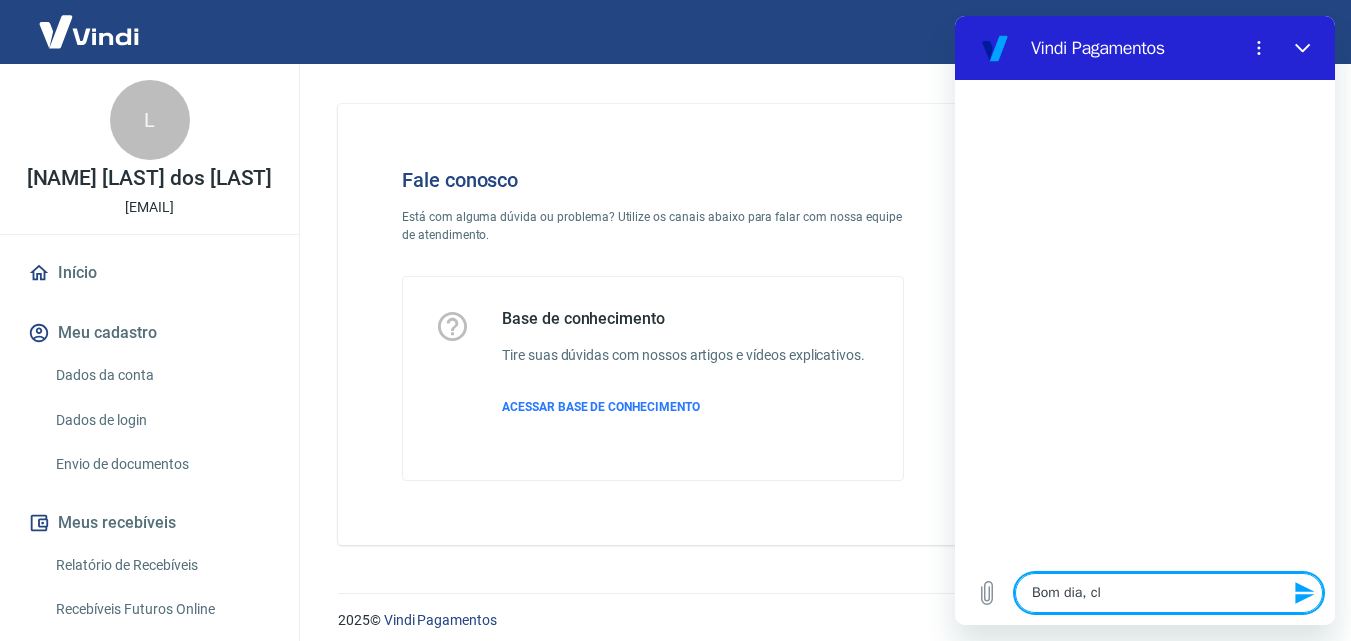 type on "x" 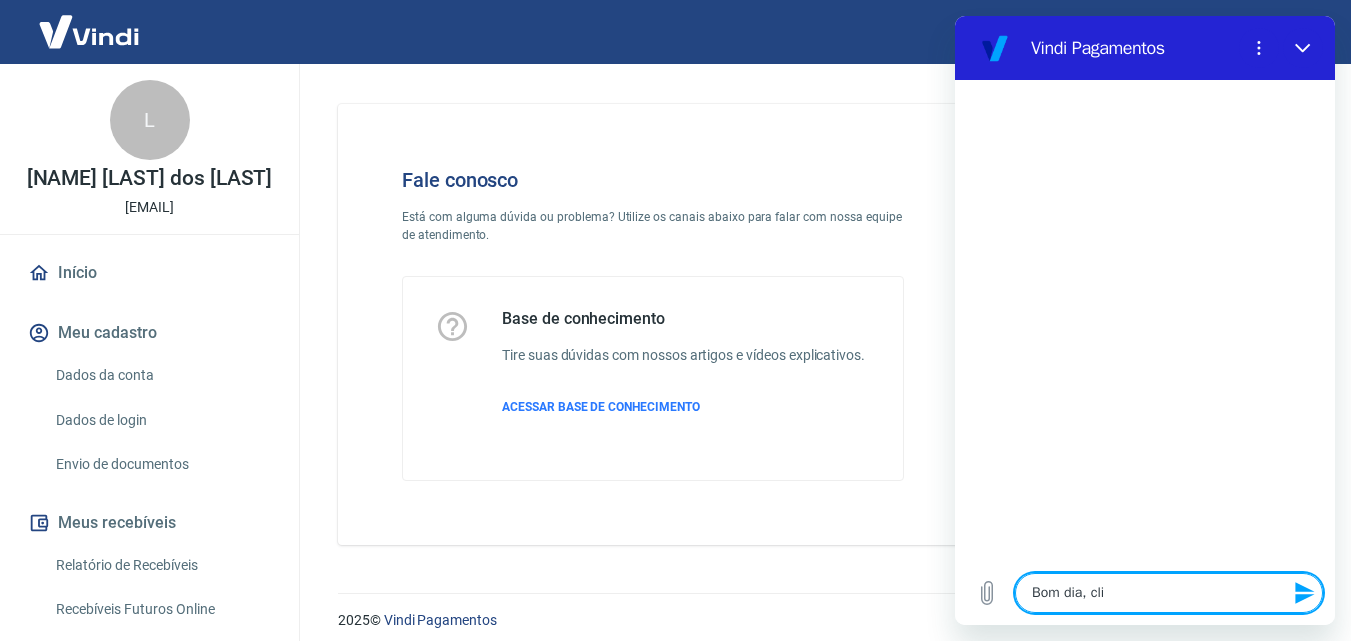 type on "Bom dia, clie" 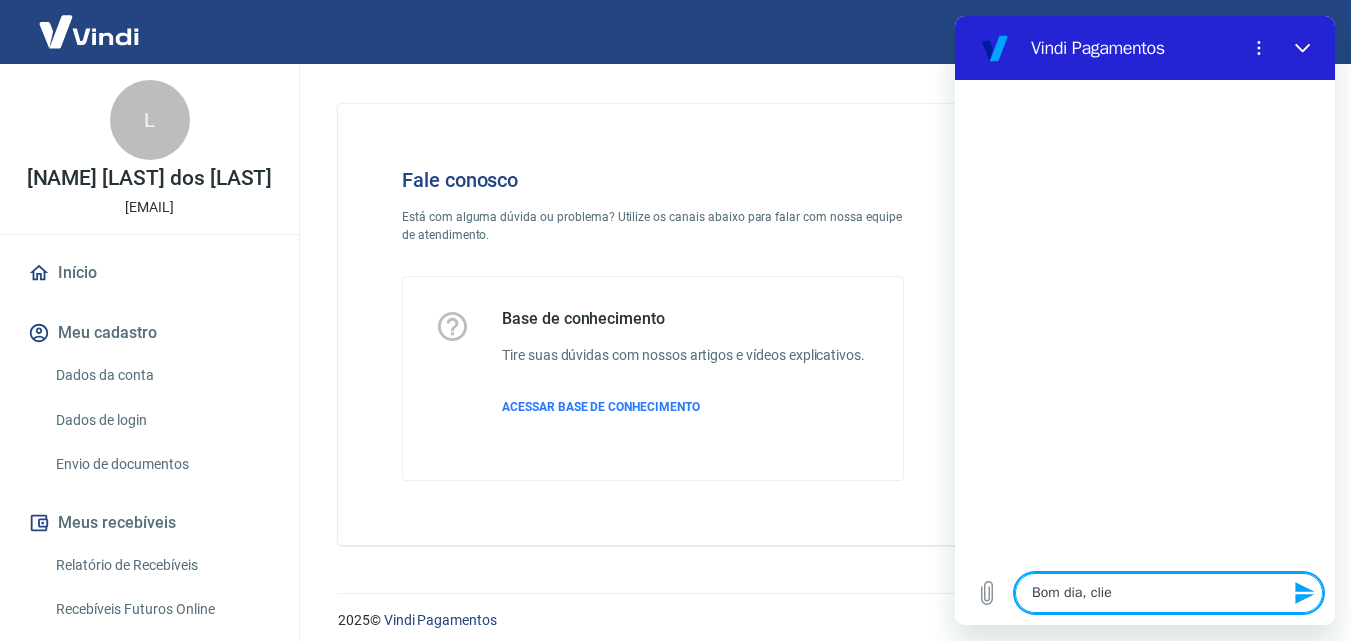 type on "x" 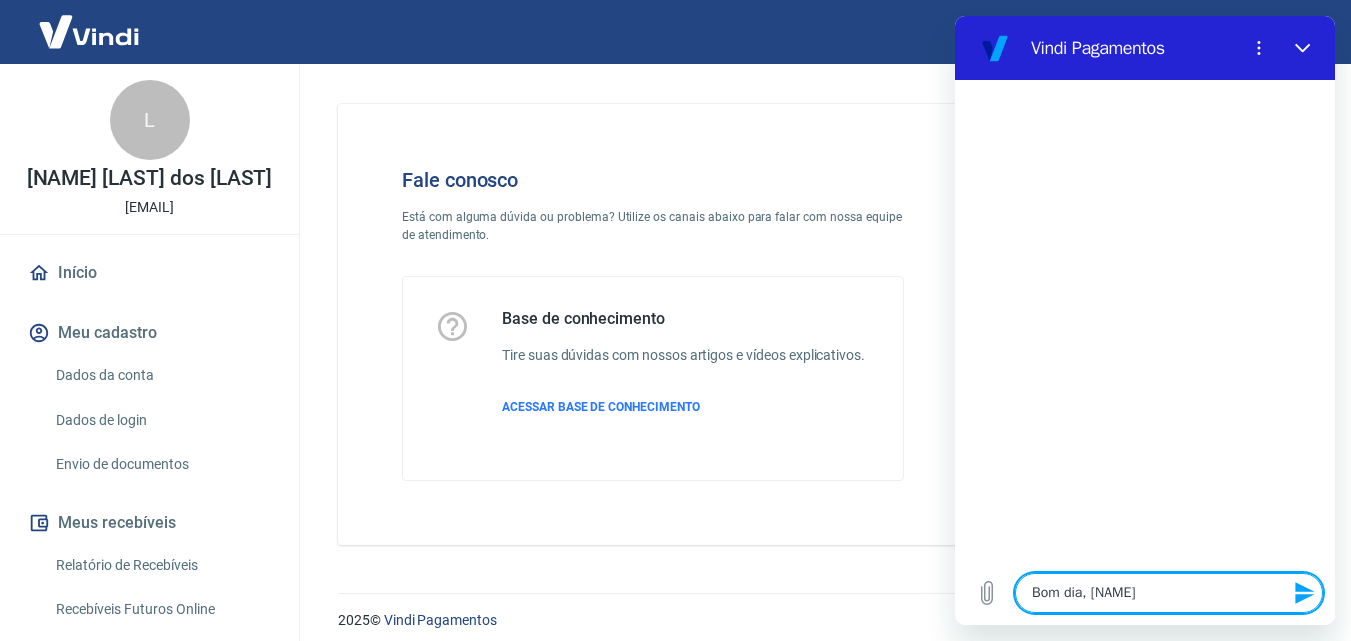 type on "Bom dia, client" 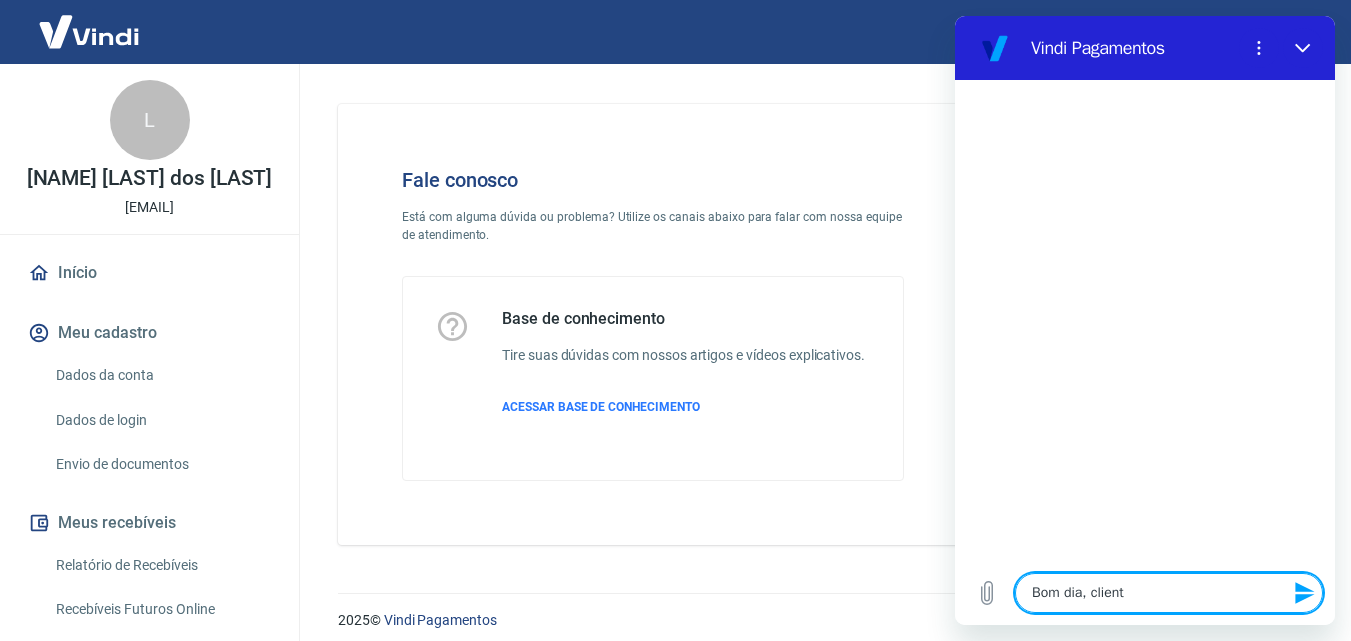 type on "Bom dia, [NAME]" 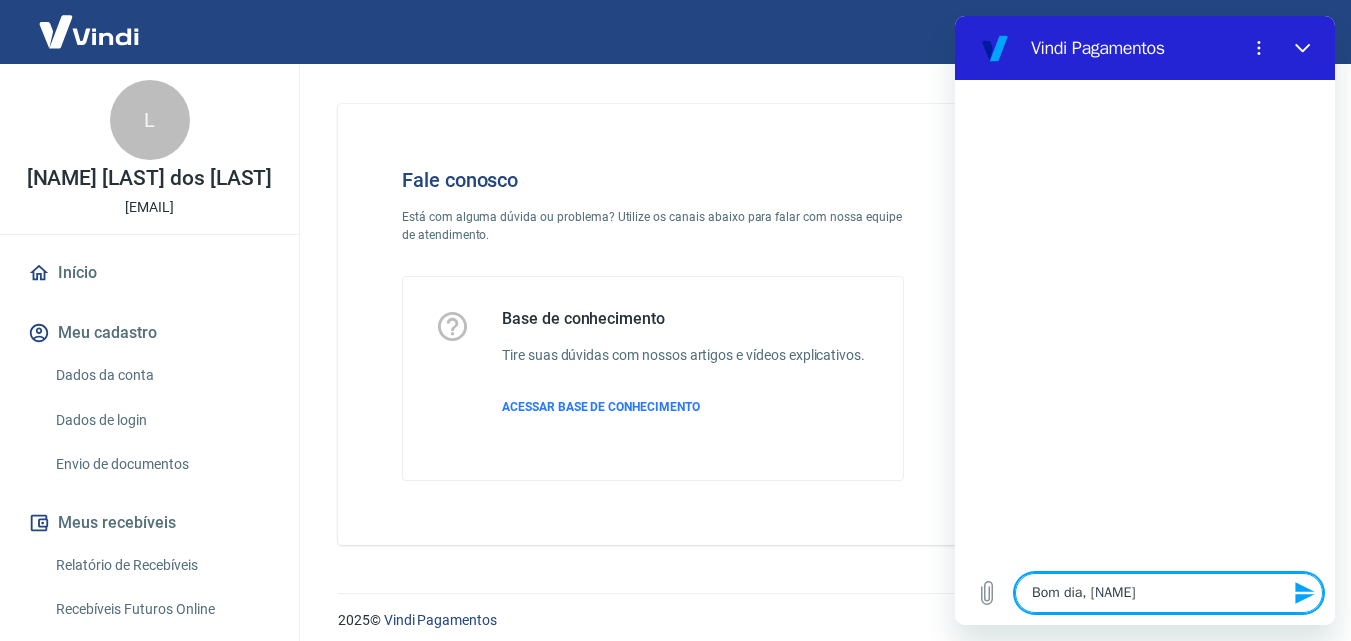 type on "Bom dia, cliente" 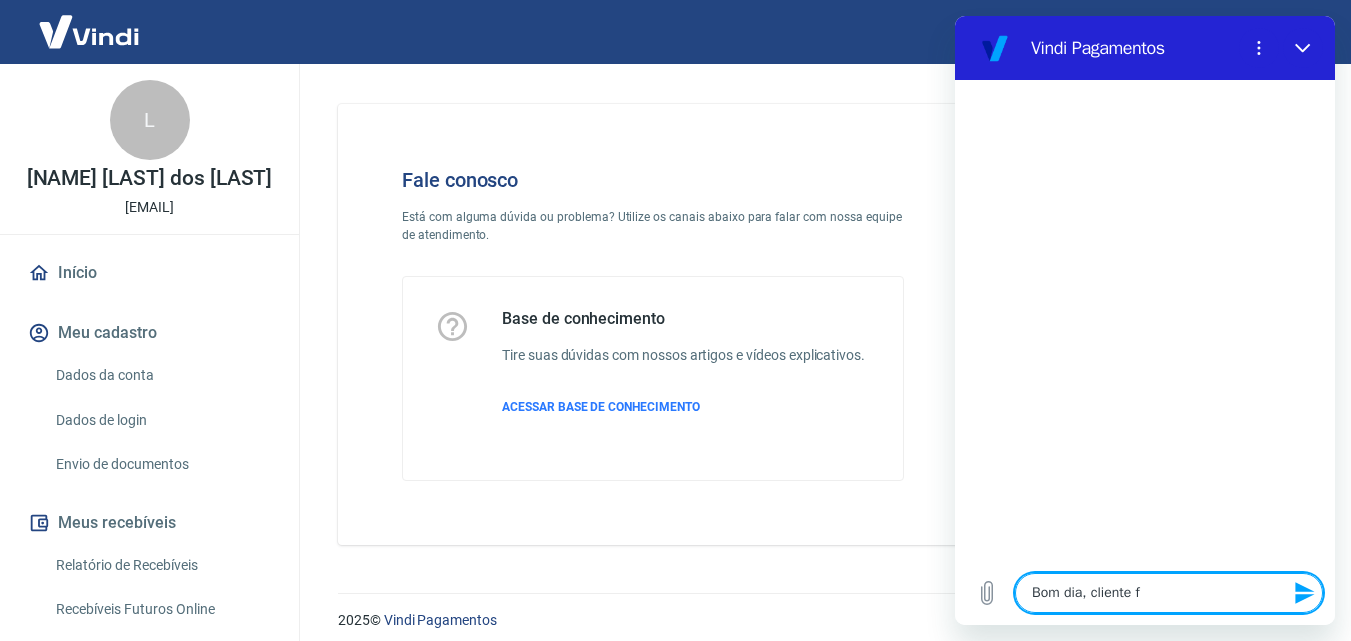 type on "Bom dia, cliente fe" 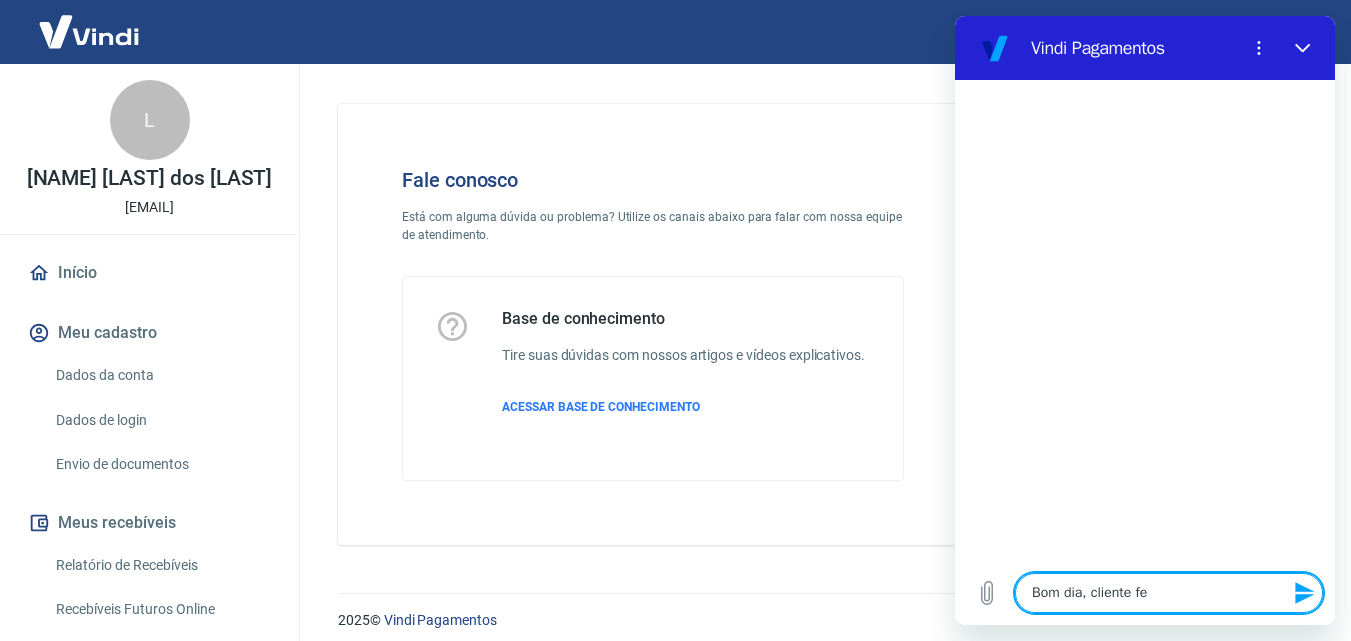 type on "Bom dia, cliente fez" 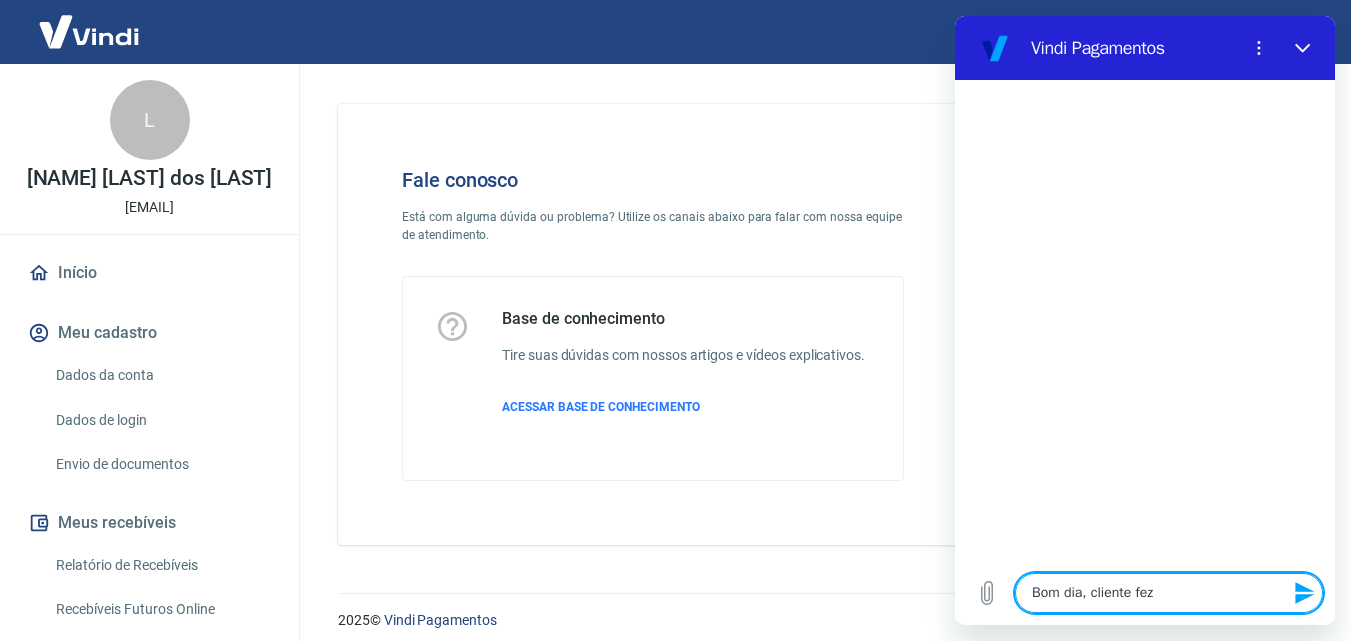 type on "Bom dia, cliente fez" 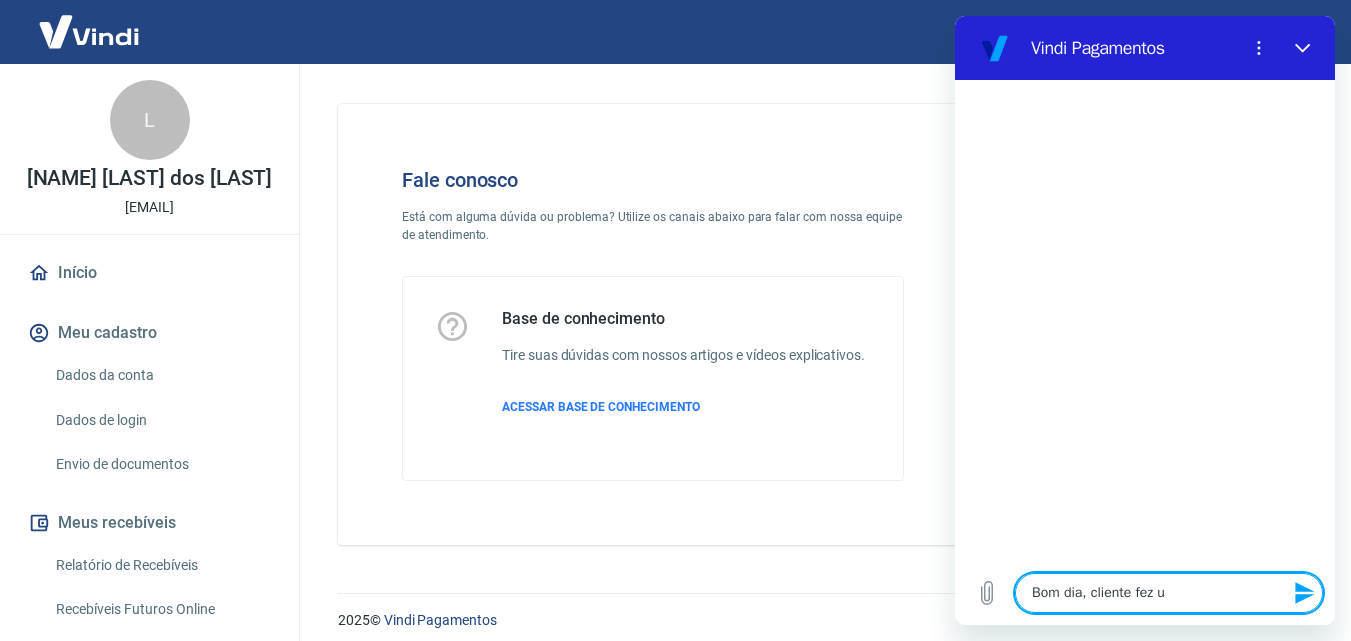 type on "Bom dia, cliente fez um" 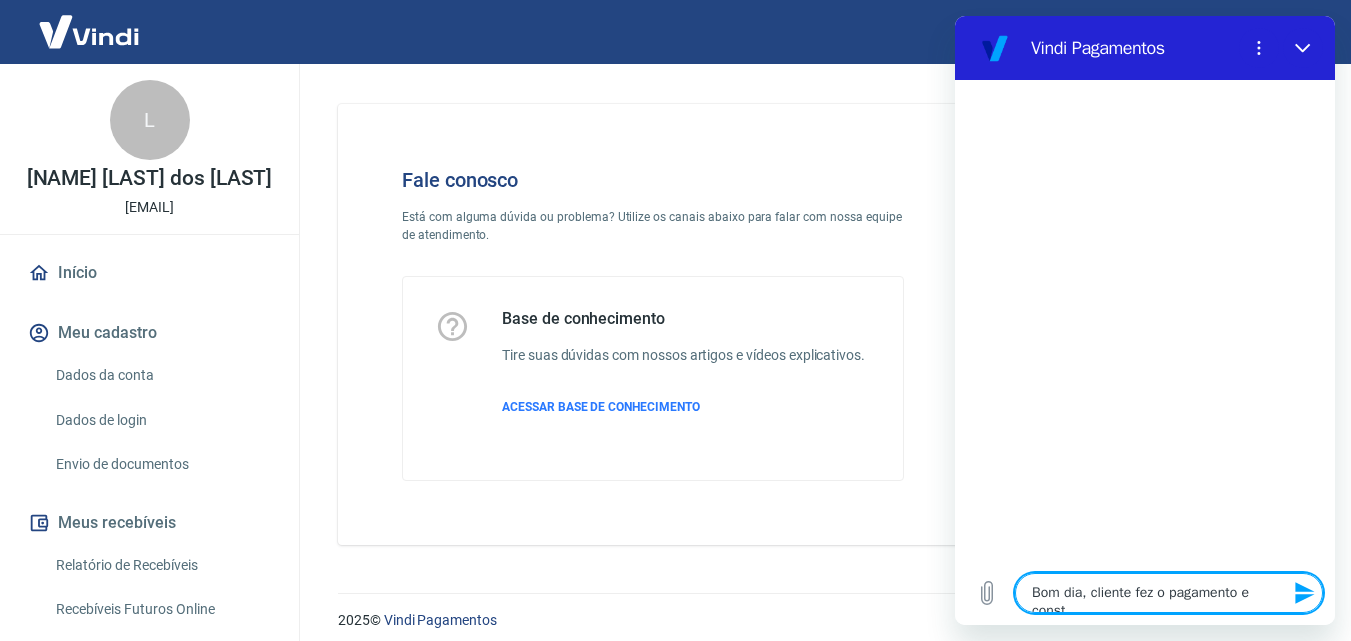 type on "Bom dia, cliente fez u" 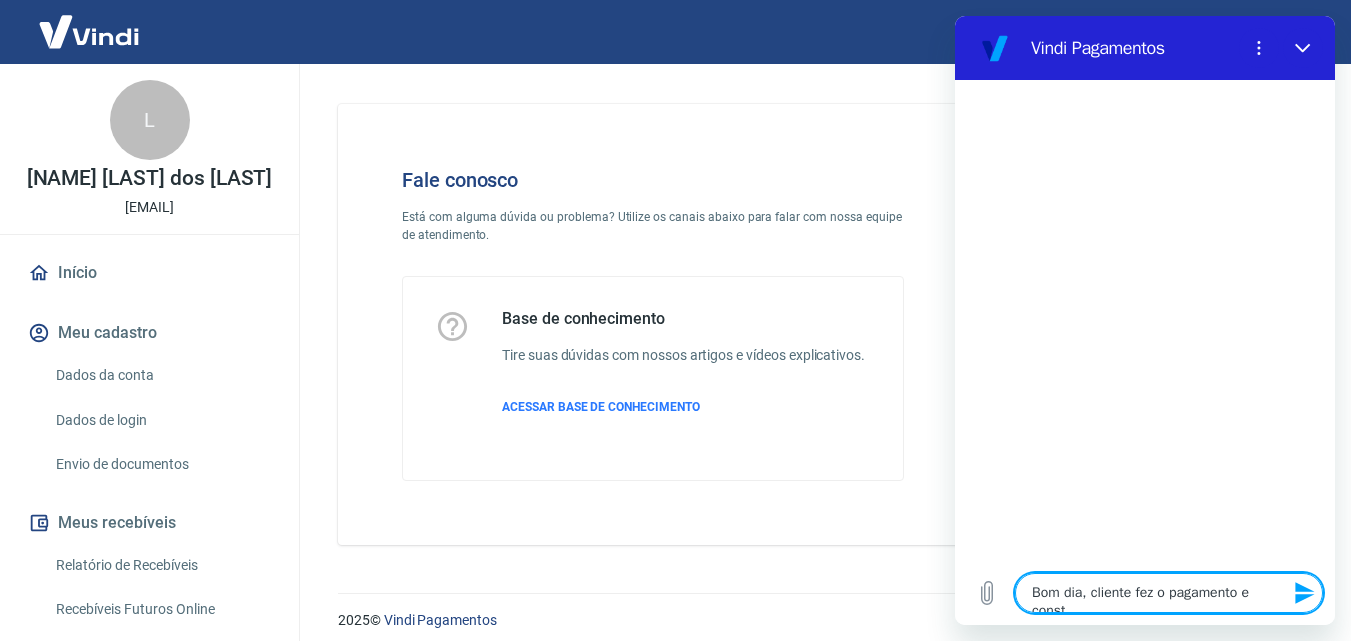 type on "x" 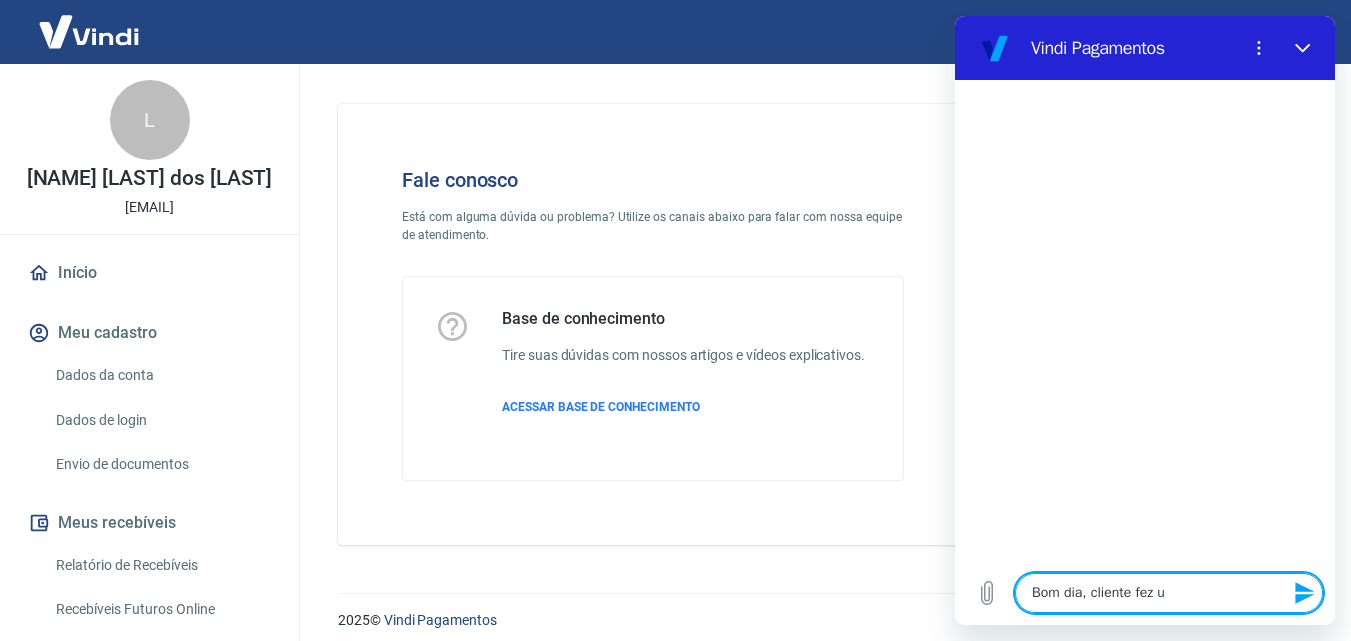 type on "Bom dia, cliente fez" 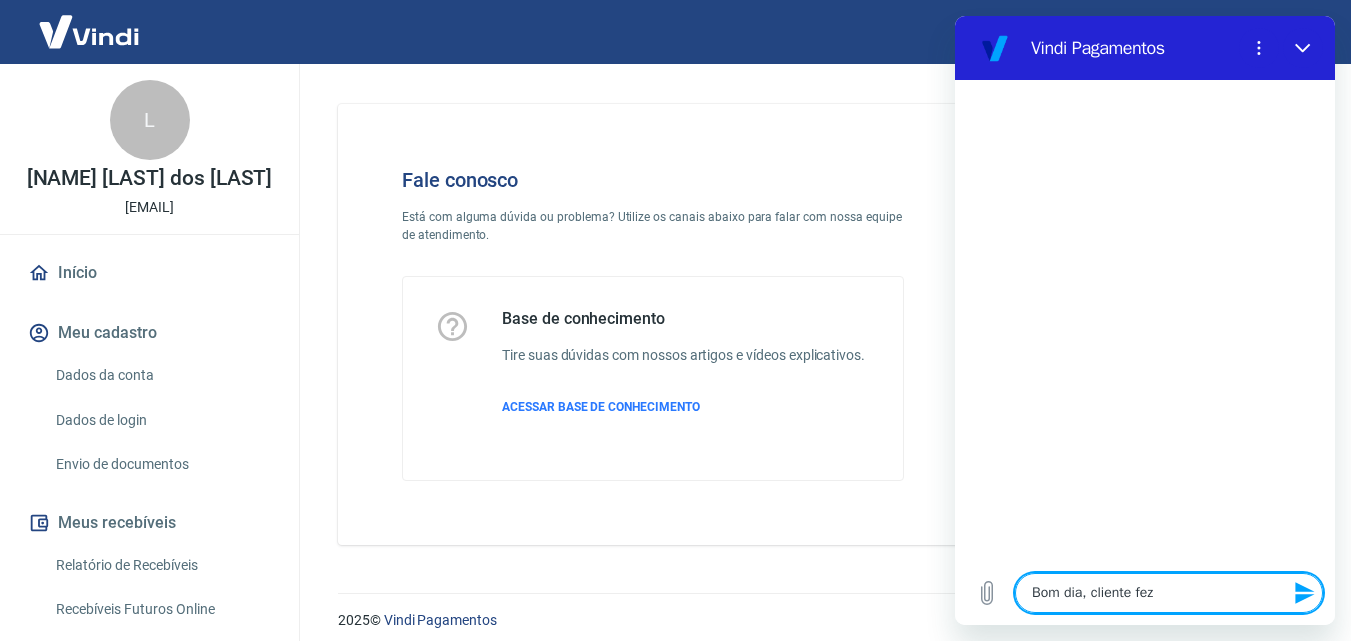type on "Bom dia, cliente fez" 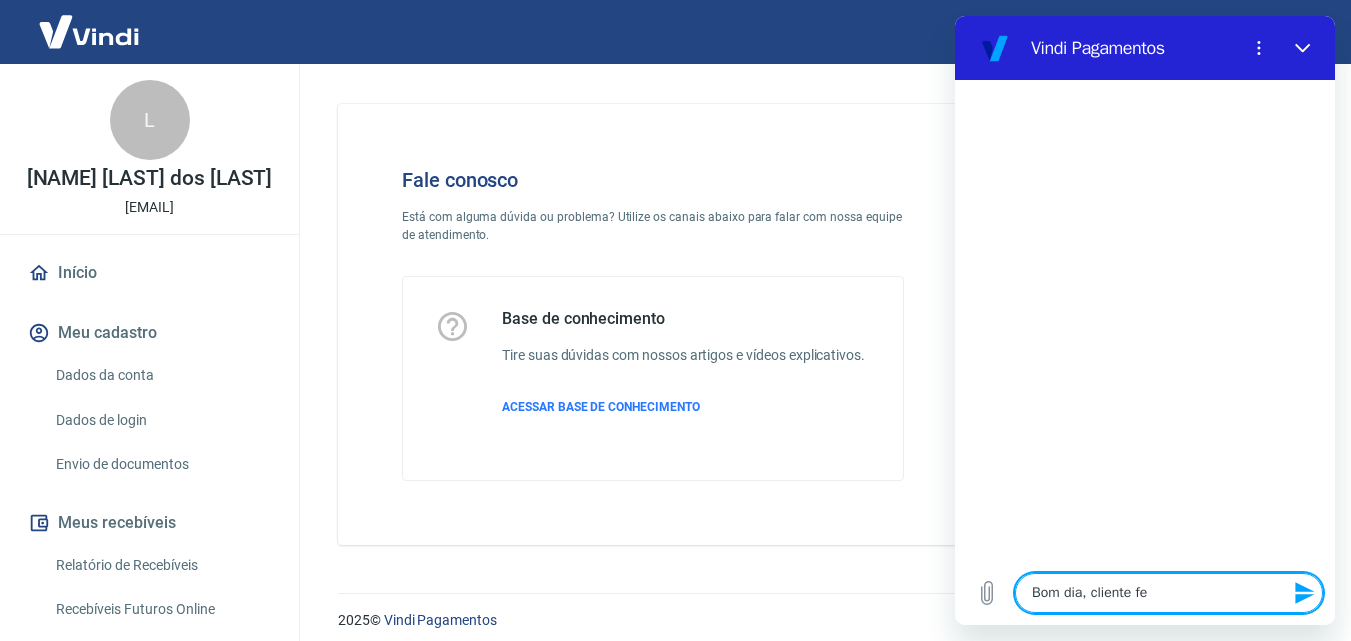 type on "Bom dia, cliente f" 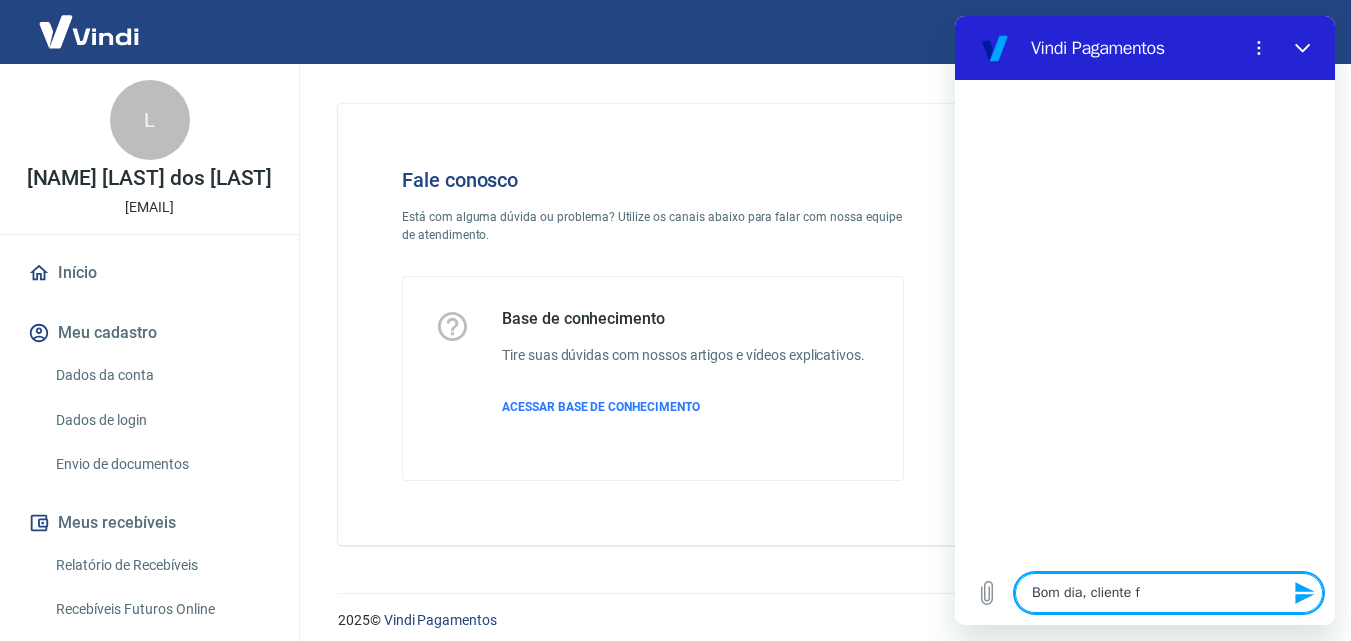 type on "Bom dia, cliente fe" 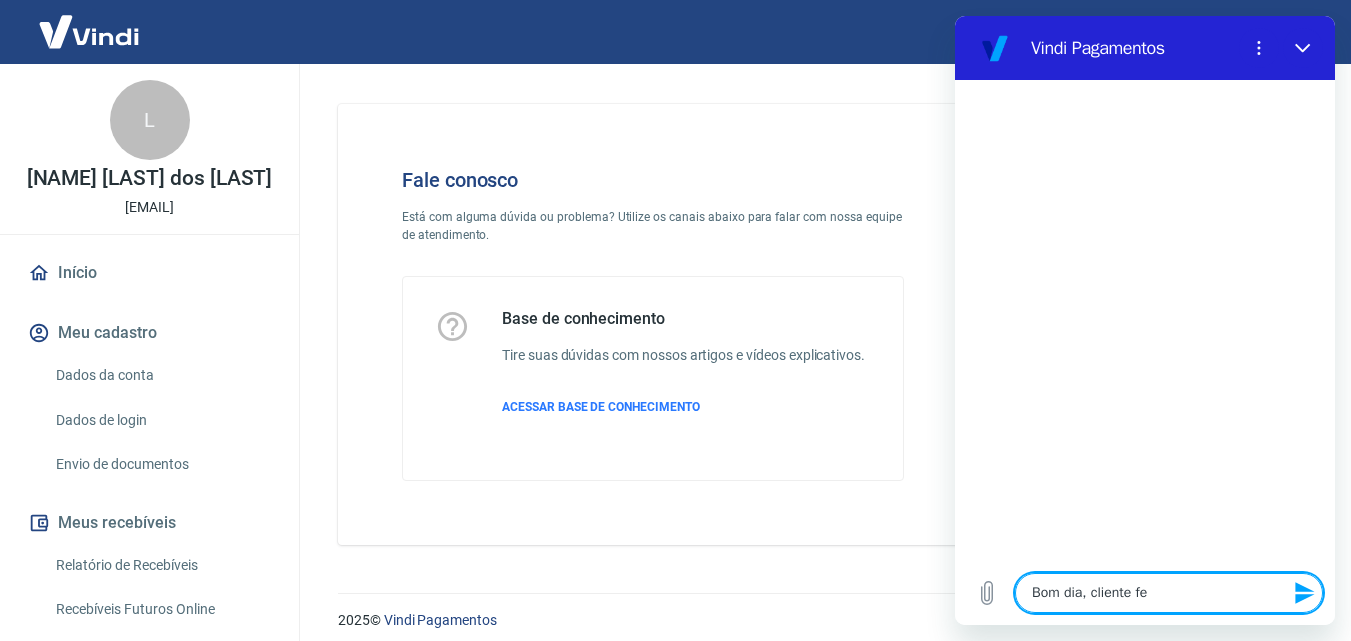 type on "Bom dia, cliente fez" 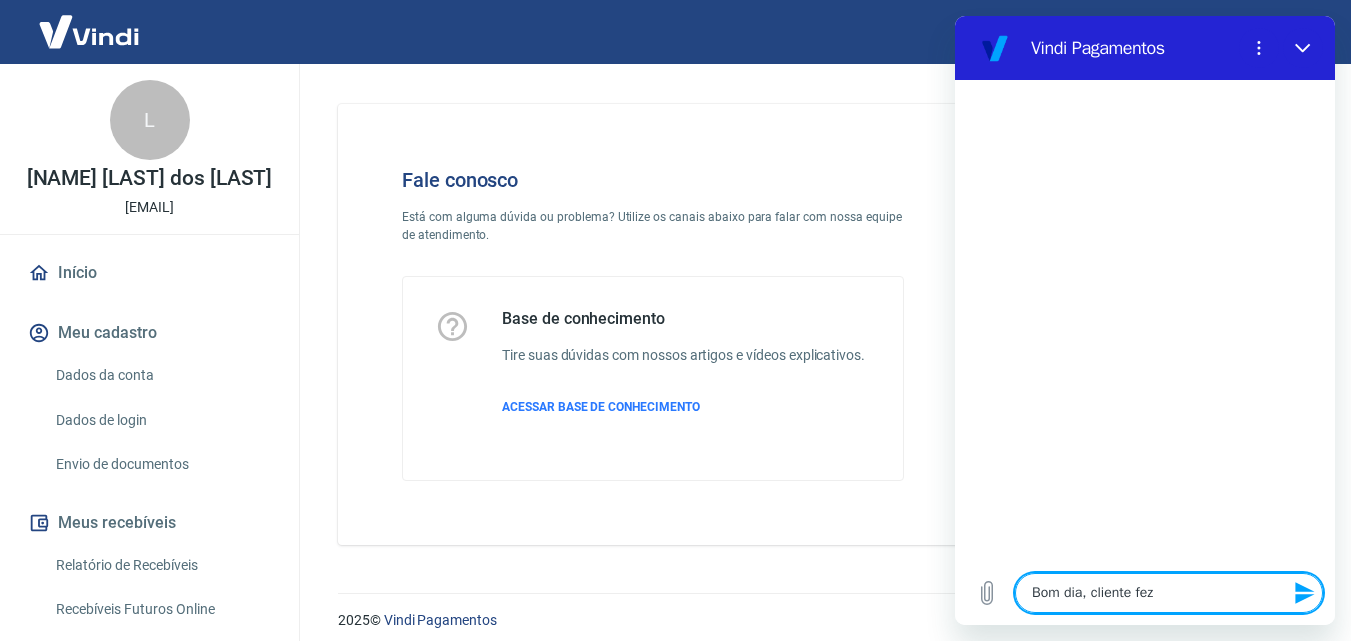 type on "Bom dia, cliente fez" 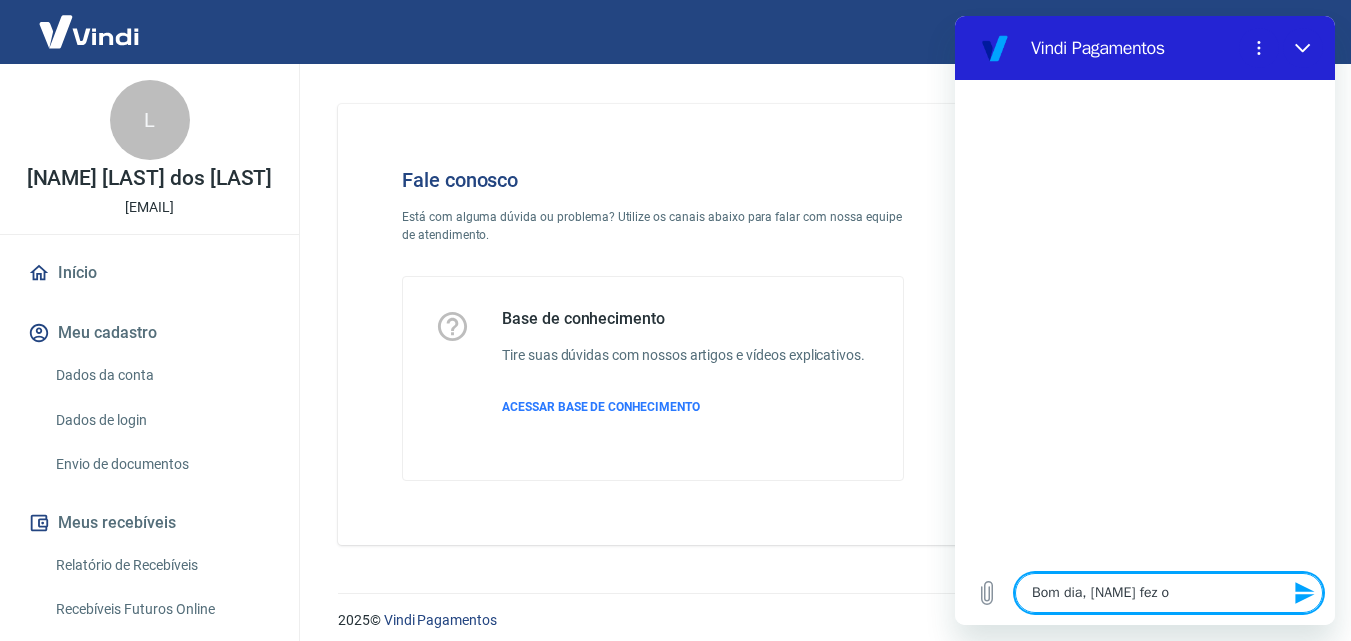 type on "Bom dia, cliente fez o" 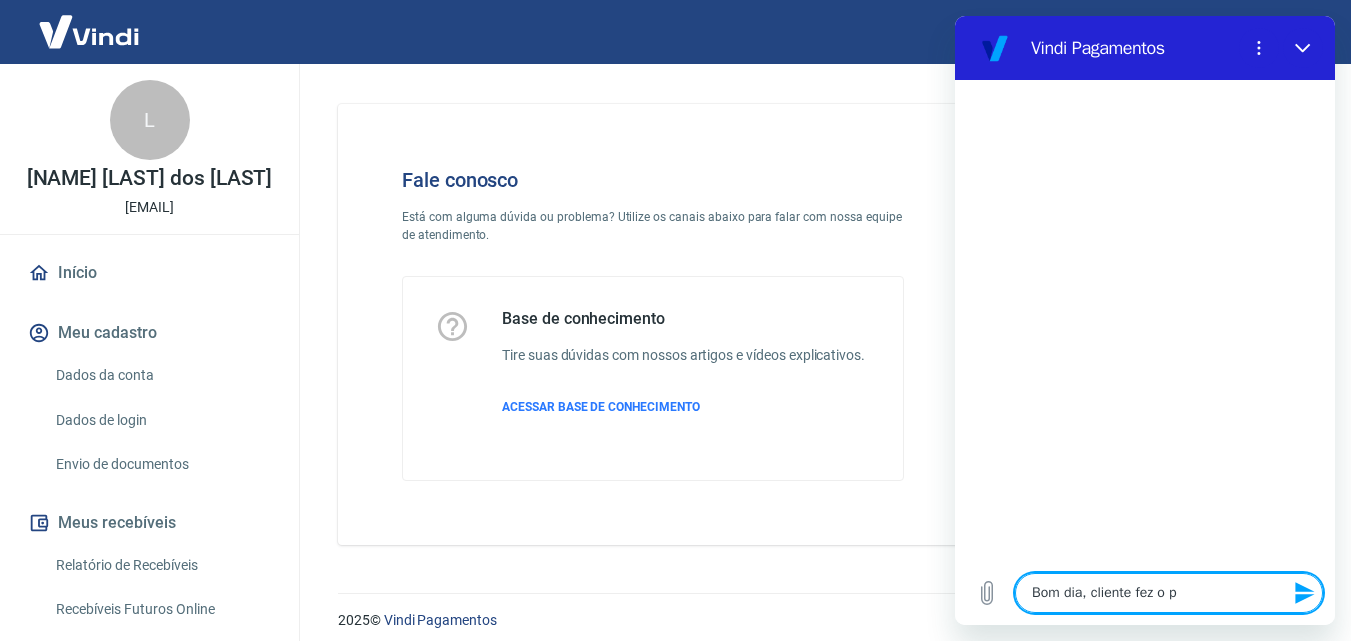 type on "x" 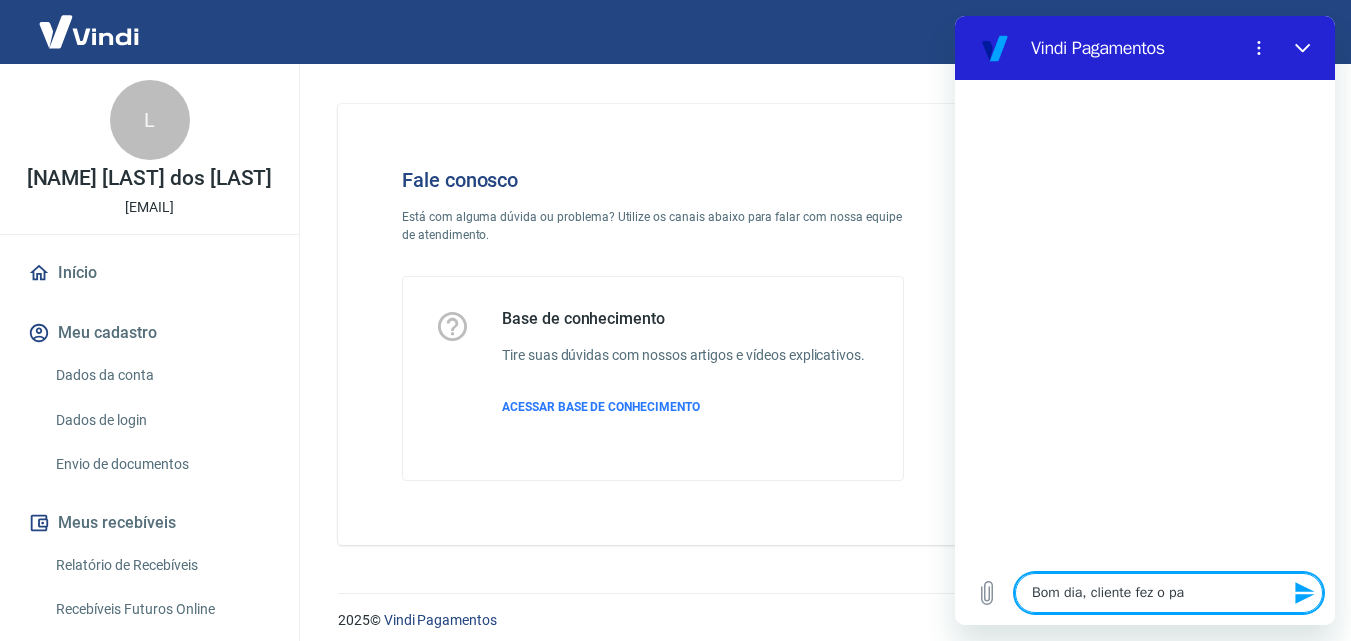 type on "Bom dia, cliente fez o pag" 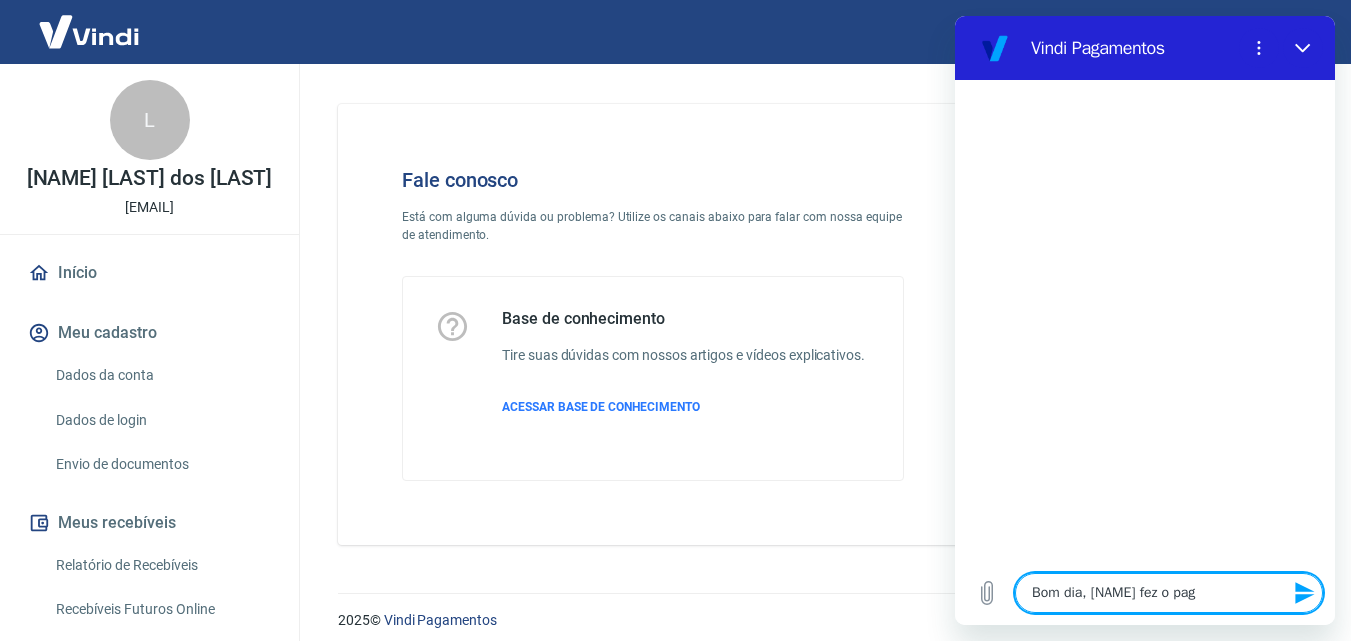 type on "Bom dia, cliente fez o paga" 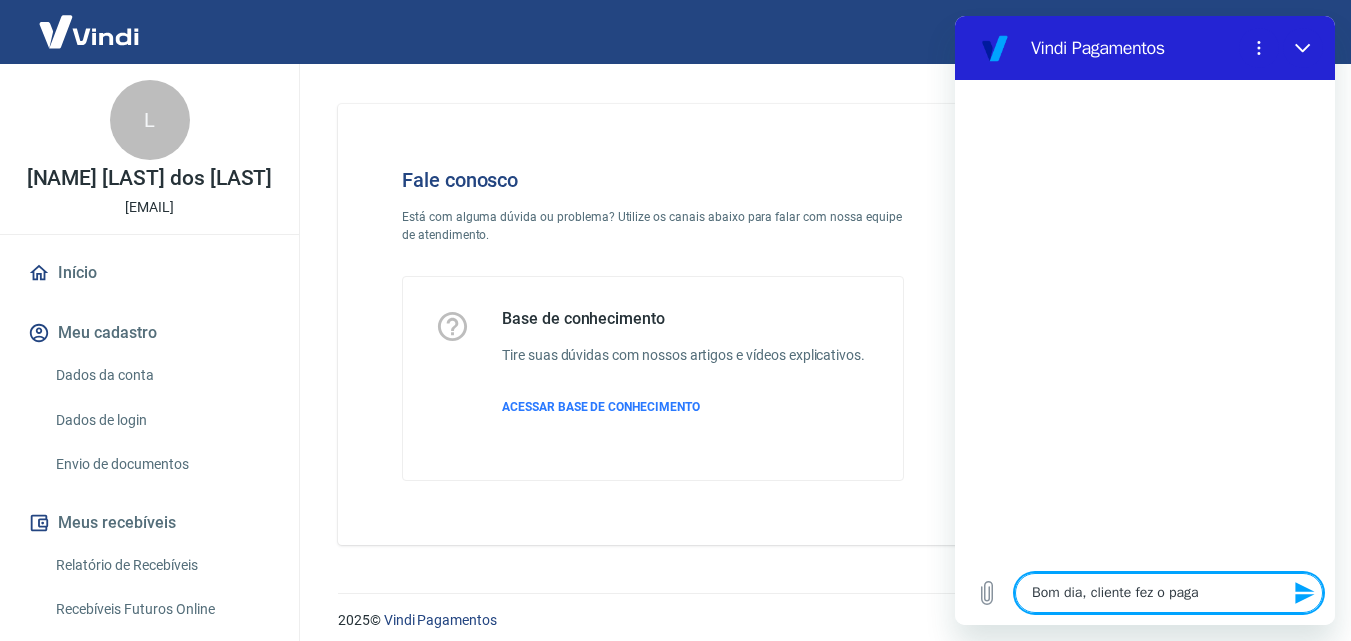 type on "x" 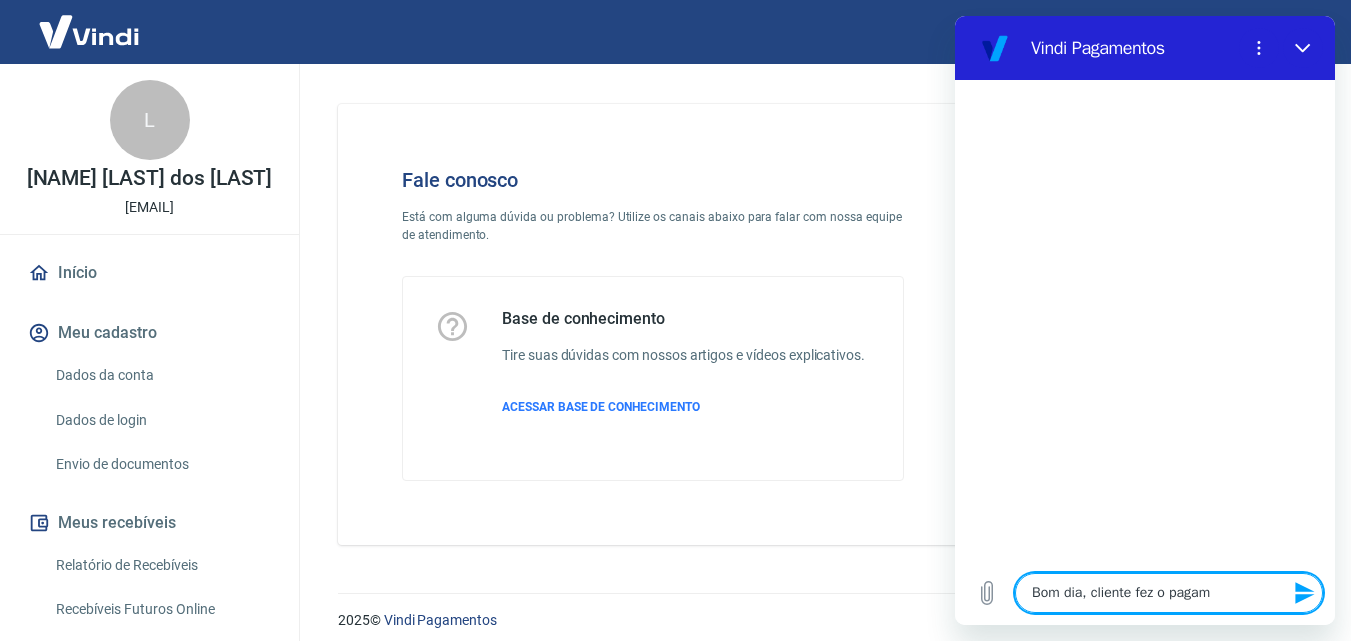 type on "Bom dia, cliente fez o pagame" 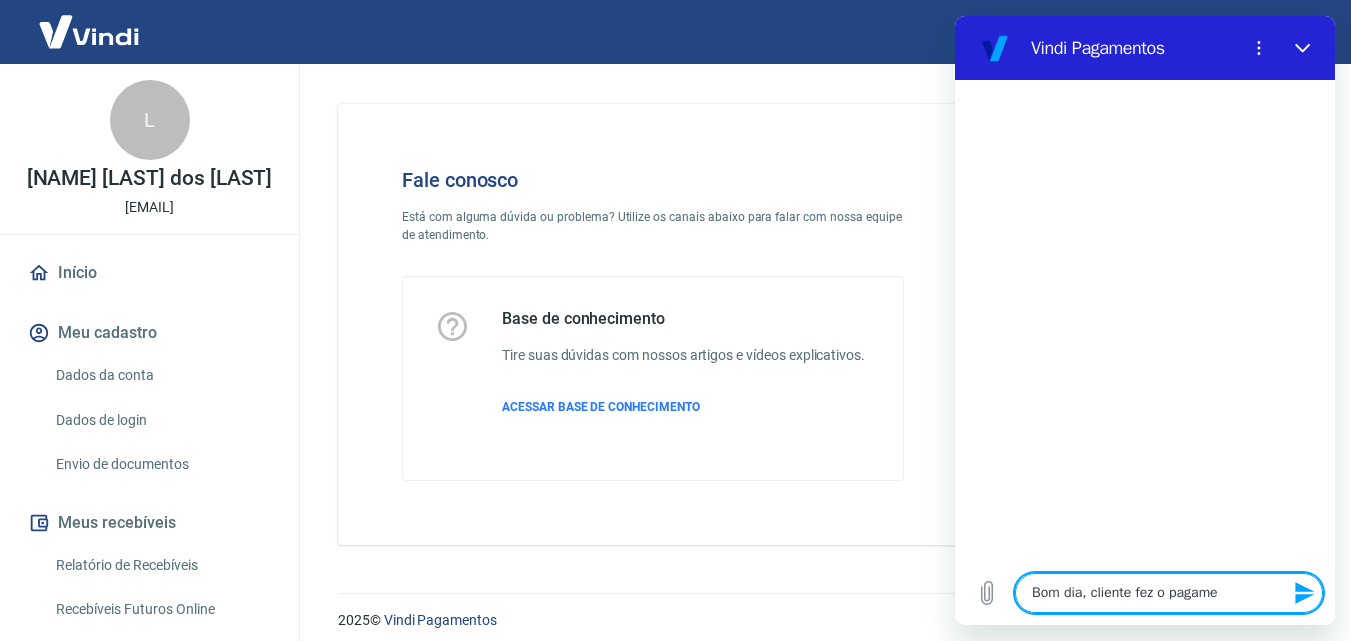 type on "x" 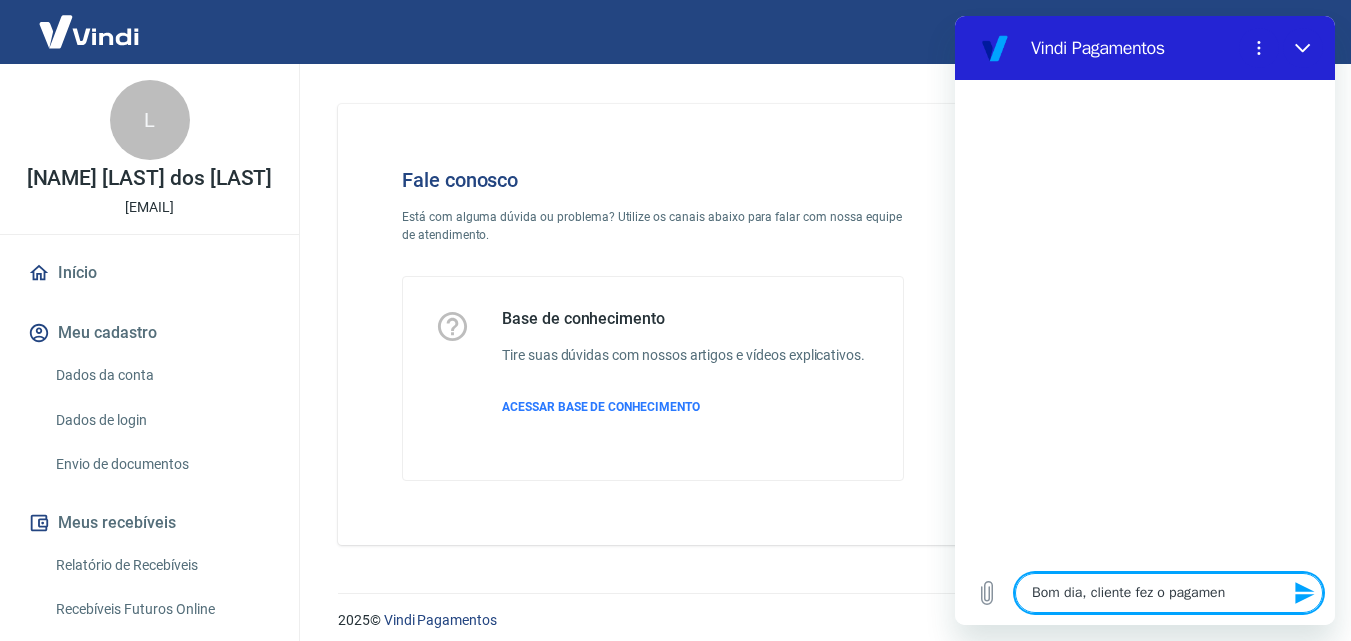 type on "Bom dia, cliente fez o pagament" 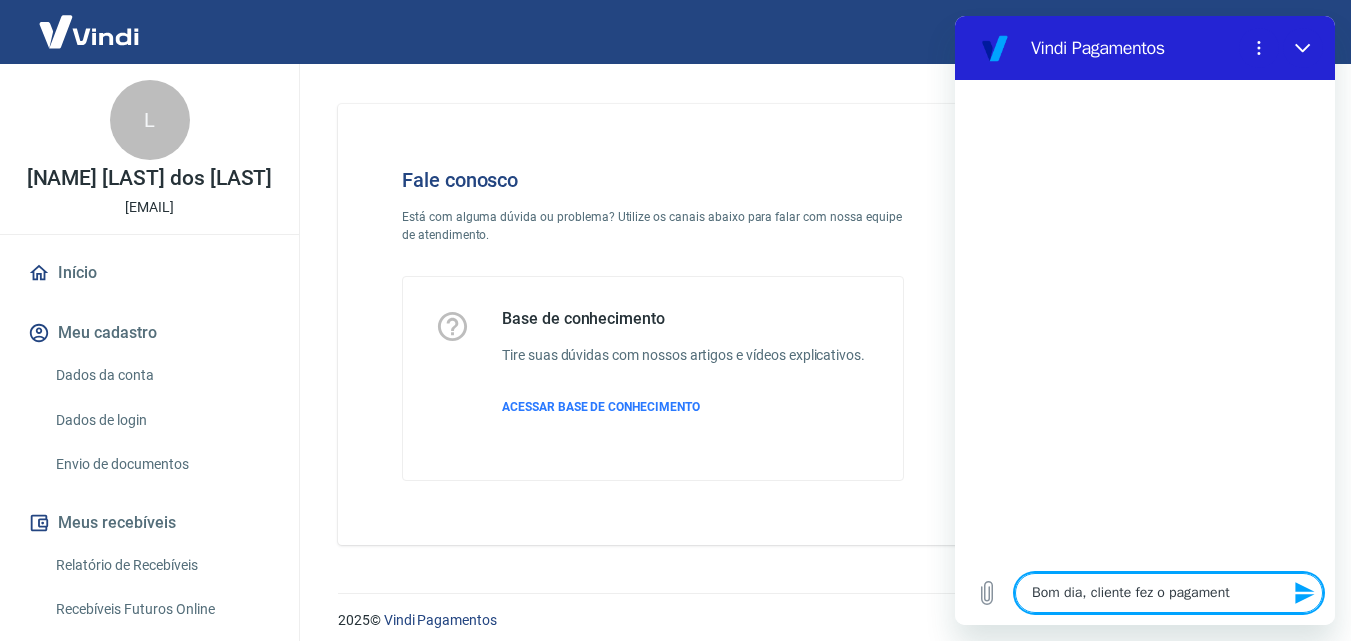 type on "Bom dia, cliente fez o pagamento" 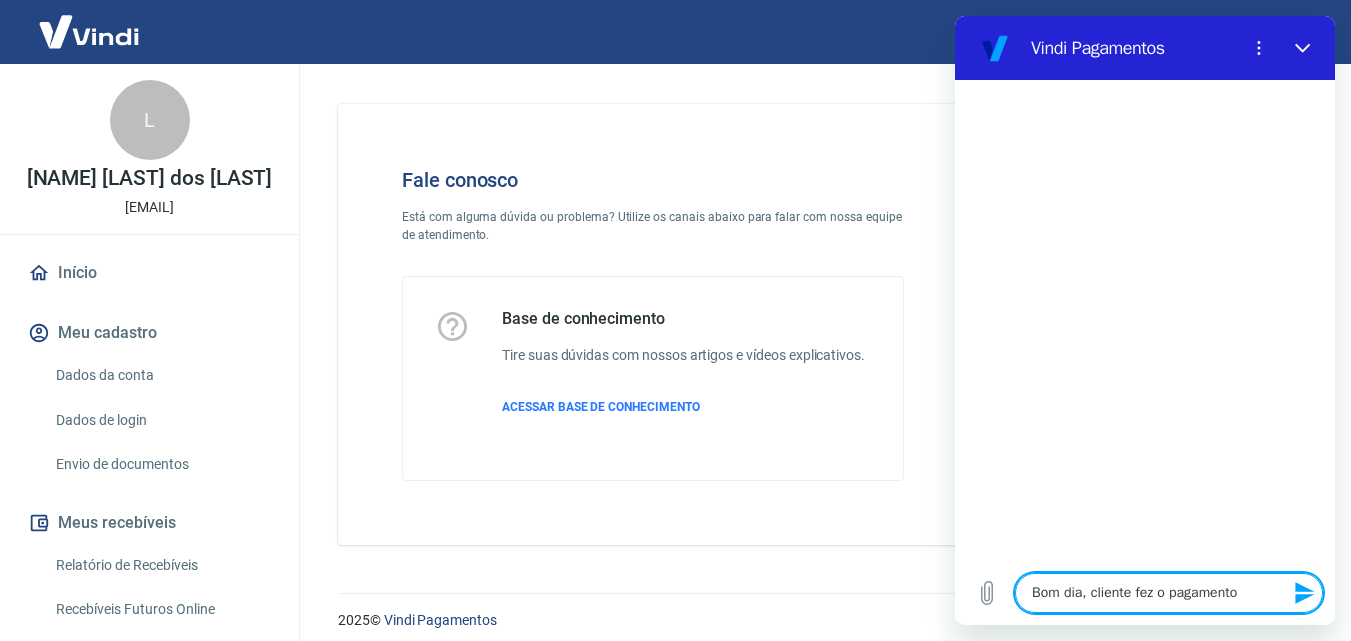 type on "x" 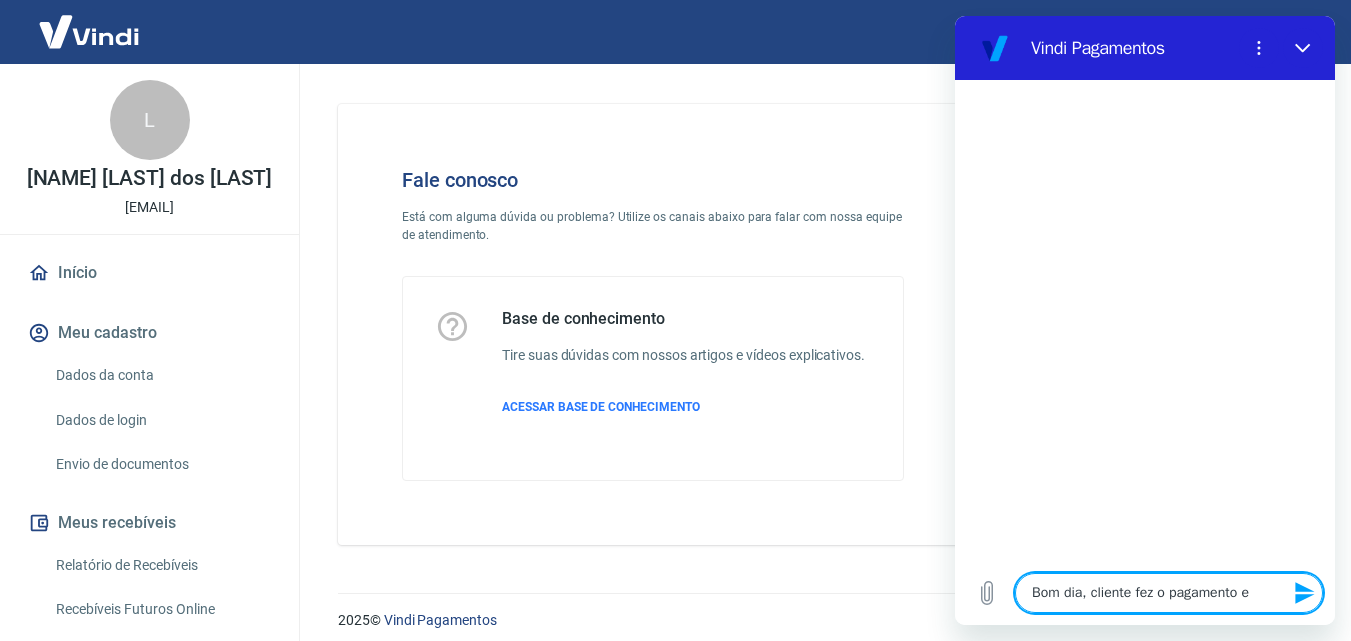 type on "Bom dia, cliente fez o pagamento e" 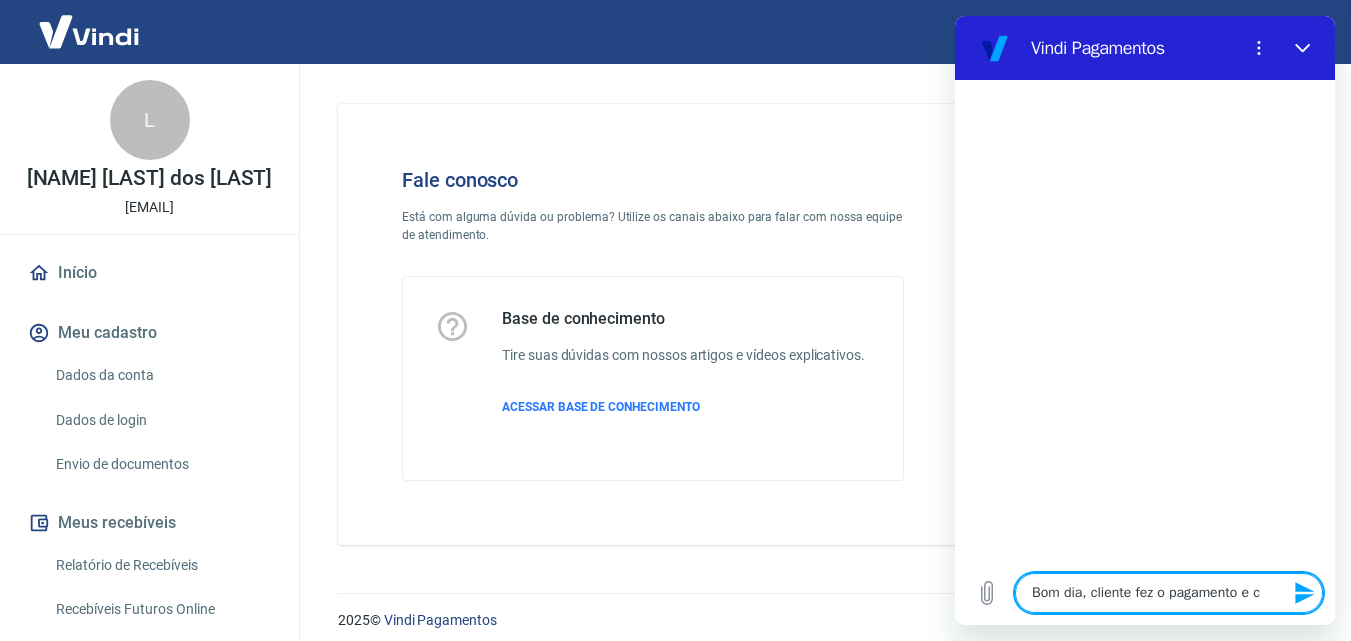 type on "Bom dia, cliente fez o pagamento e co" 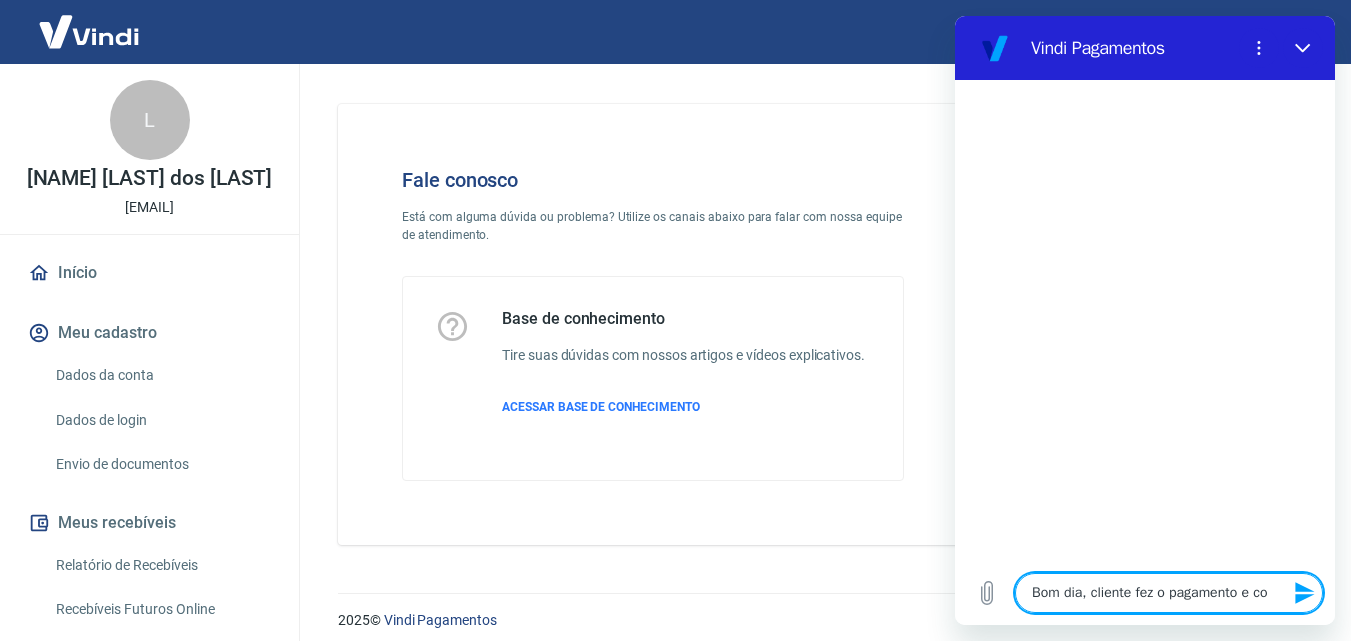 type on "Bom dia, cliente fez o pagamento e con" 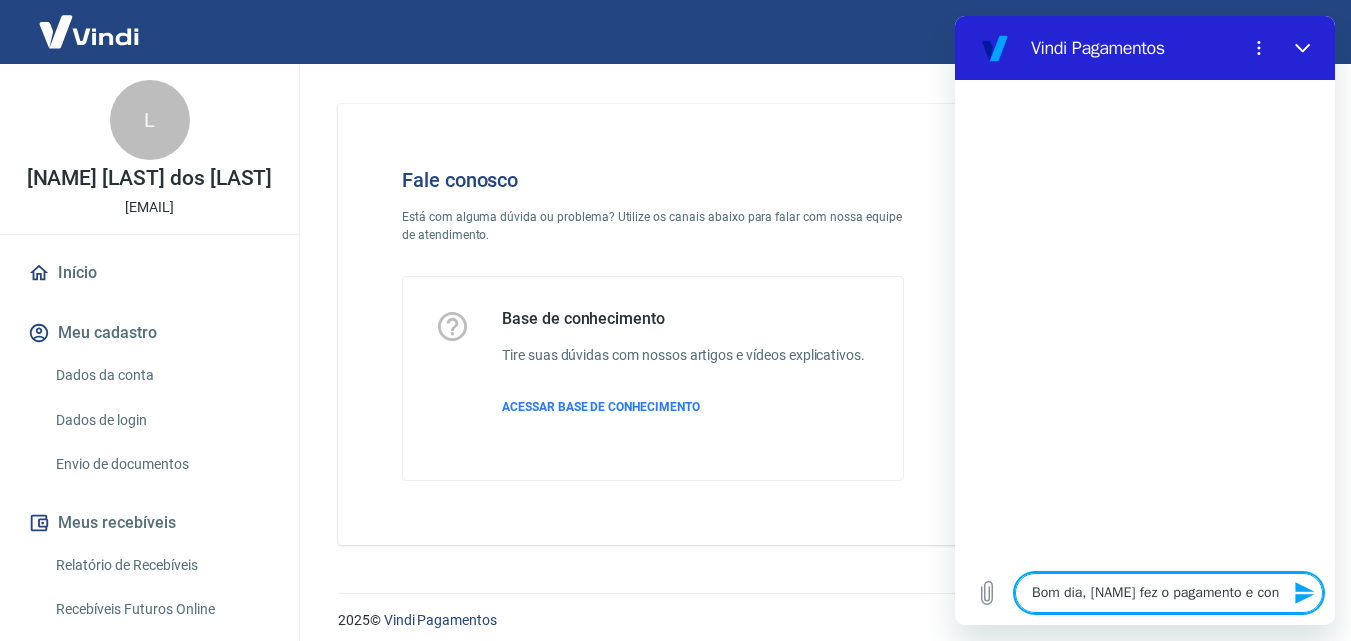 type on "Bom dia, cliente fez o pagamento e cons" 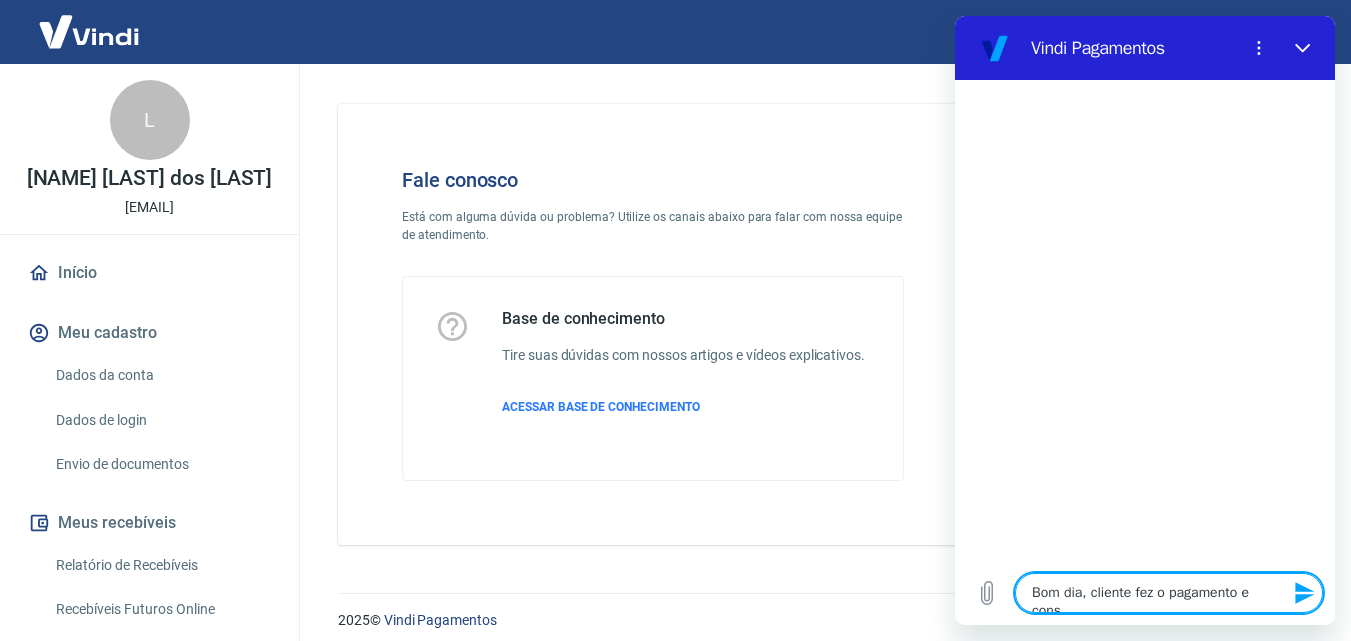 type on "Bom dia, cliente fez o pagamento e const" 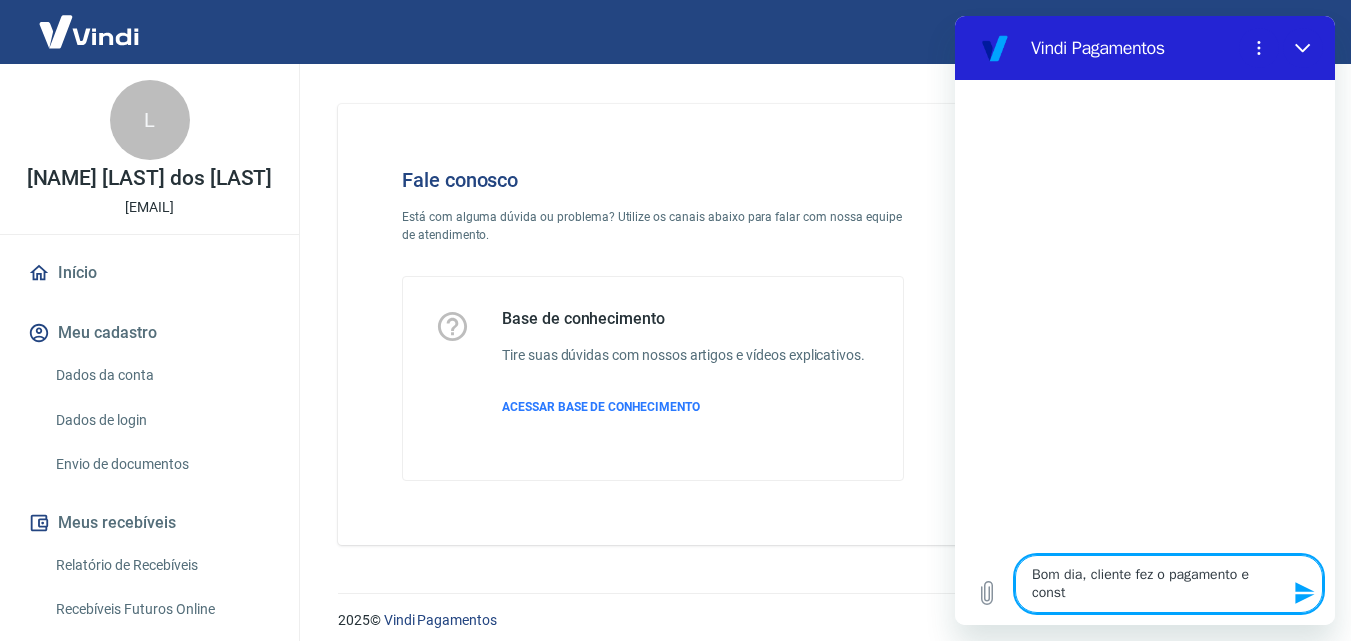 type on "Bom dia, cliente fez o pagamento e consta" 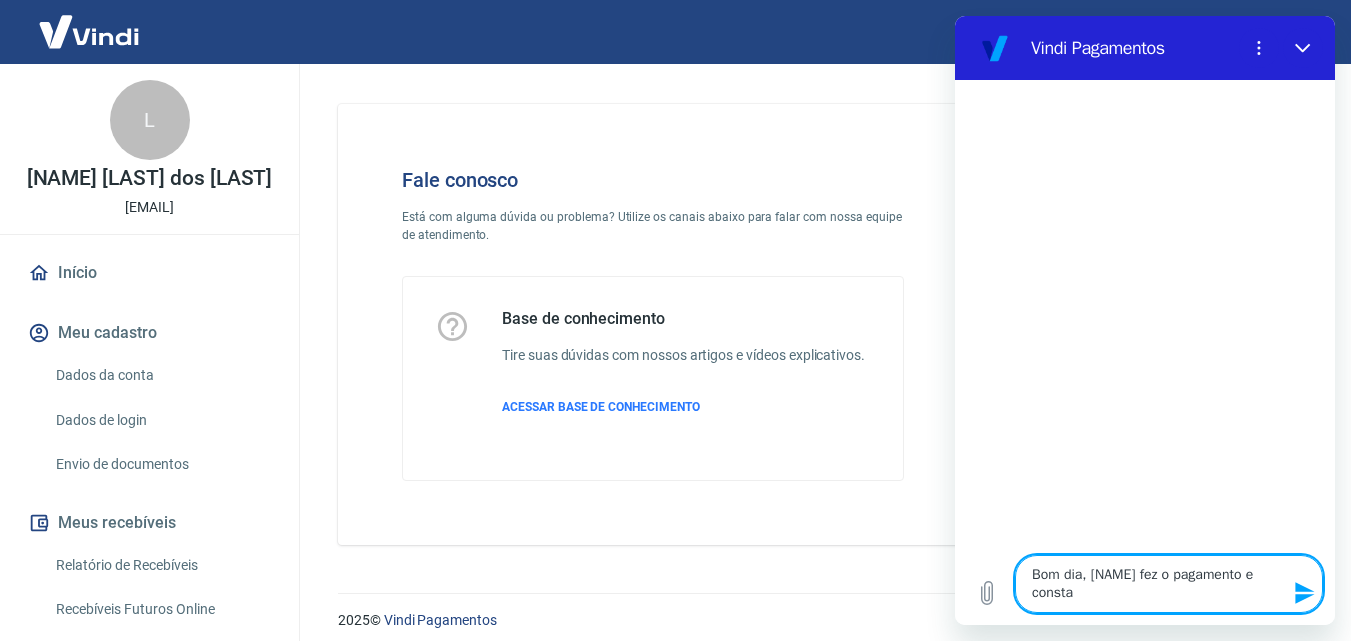 type on "x" 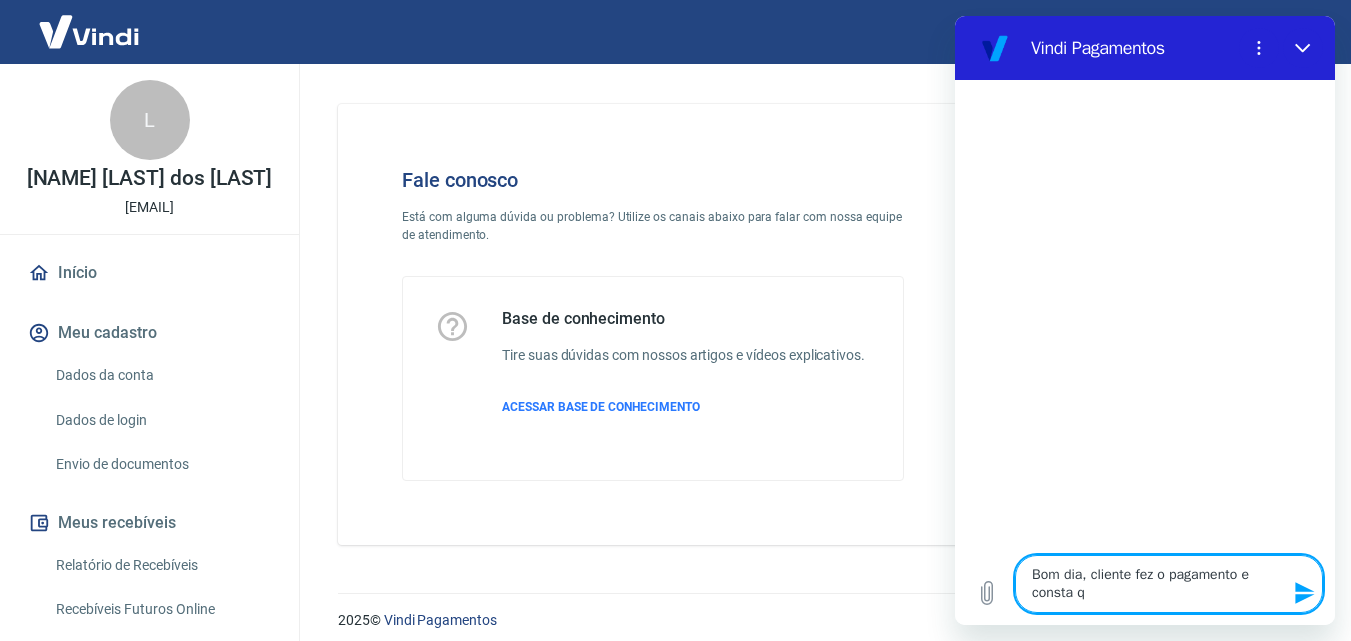 type on "x" 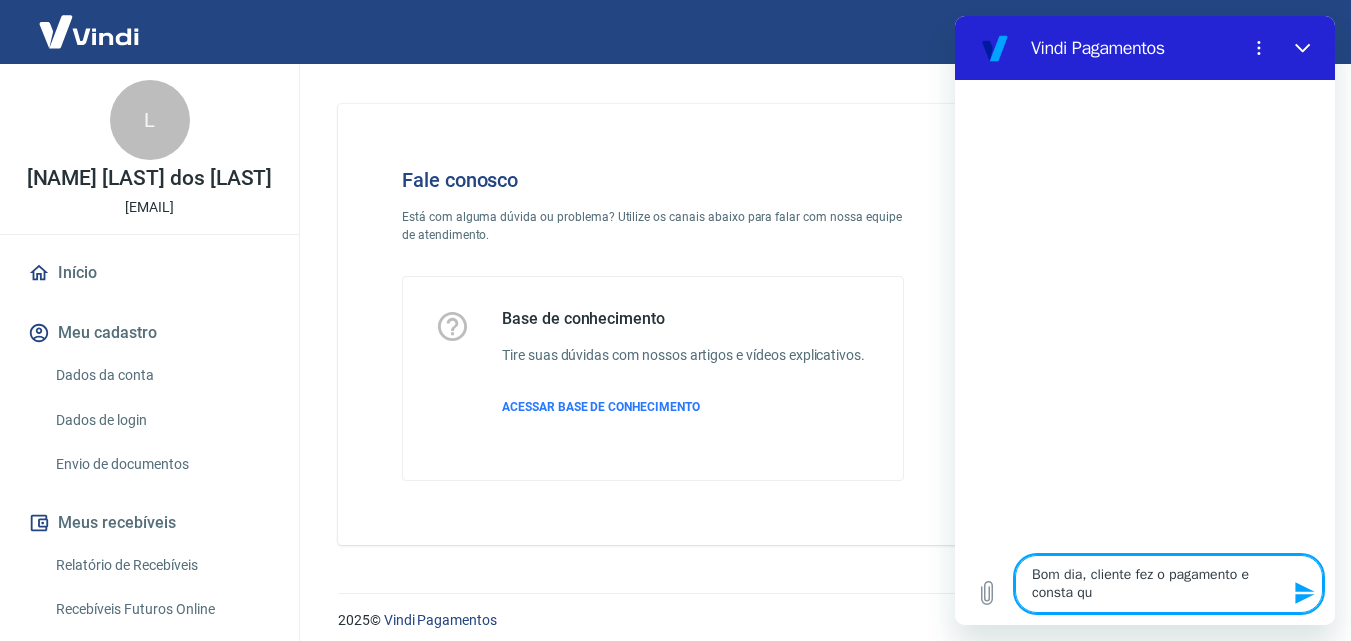 type on "x" 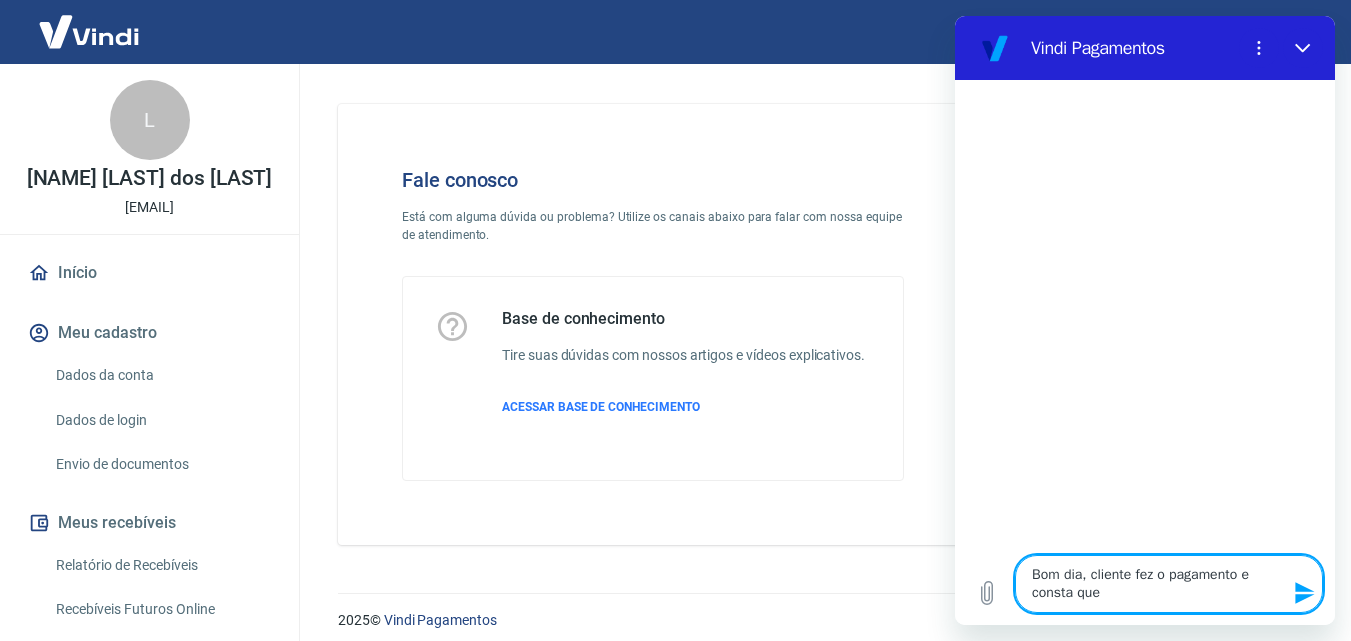 type on "Bom dia, cliente fez o pagamento e consta que" 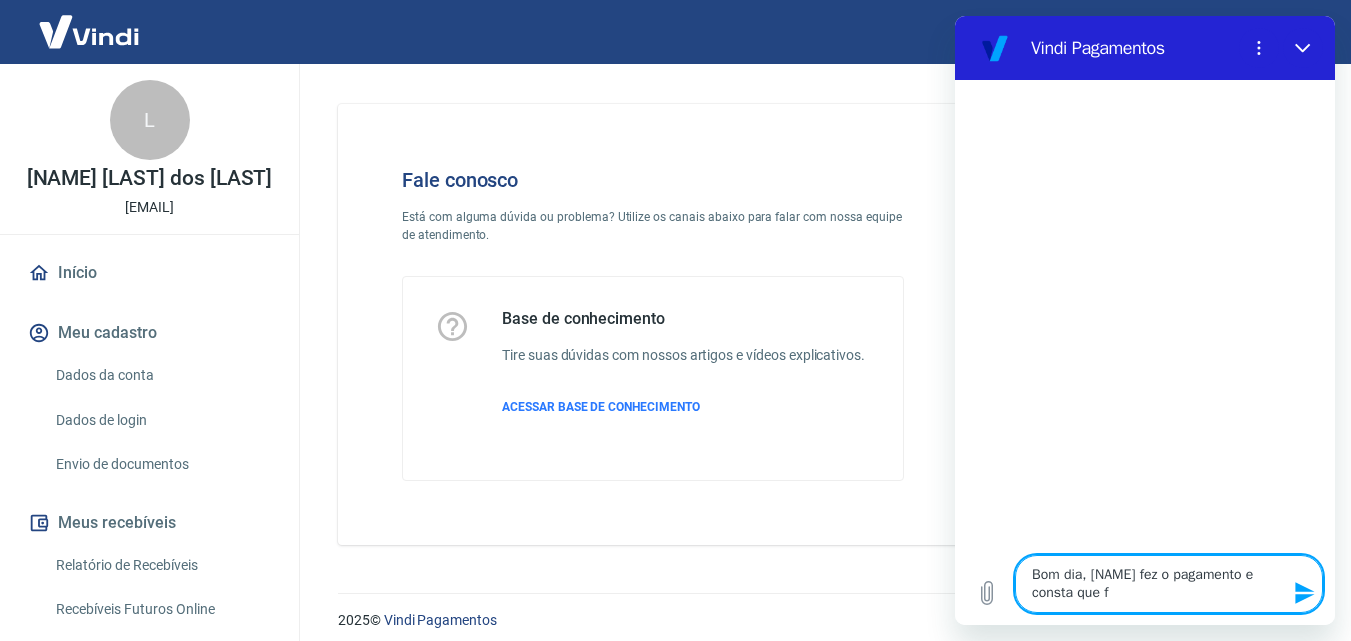 type on "Bom dia, cliente fez o pagamento e consta que fo" 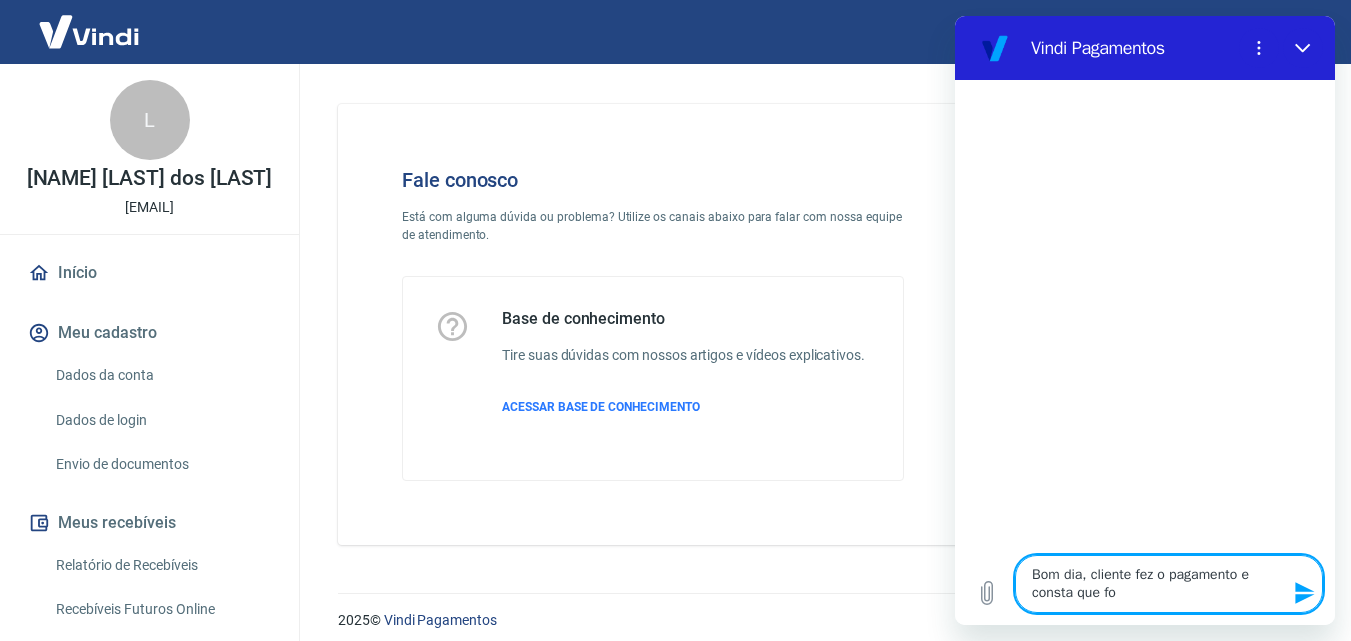 type on "Bom dia, cliente fez o pagamento e consta que foi" 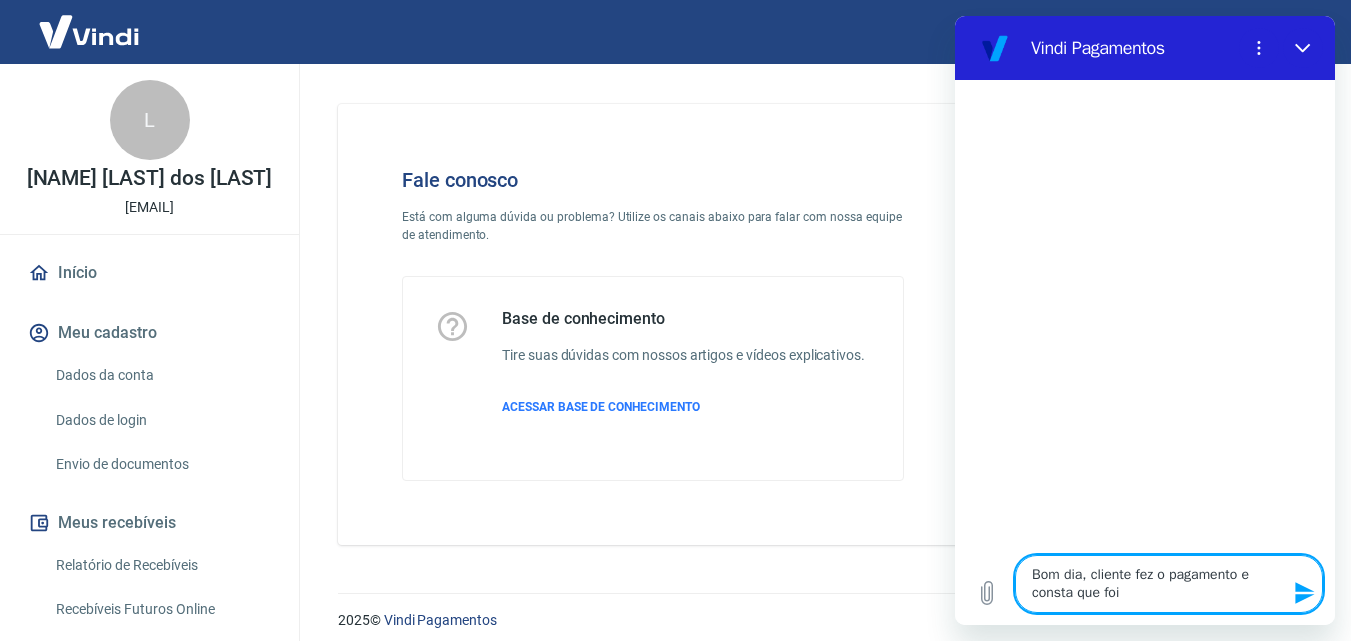 type on "Bom dia, cliente fez o pagamento e consta que foi" 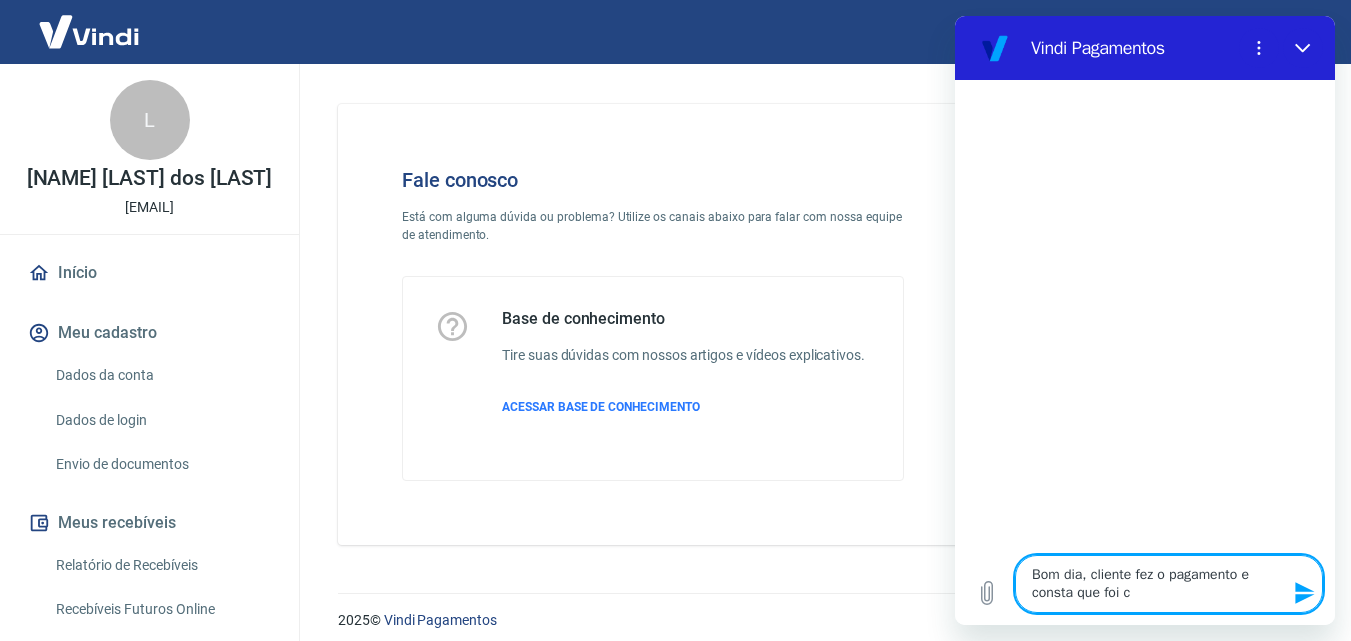 type on "x" 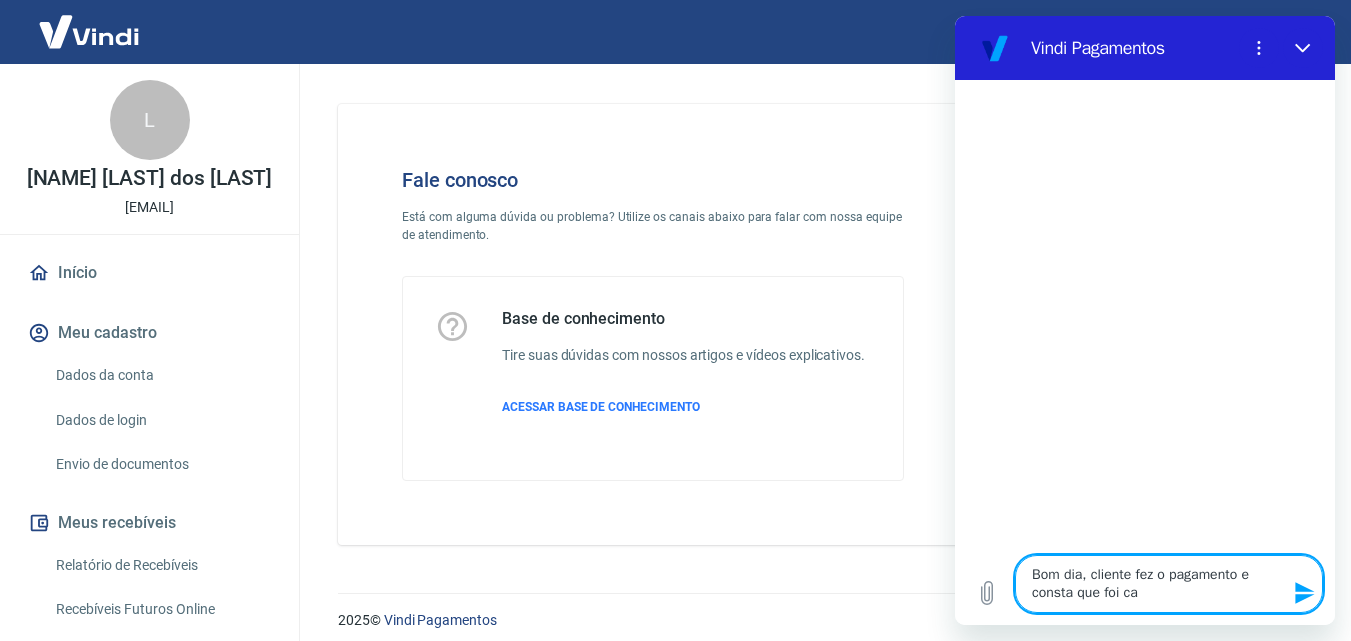 type on "Bom dia, cliente fez o pagamento e consta que foi can" 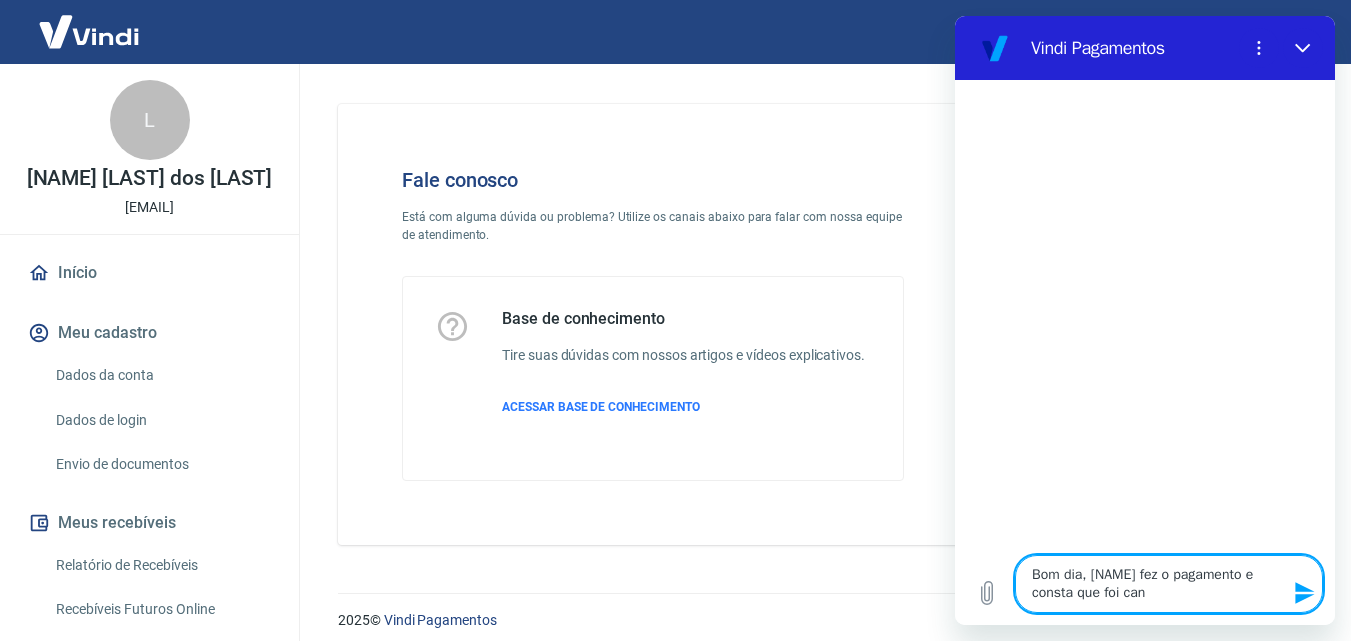 type on "x" 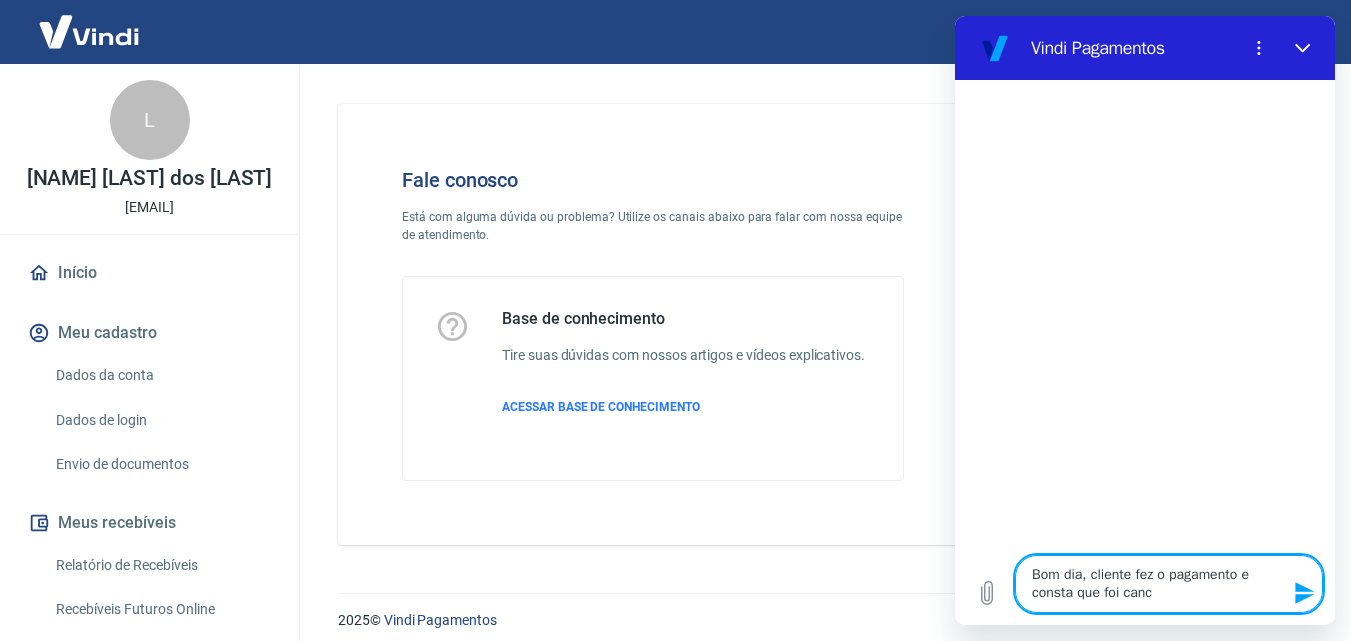 type on "Bom dia, cliente fez o pagamento e consta que foi cance" 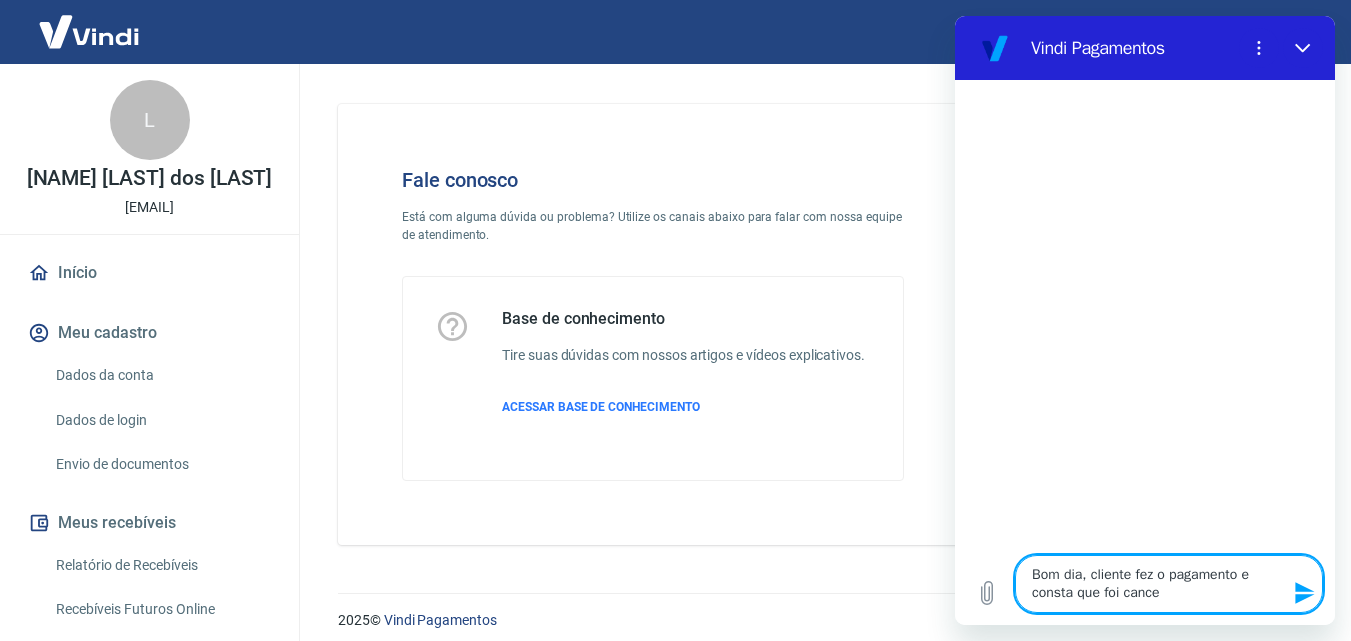 type on "Bom dia, cliente fez o pagamento e consta que foi cancel" 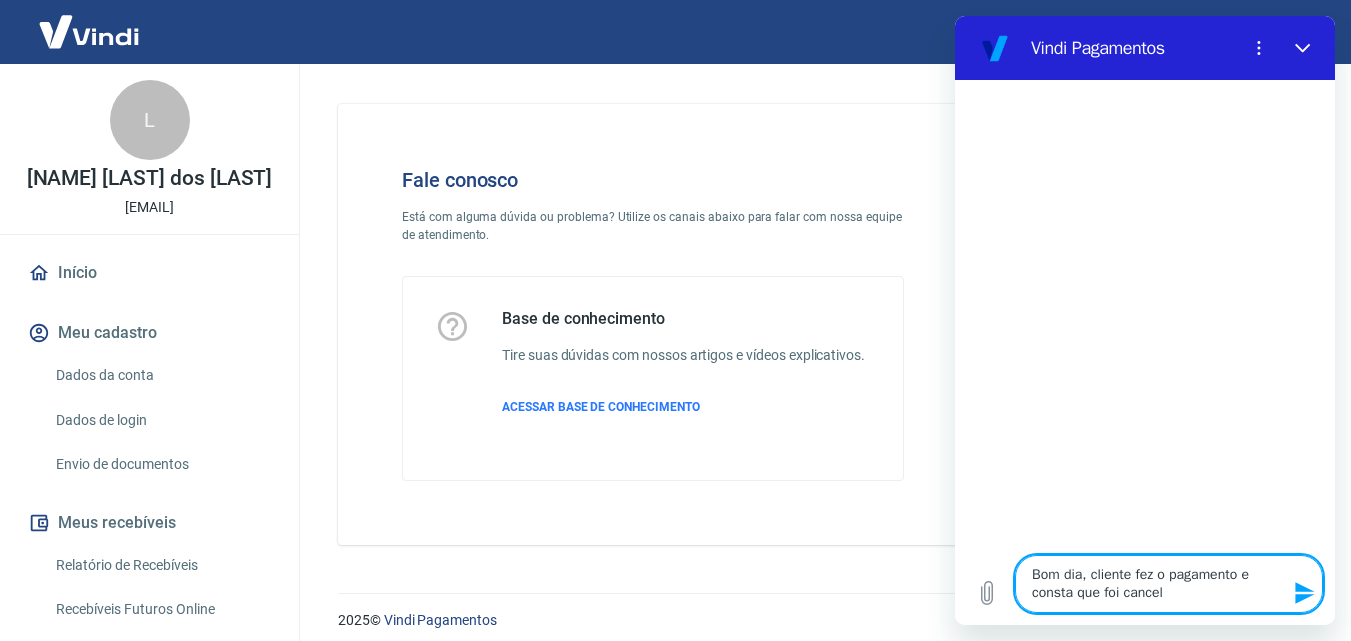 type on "x" 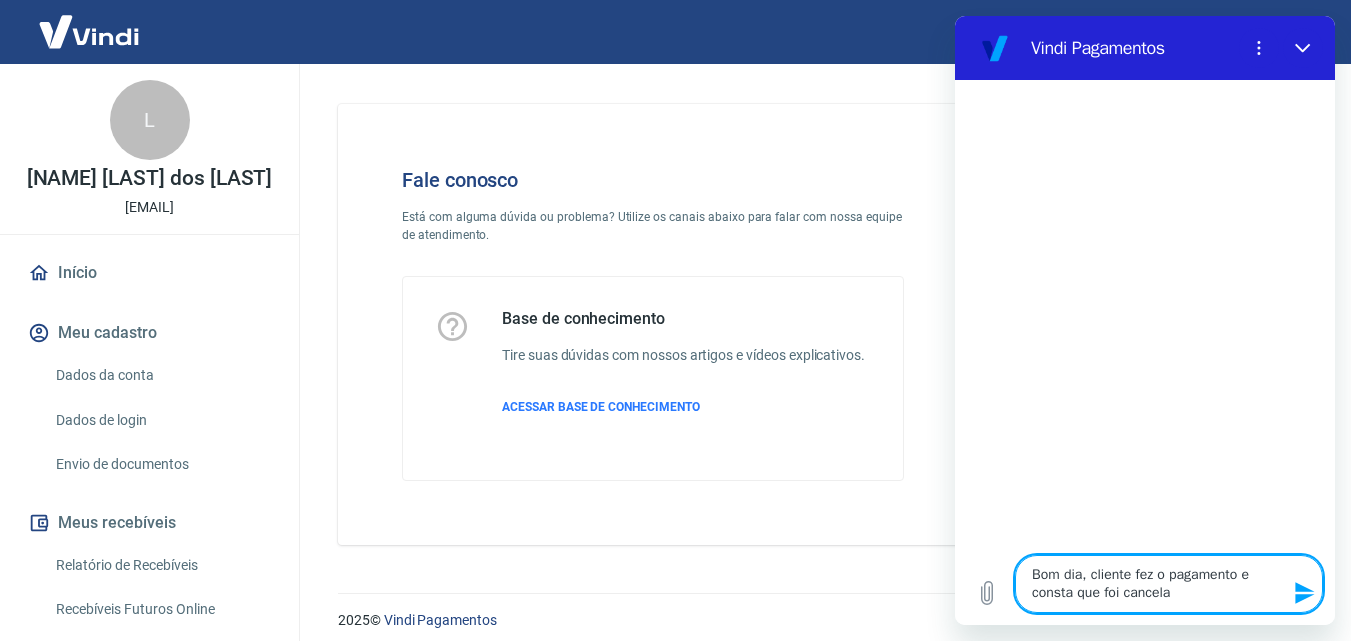 type on "x" 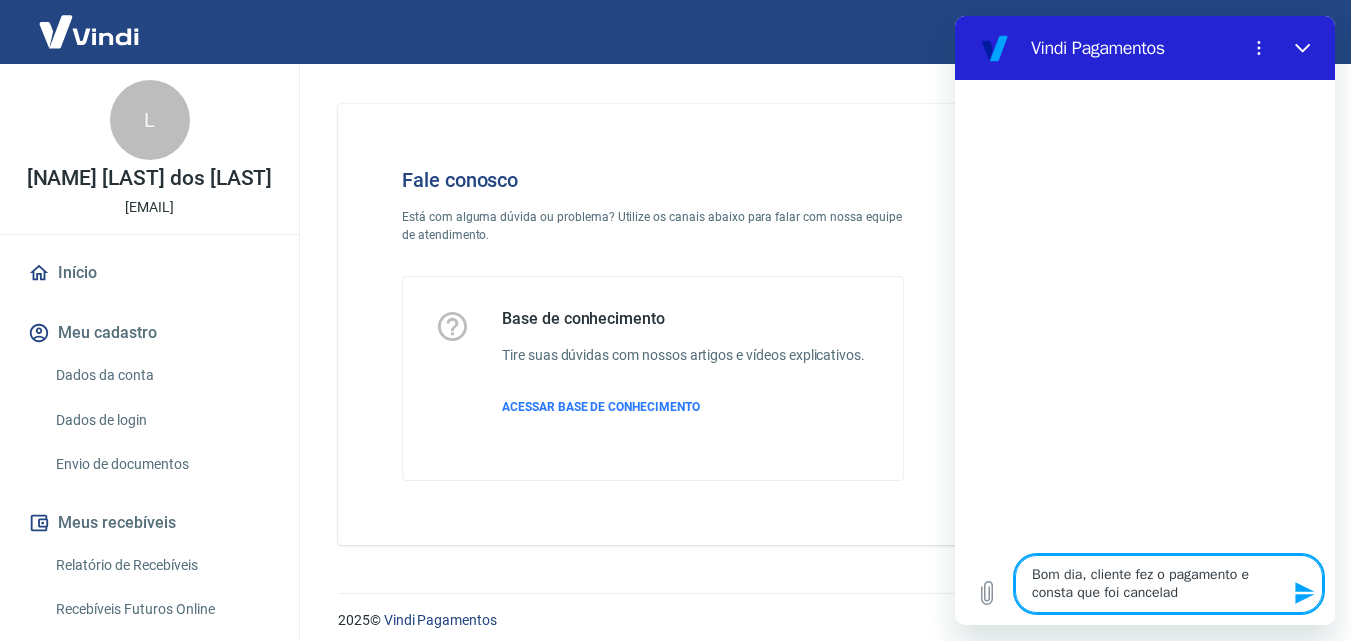 type on "x" 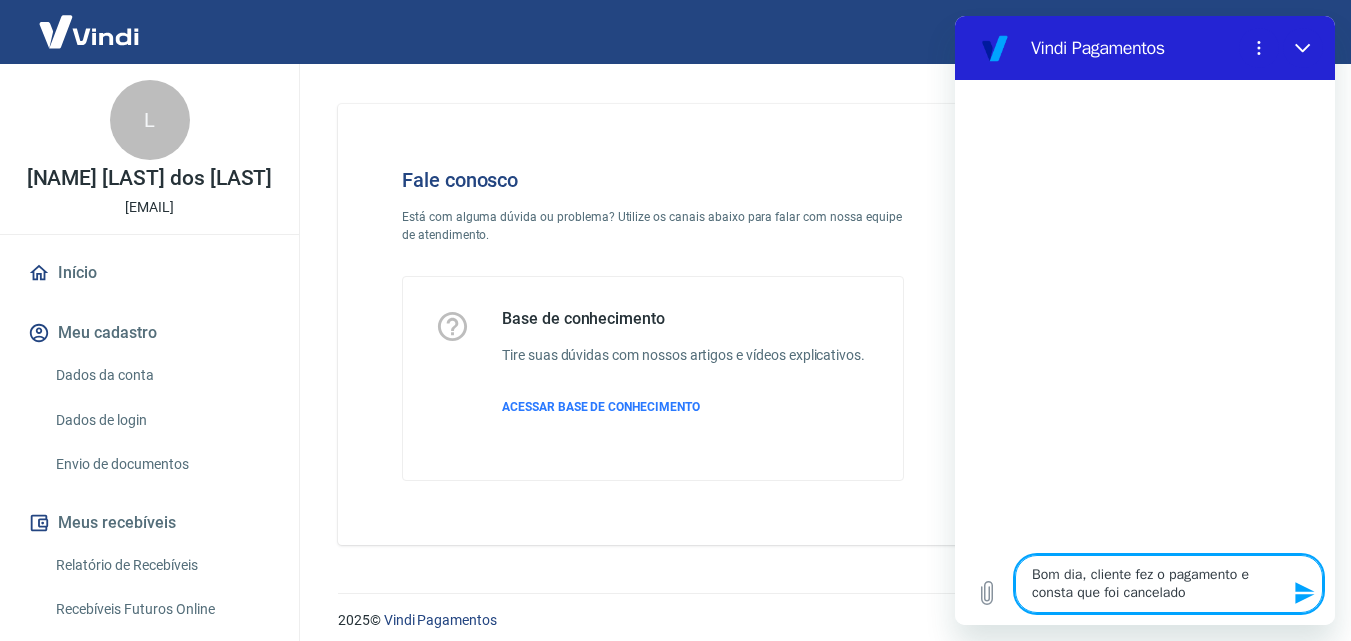 type on "Bom dia, cliente fez o pagamento e consta que foi cancelado" 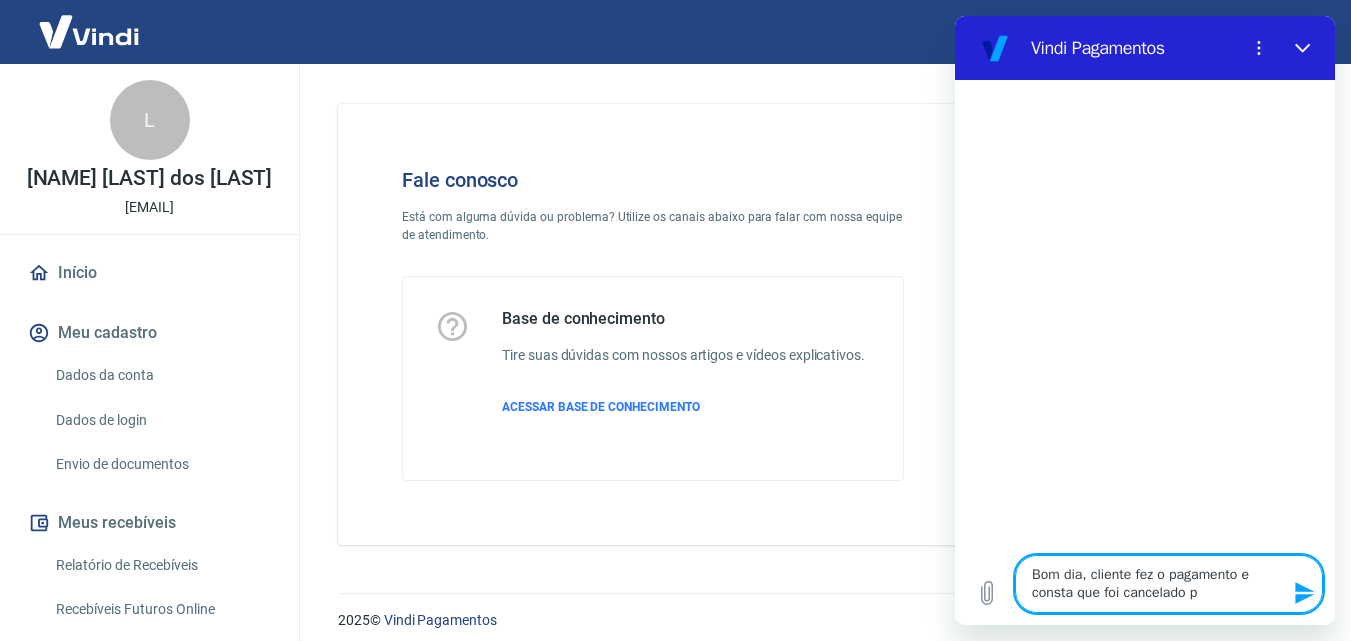 type on "Bom dia, cliente fez o pagamento e consta que foi cancelado pe" 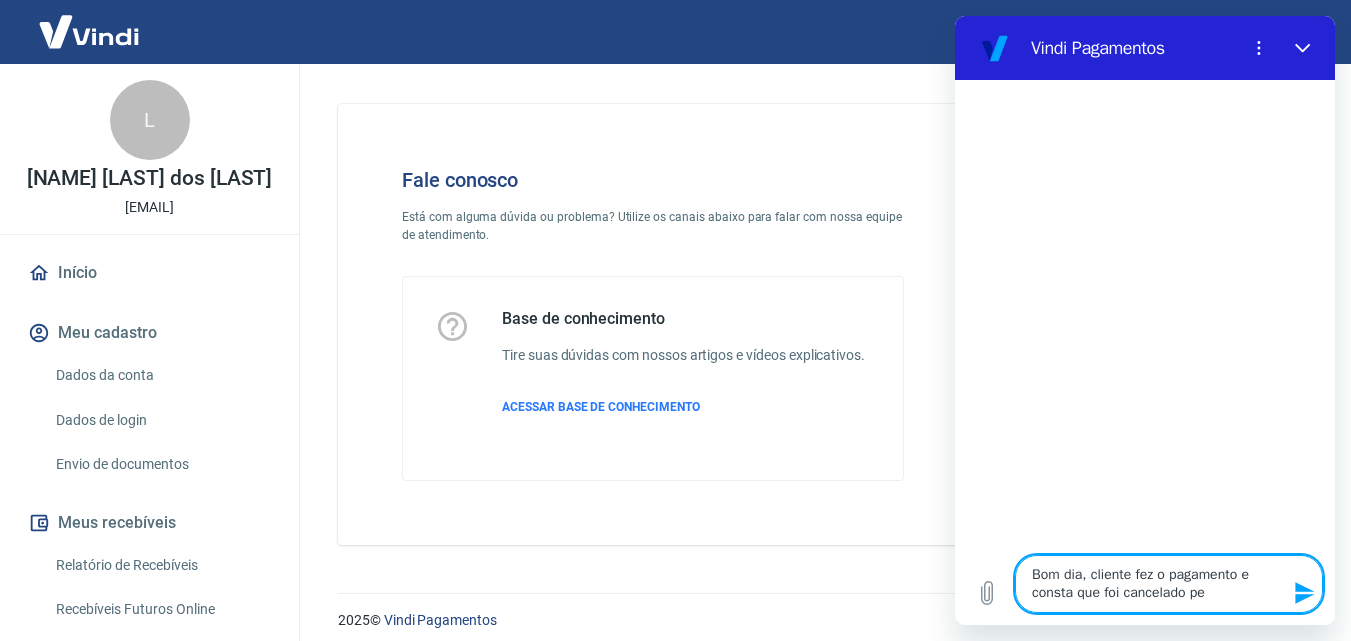 type on "Bom dia, cliente fez o pagamento e consta que foi cancelado pel" 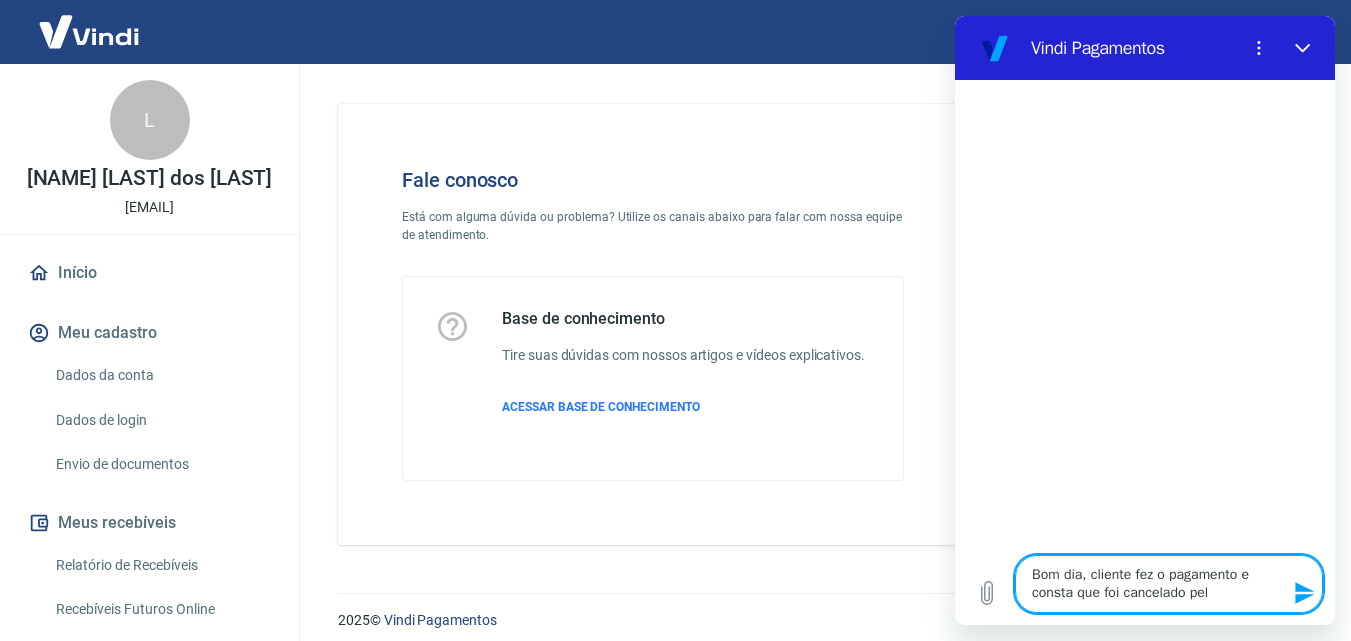 type on "Bom dia, cliente fez o pagamento e consta que foi cancelado pela" 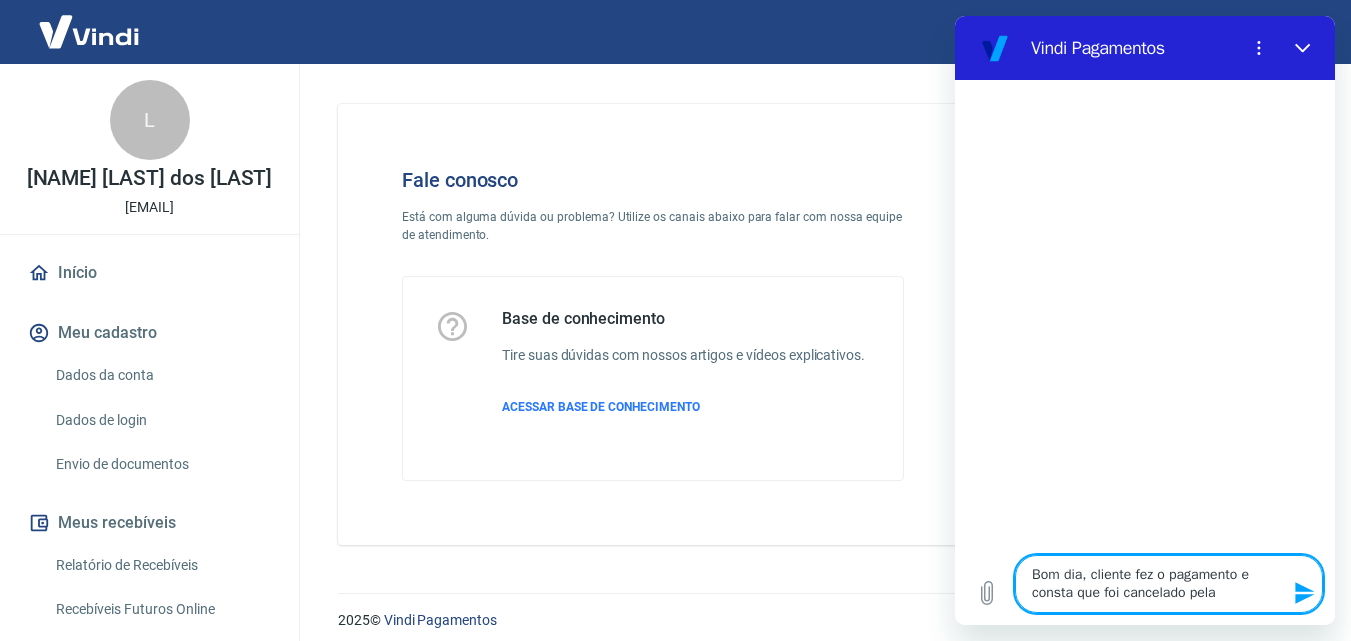 type on "x" 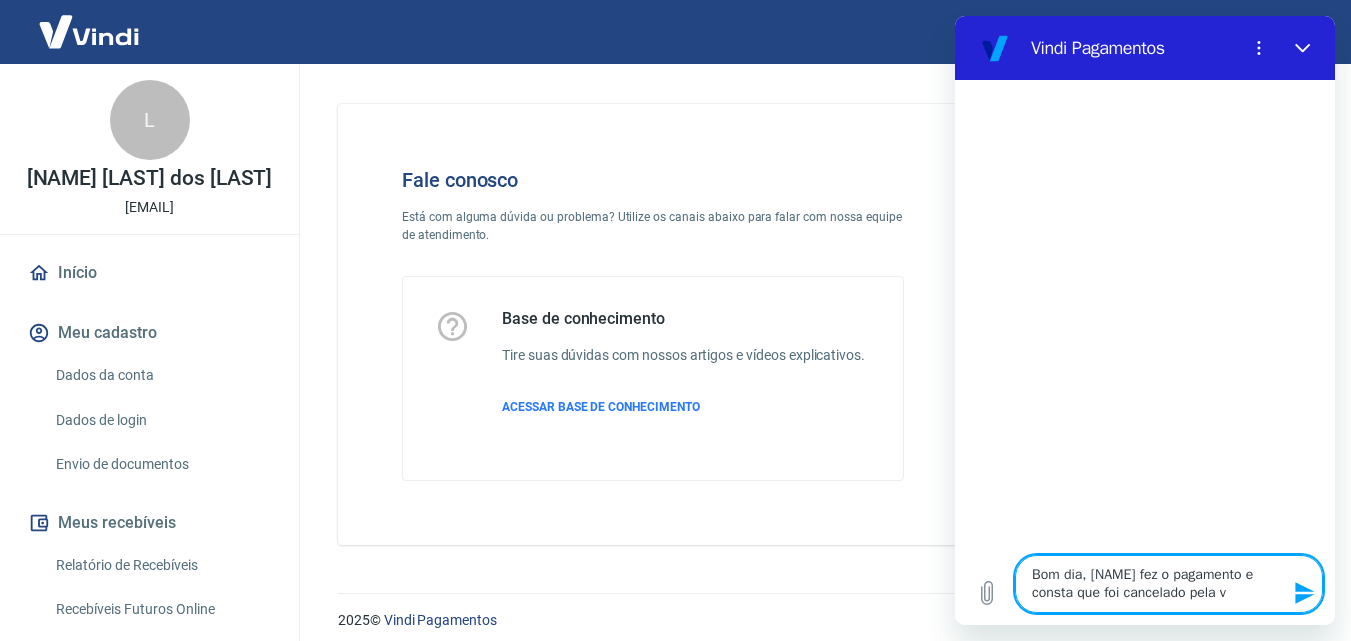 type on "Bom dia, cliente fez o pagamento e consta que foi cancelado pela vi" 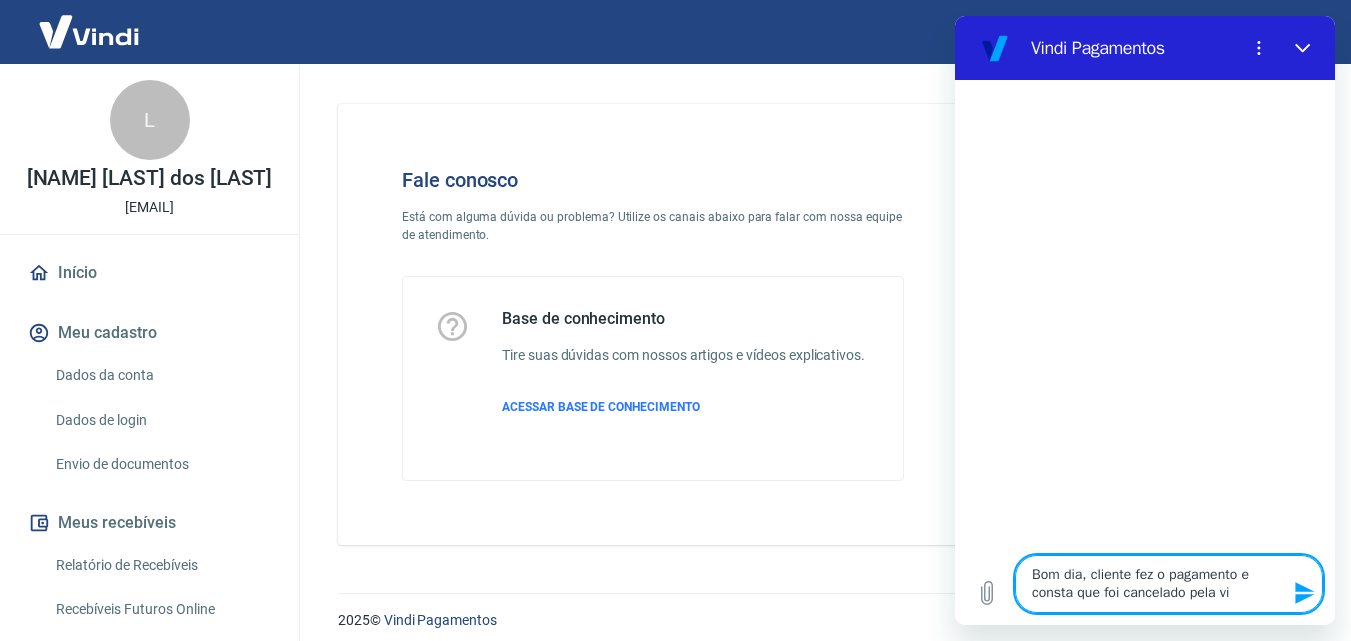 type on "x" 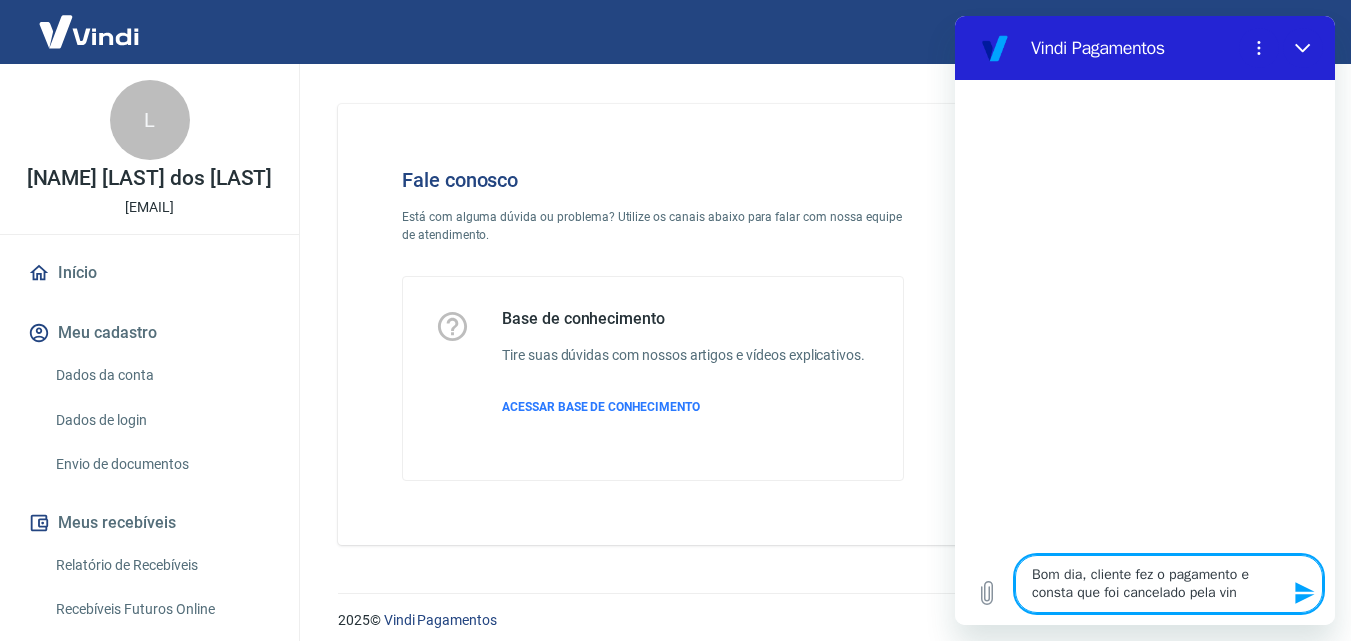 type on "Bom dia, cliente fez o pagamento e consta que foi cancelado pela vind" 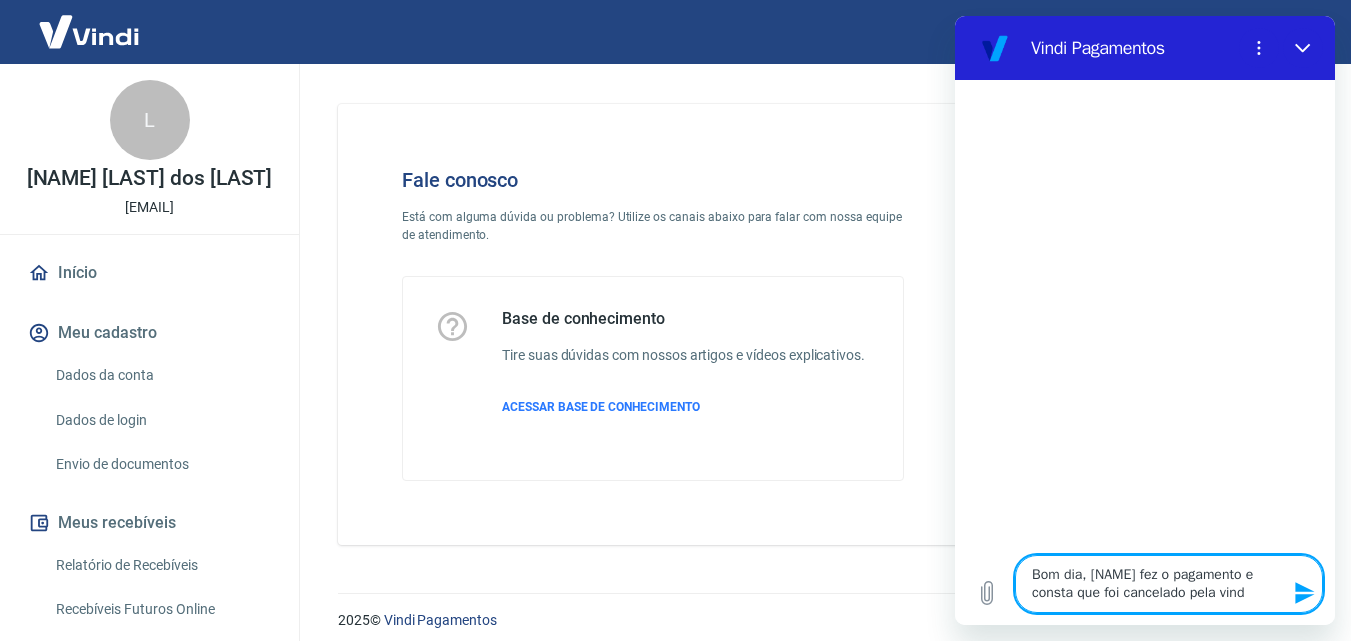 type on "Bom dia, cliente fez o pagamento e consta que foi cancelado pela vindi" 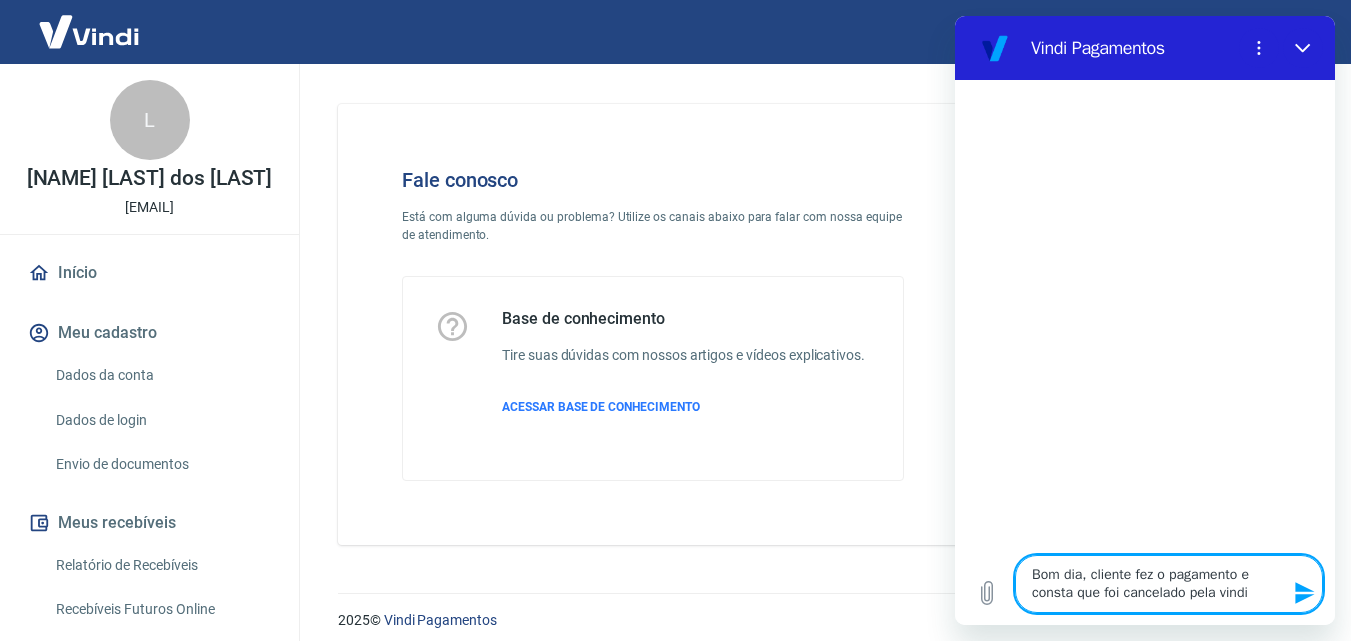 type on "Bom dia, cliente fez o pagamento e consta que foi cancelado pela vindi" 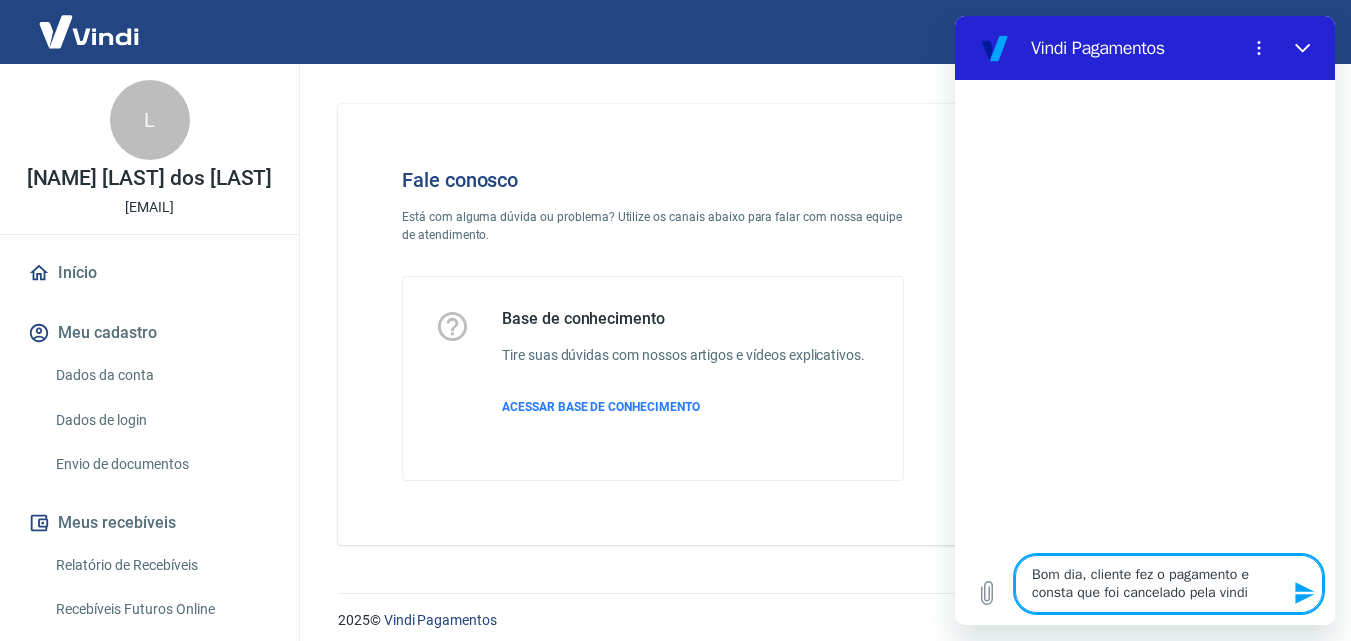 type 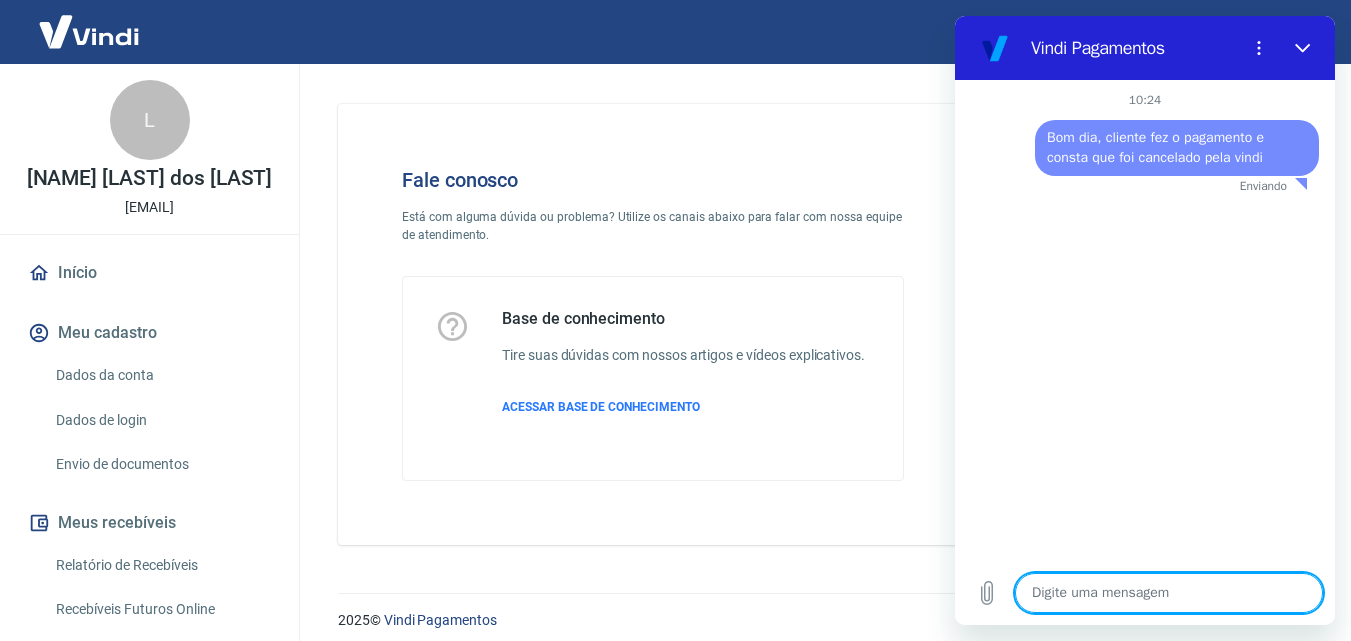 type on "x" 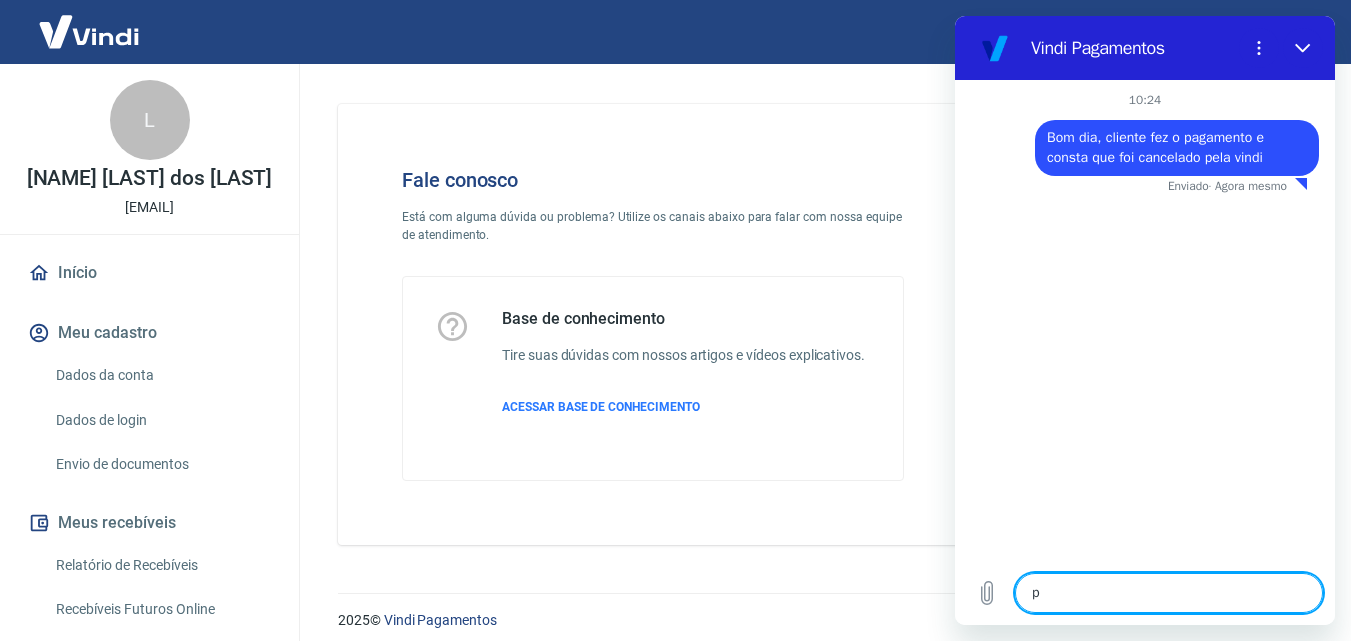 type on "po" 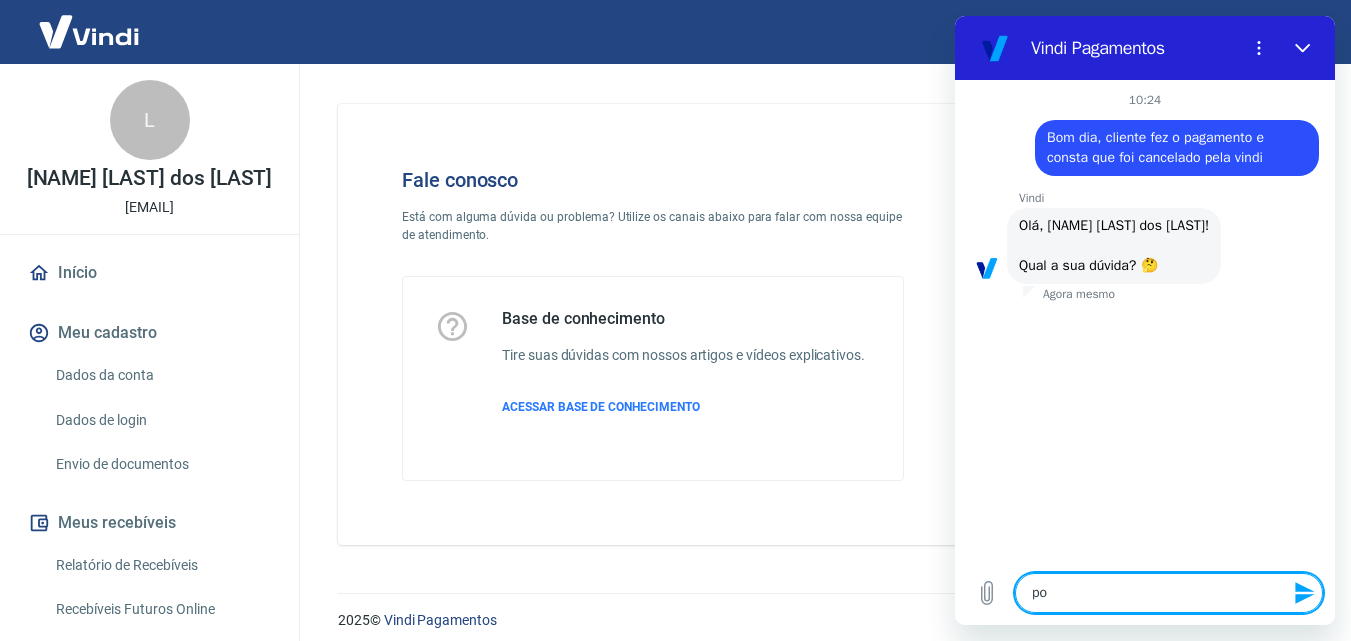type on "pod" 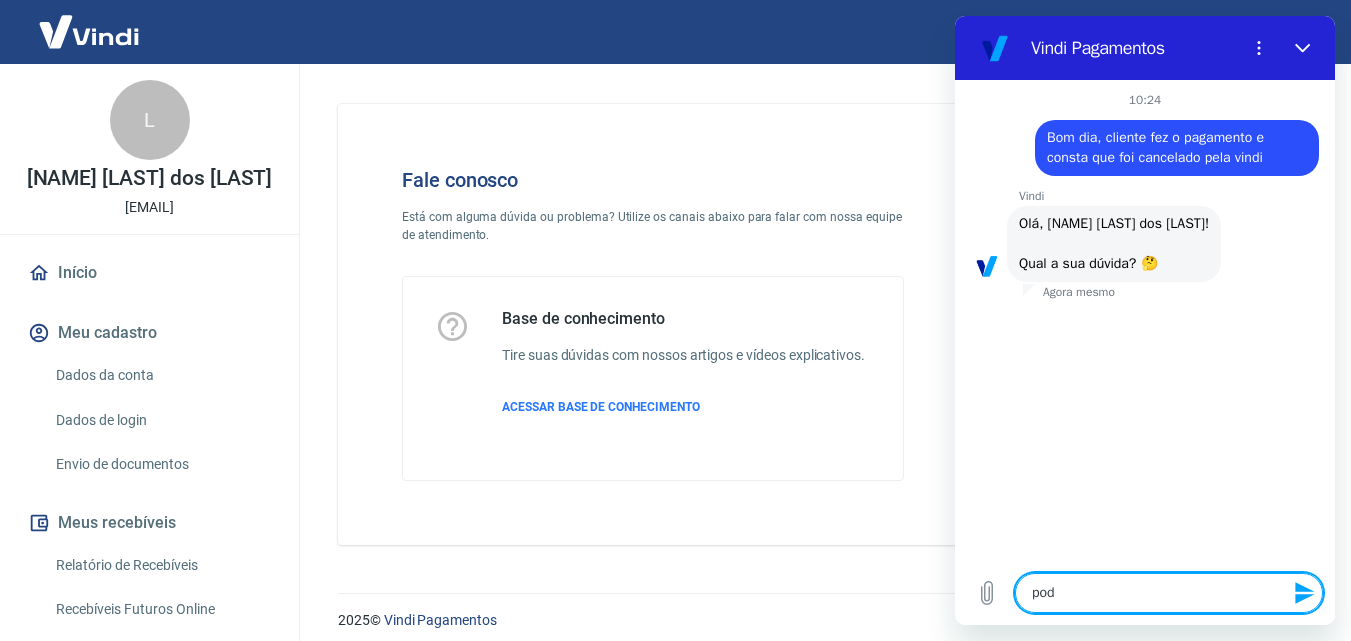 type on "pode" 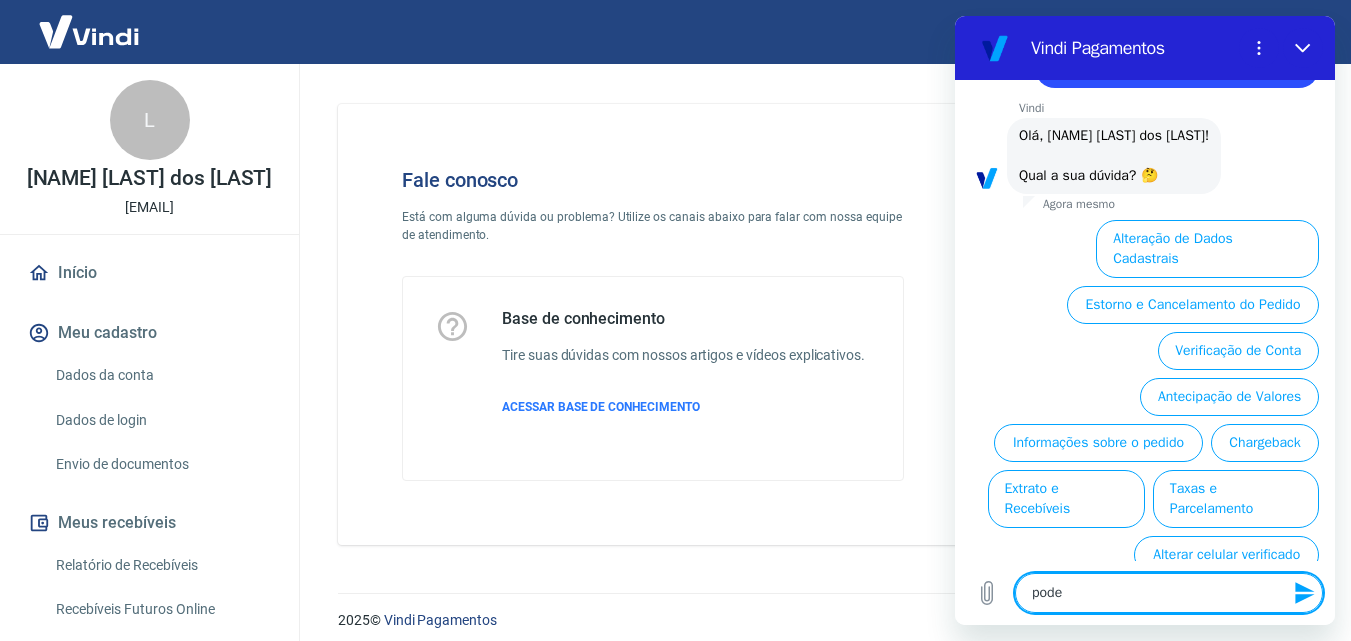 scroll, scrollTop: 132, scrollLeft: 0, axis: vertical 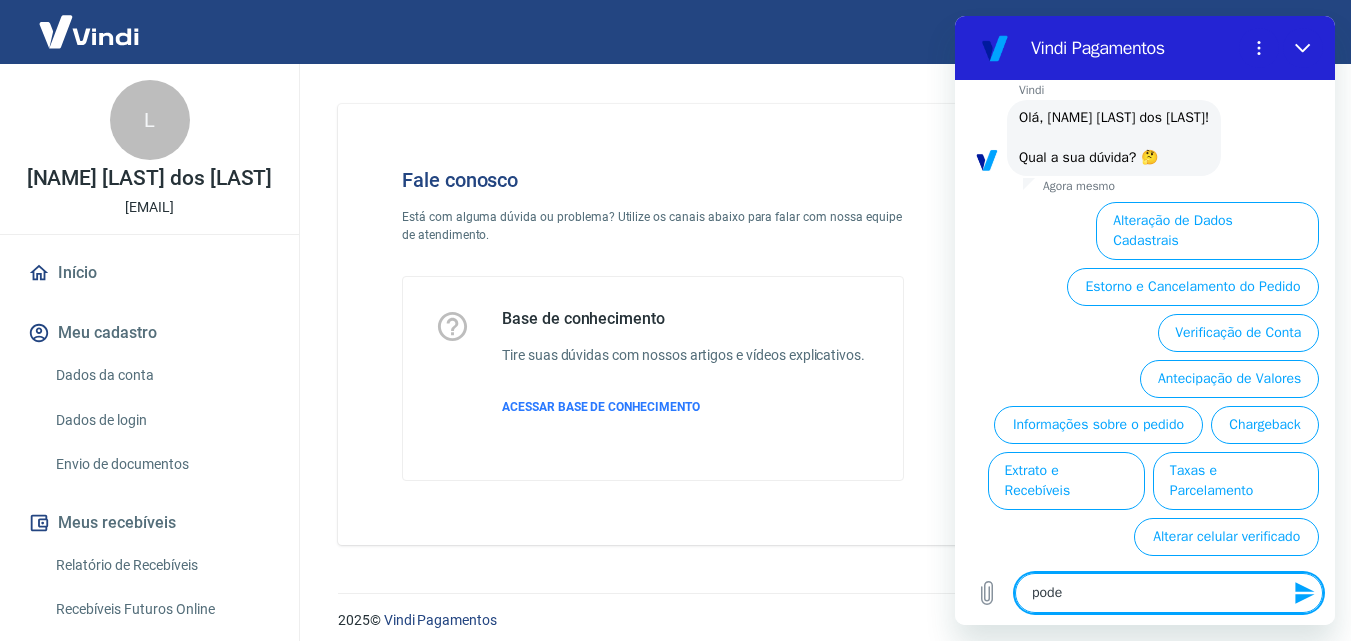 type on "poder" 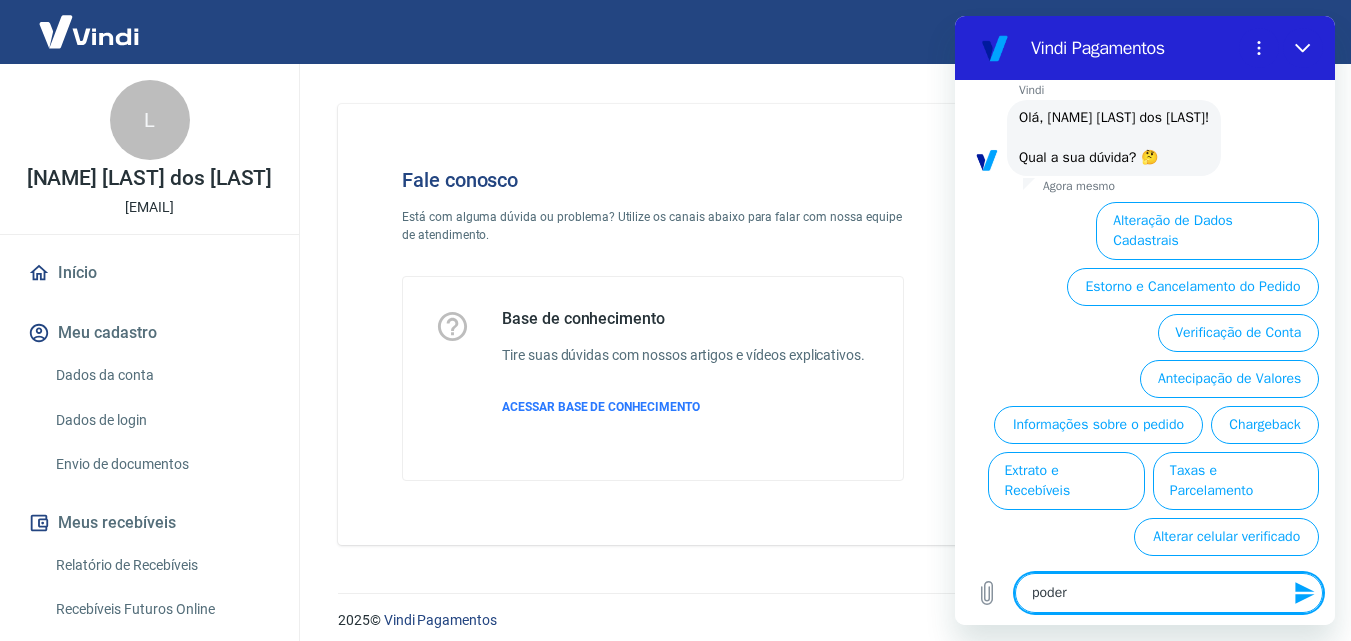 type on "poderi" 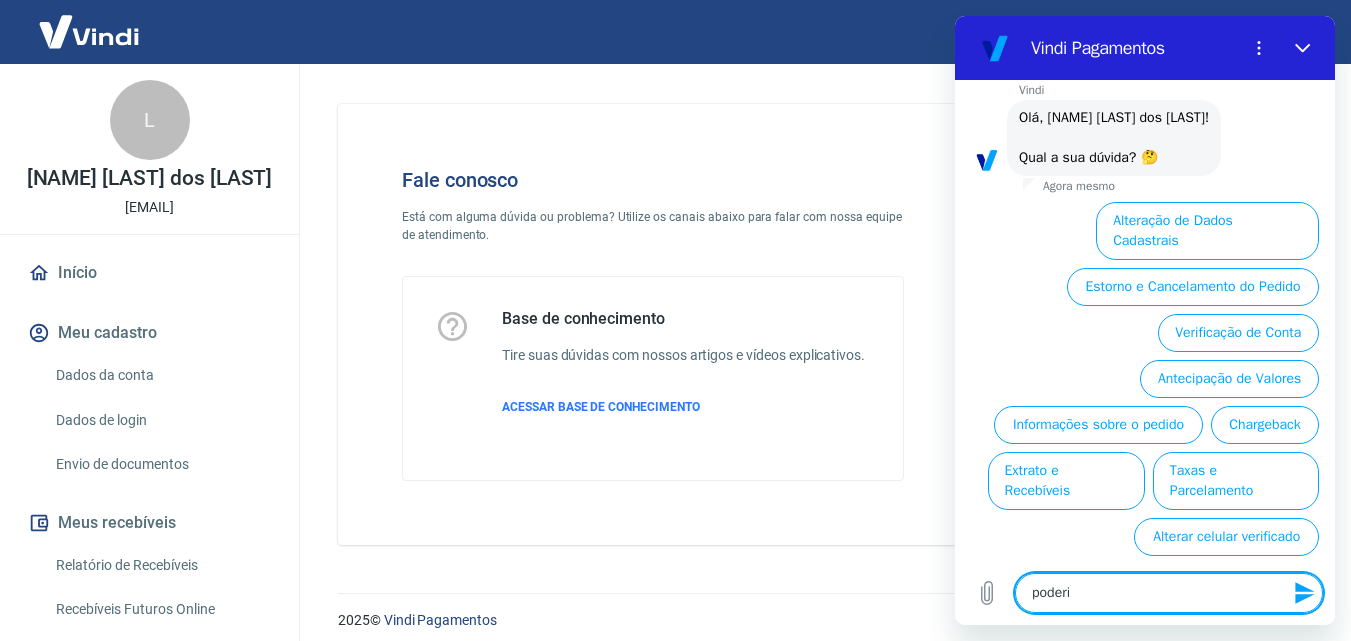 type on "x" 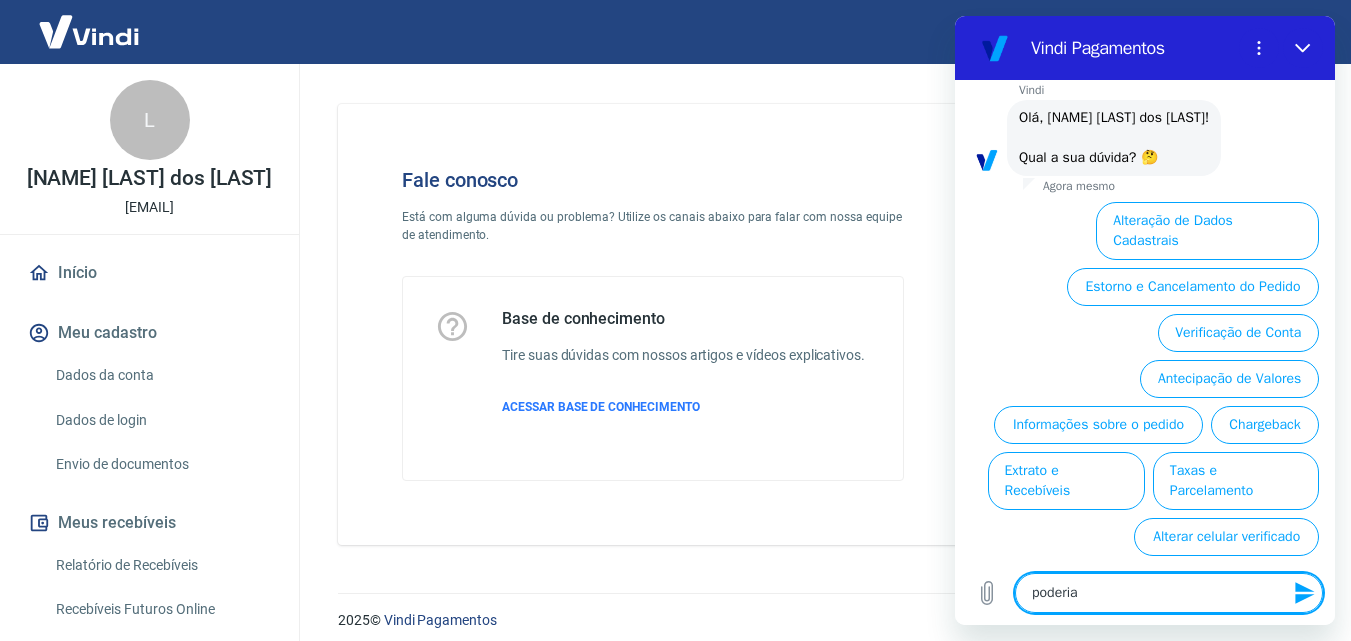type on "poderia" 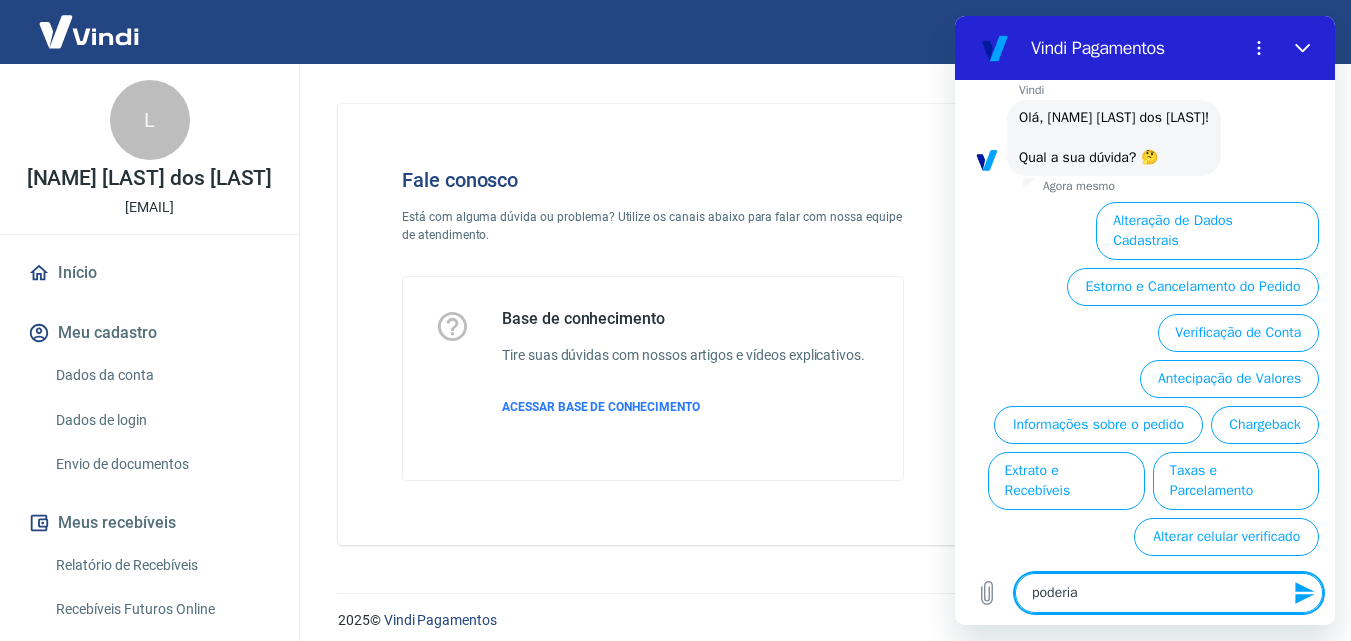 type 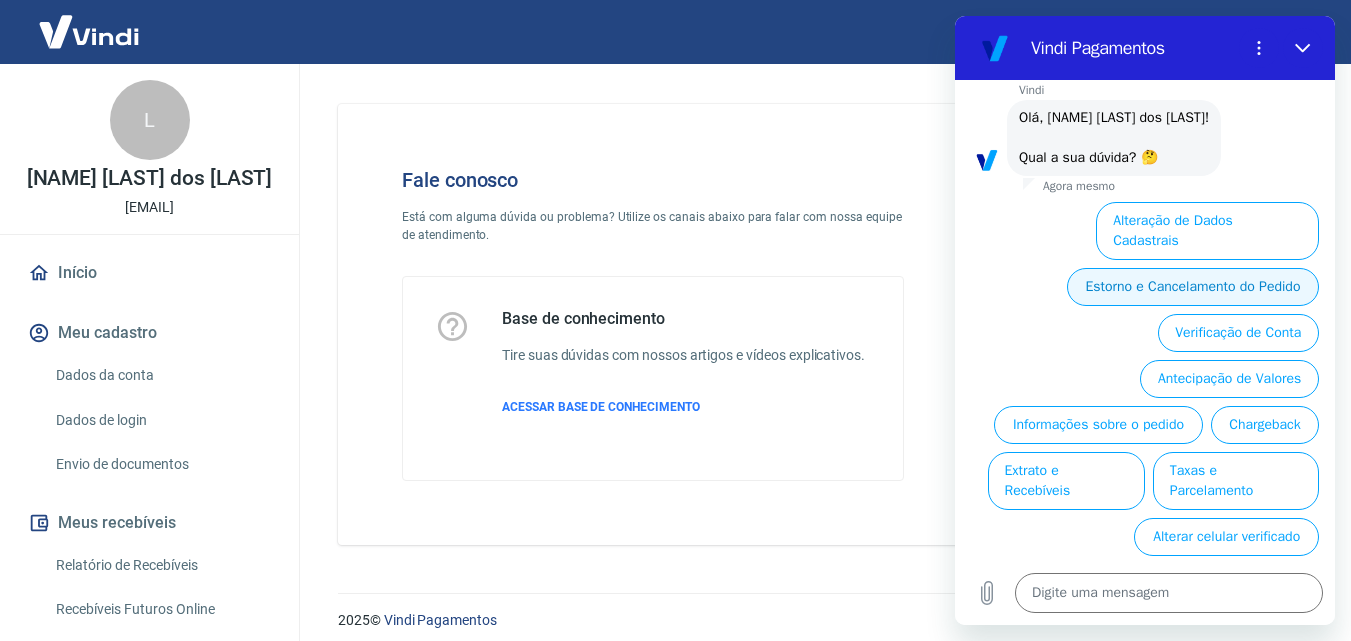 click on "Estorno e Cancelamento do Pedido" at bounding box center [1193, 287] 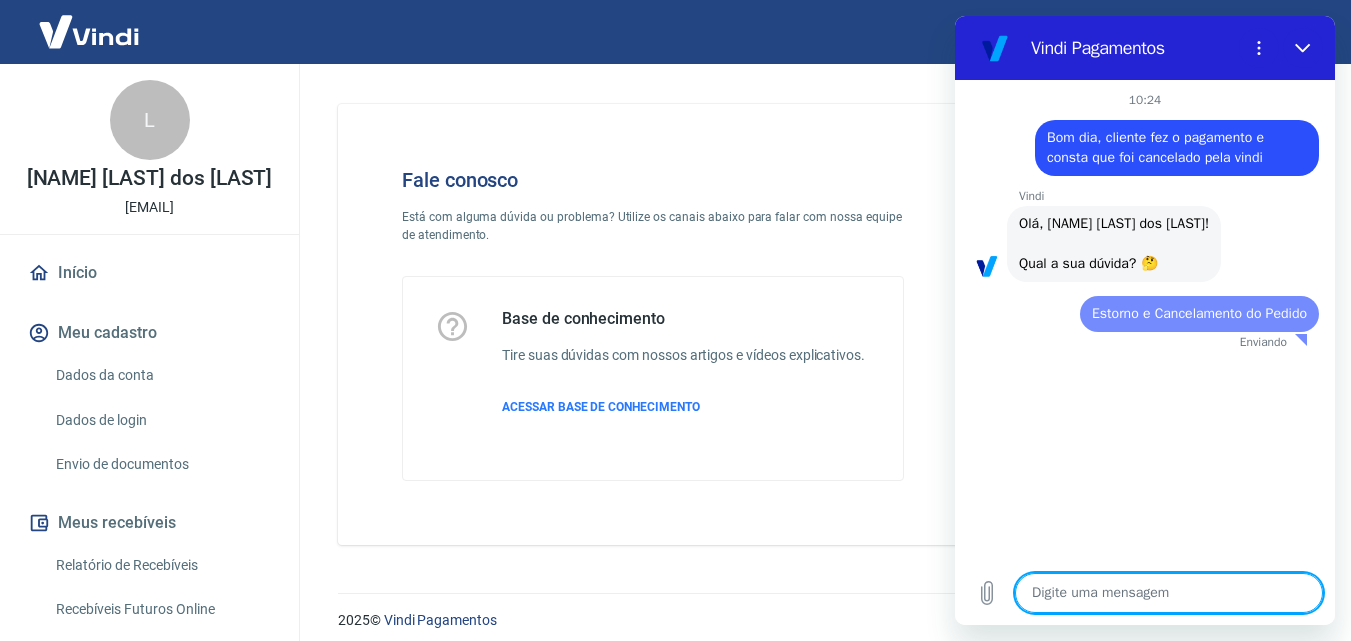 scroll, scrollTop: 0, scrollLeft: 0, axis: both 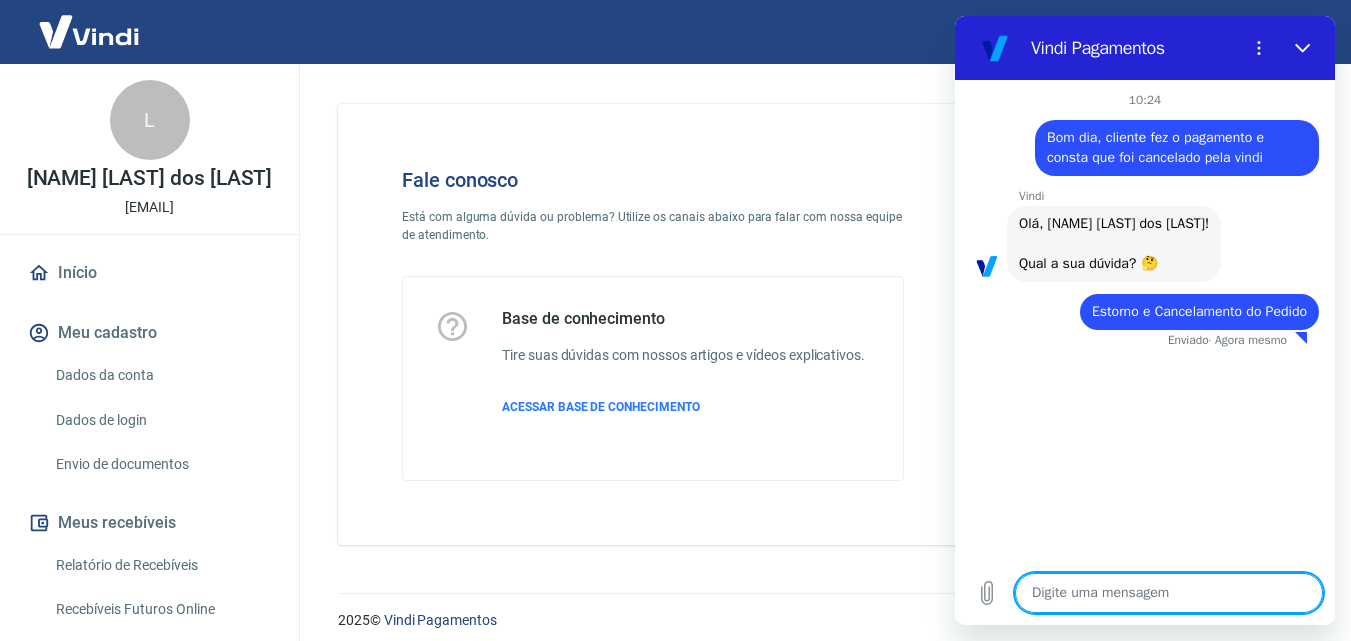 type on "x" 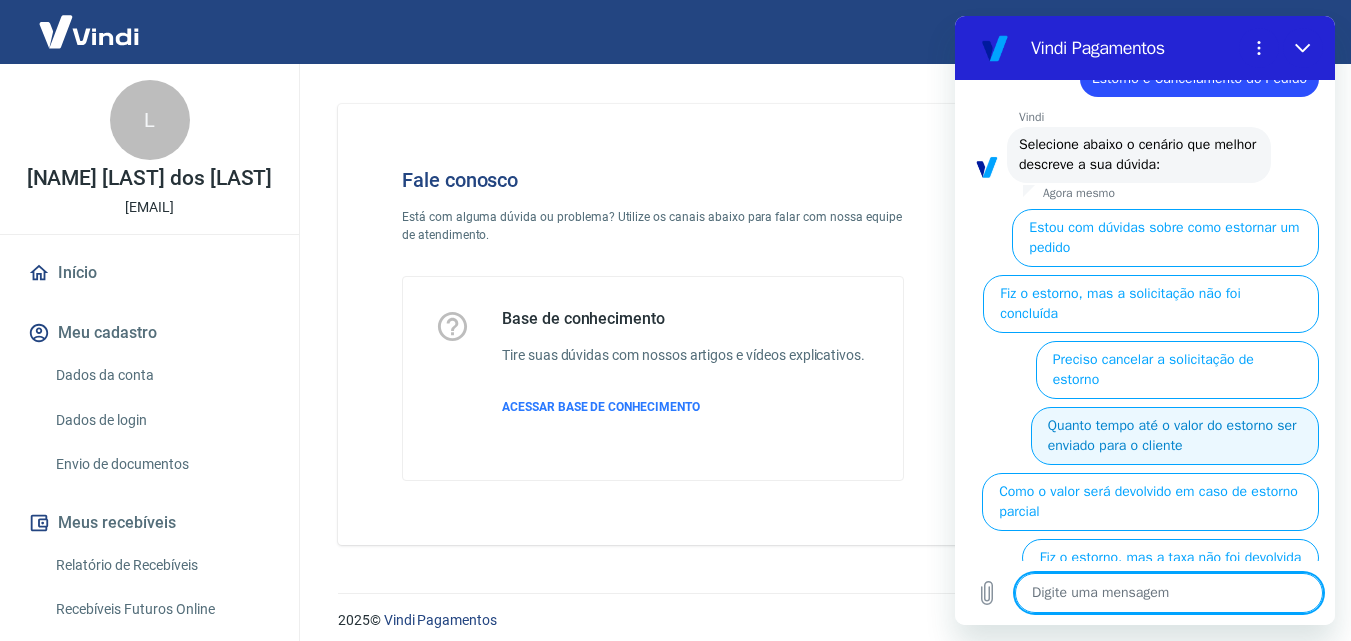 scroll, scrollTop: 234, scrollLeft: 0, axis: vertical 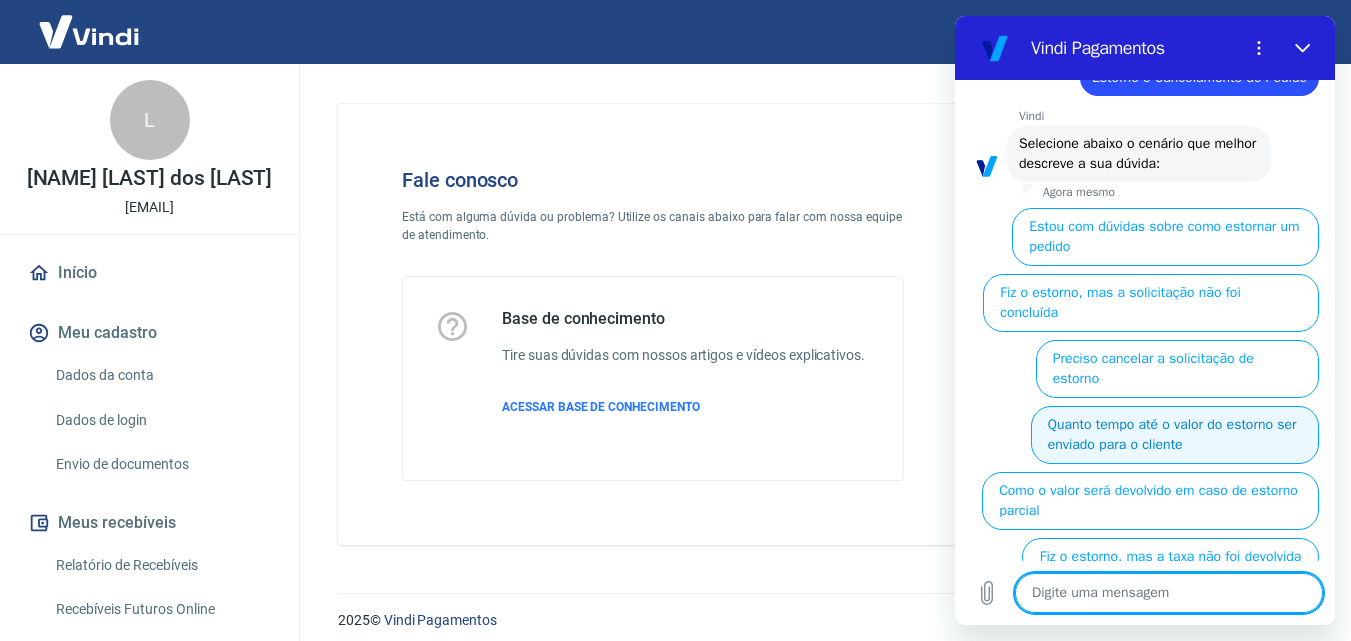 type on "o" 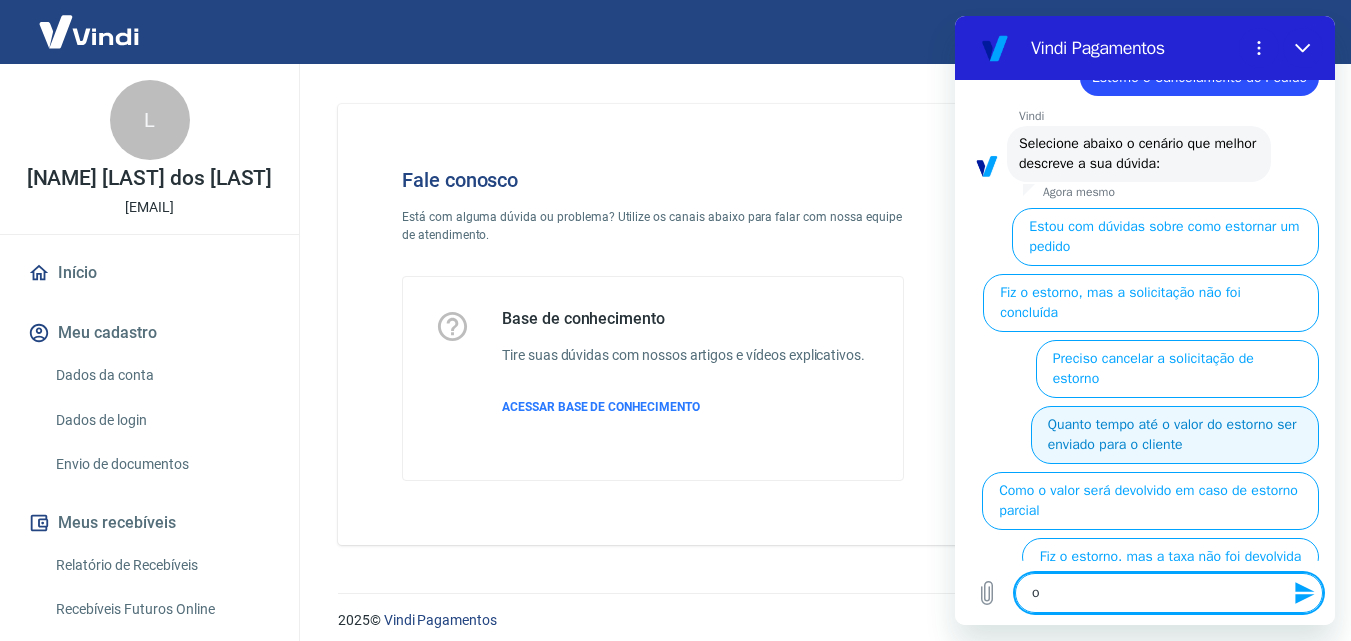 type on "ou" 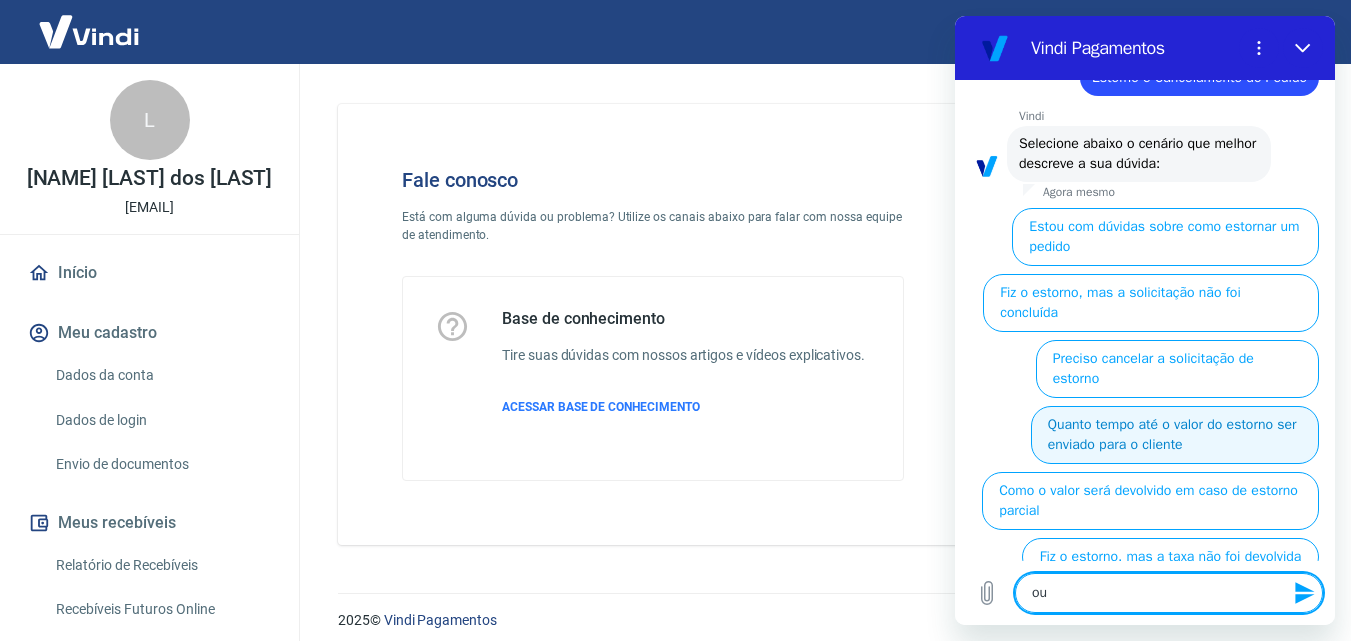 type on "out" 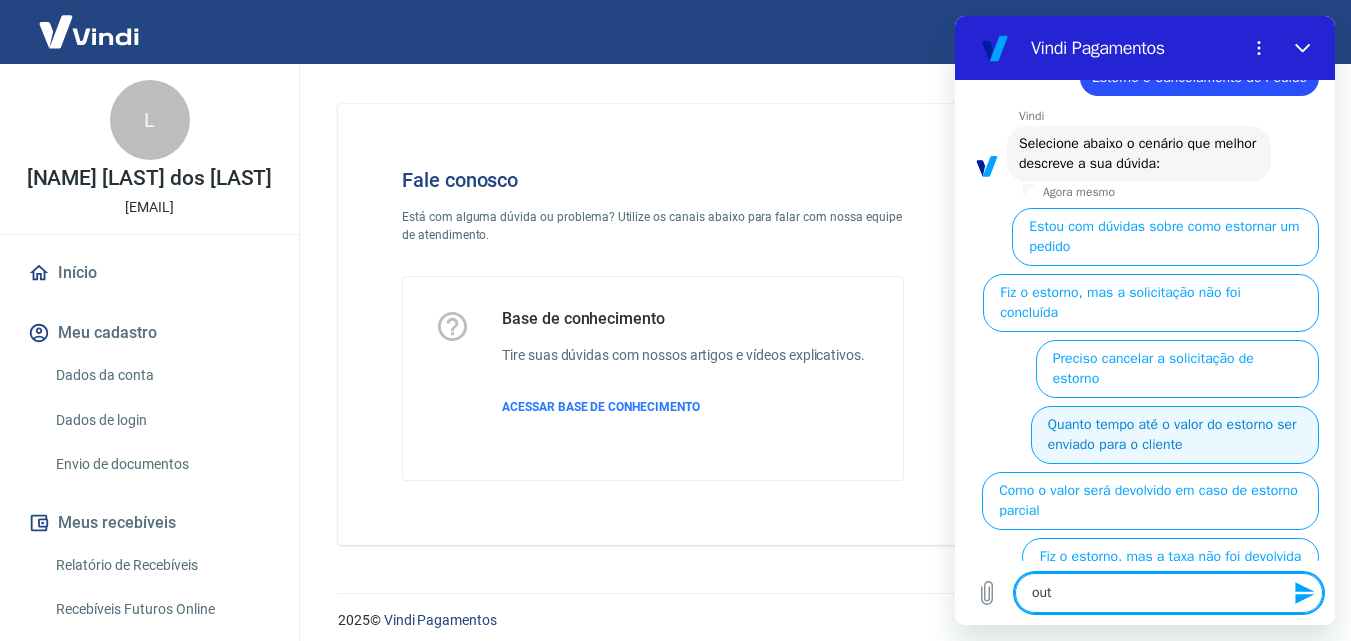 type on "outr" 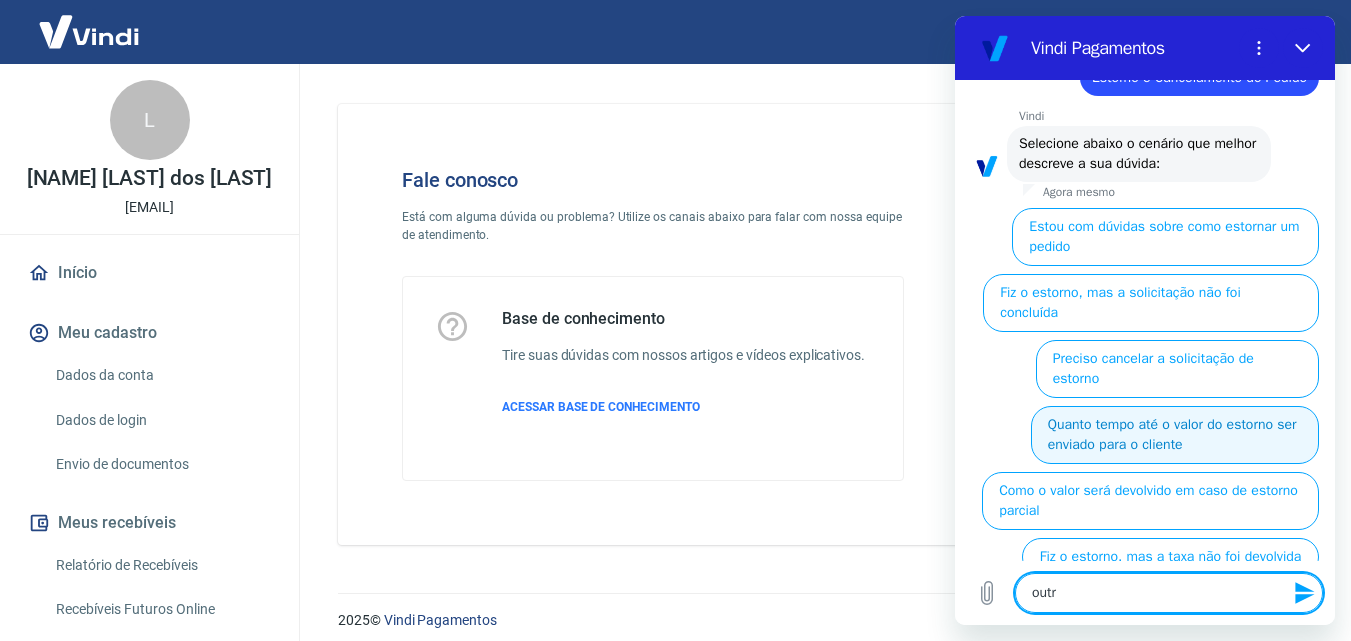 type on "outro" 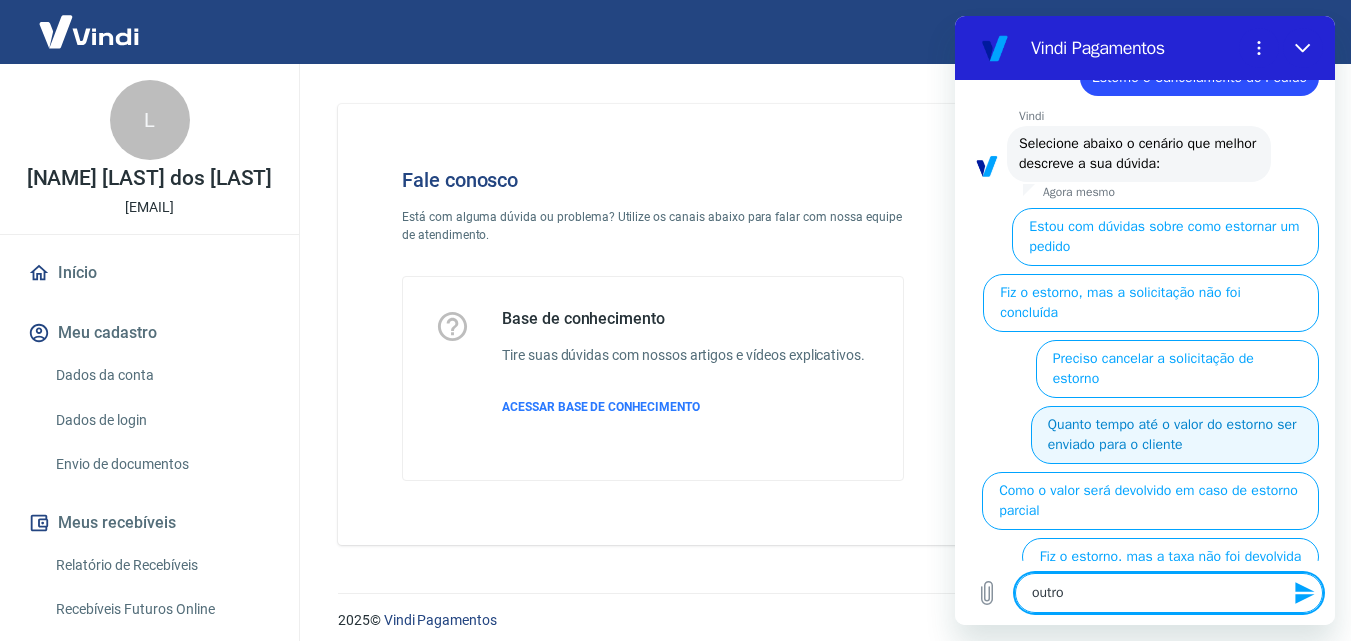 type 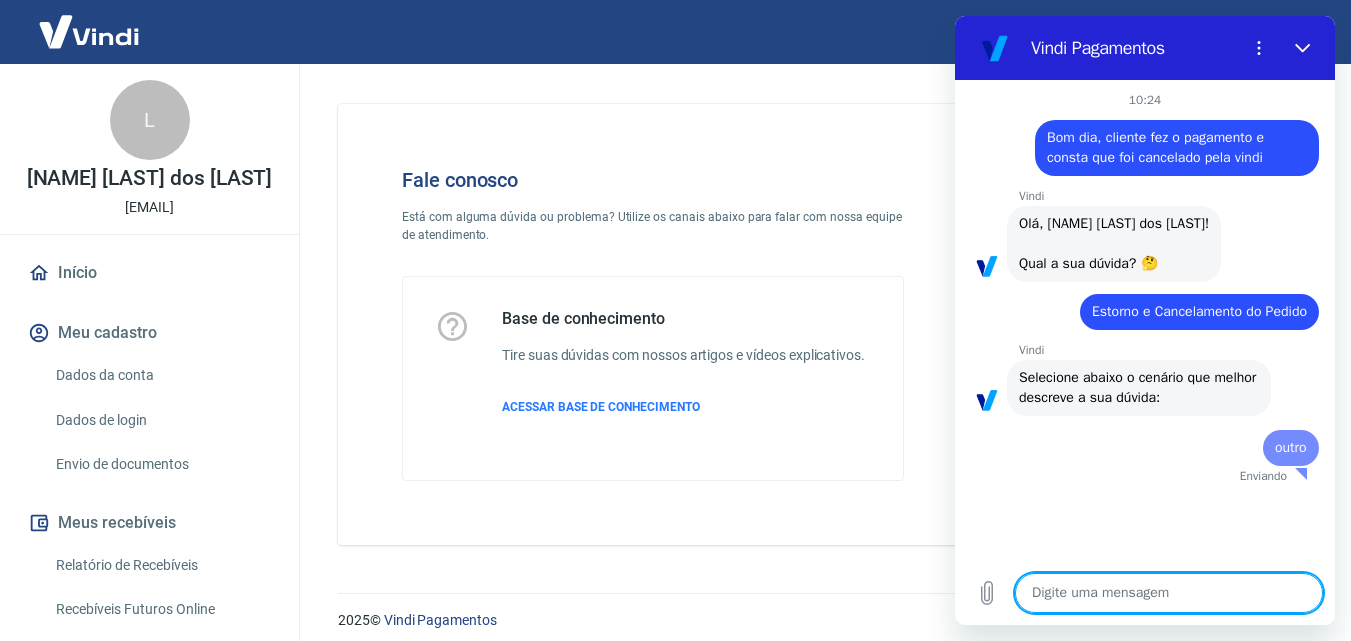 scroll, scrollTop: 0, scrollLeft: 0, axis: both 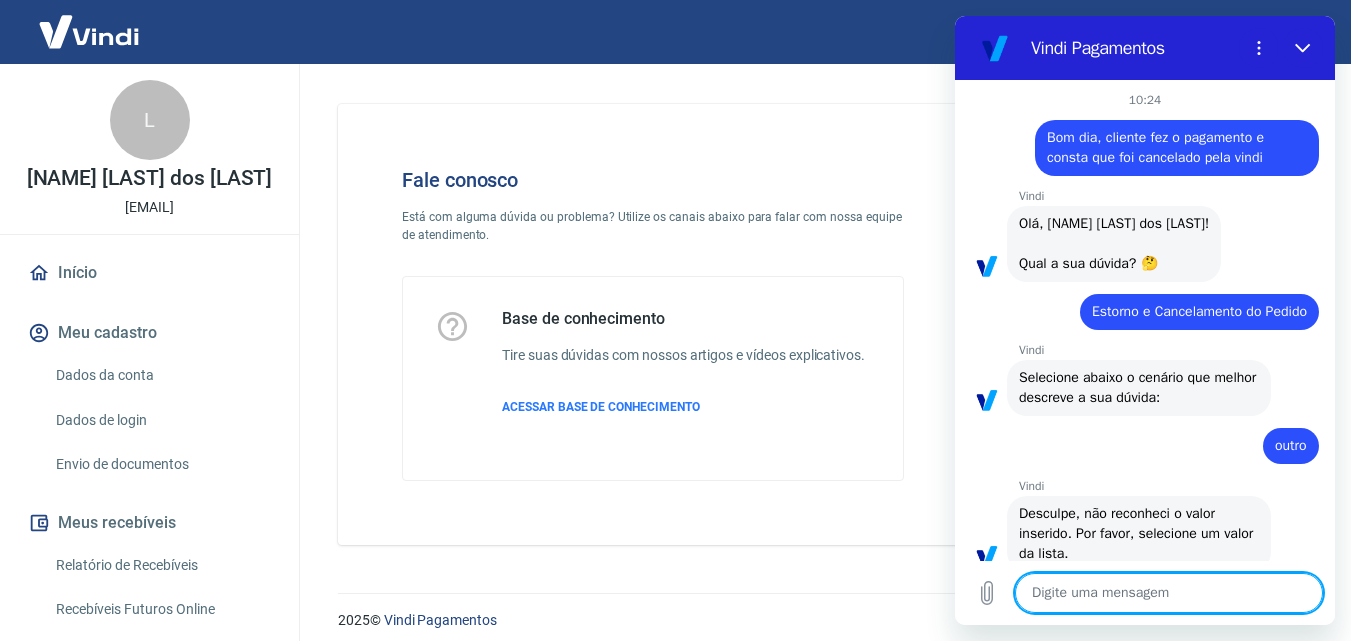 type on "x" 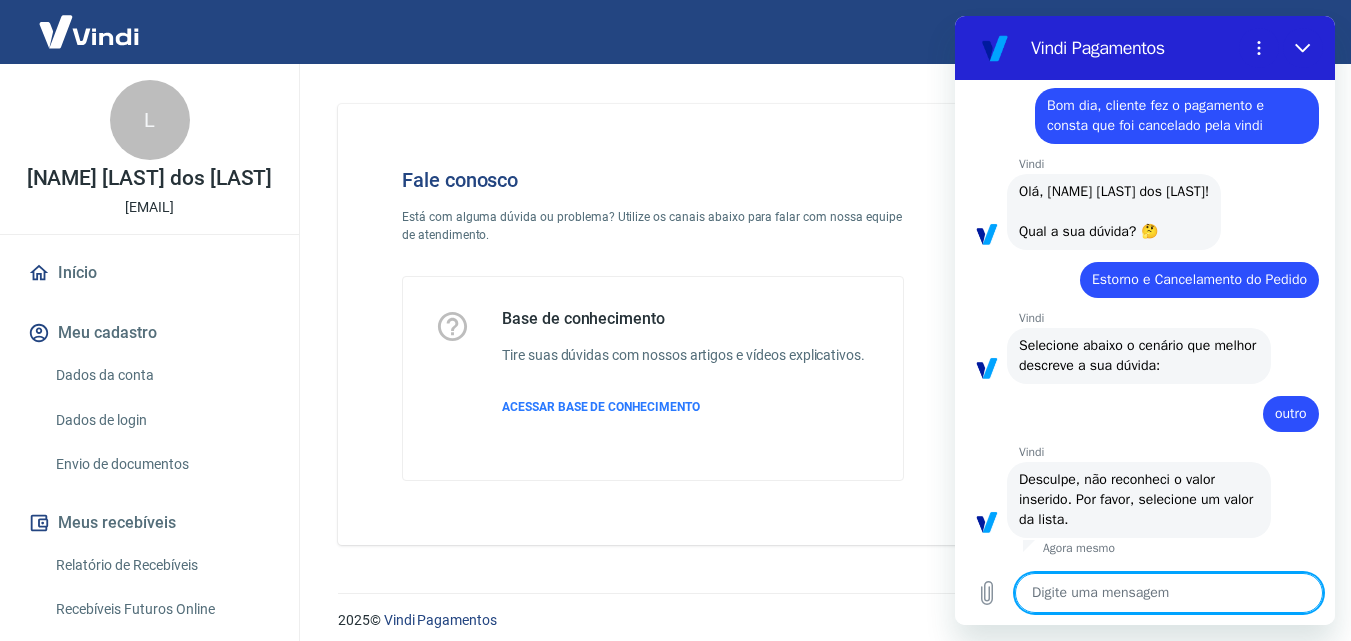 scroll, scrollTop: 0, scrollLeft: 0, axis: both 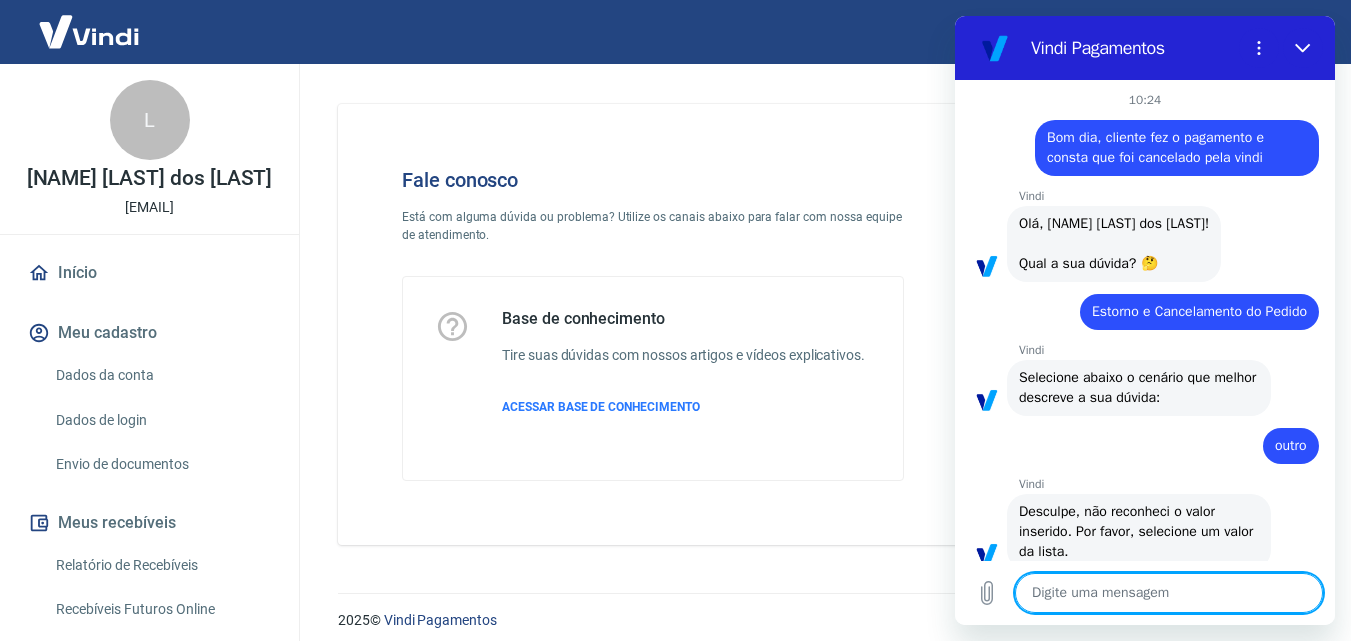 type on "C" 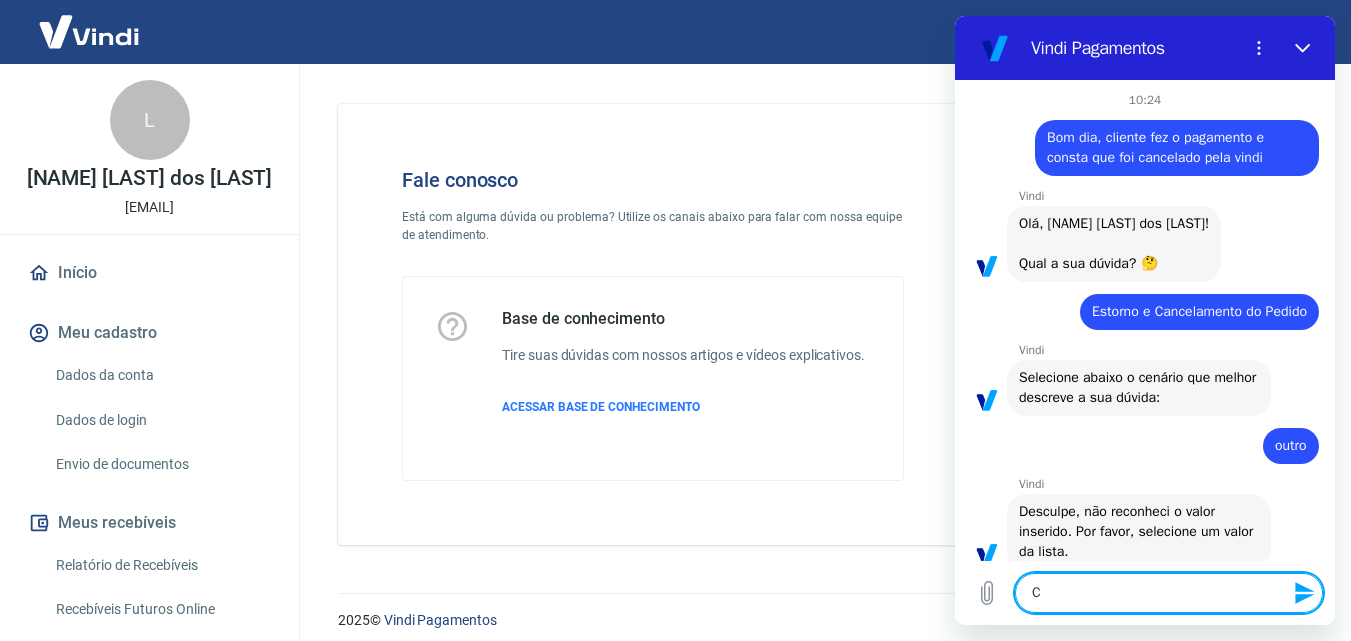type on "Ca" 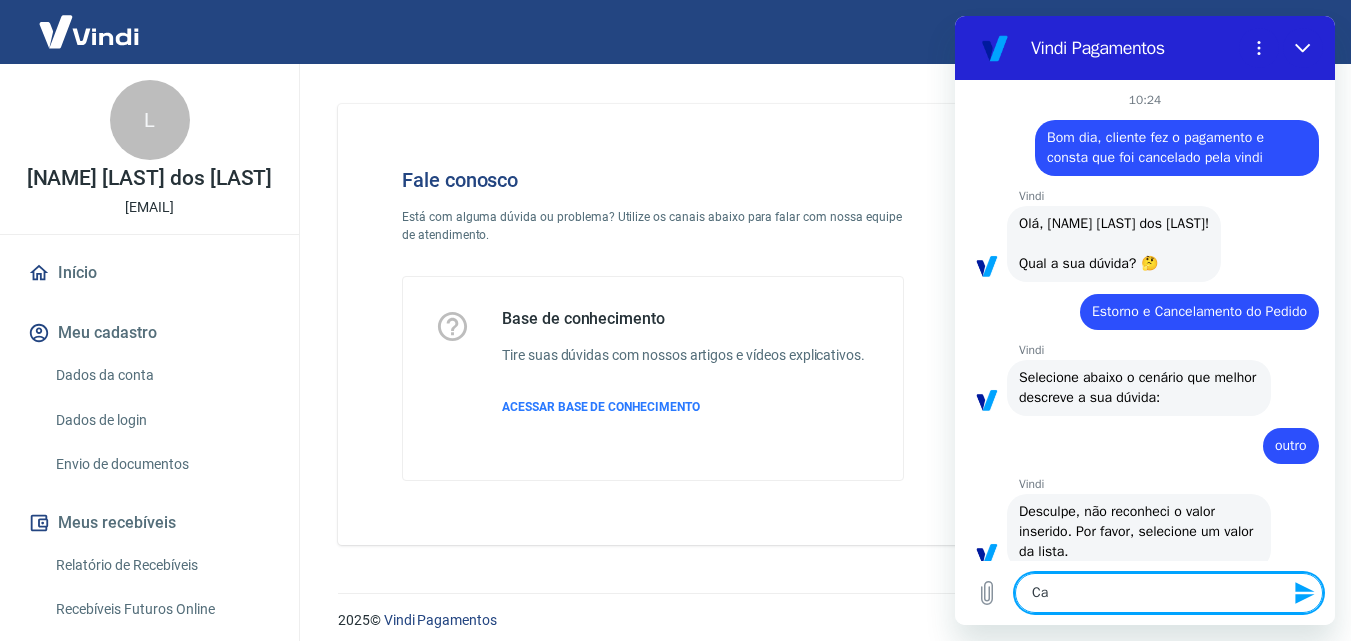 type on "x" 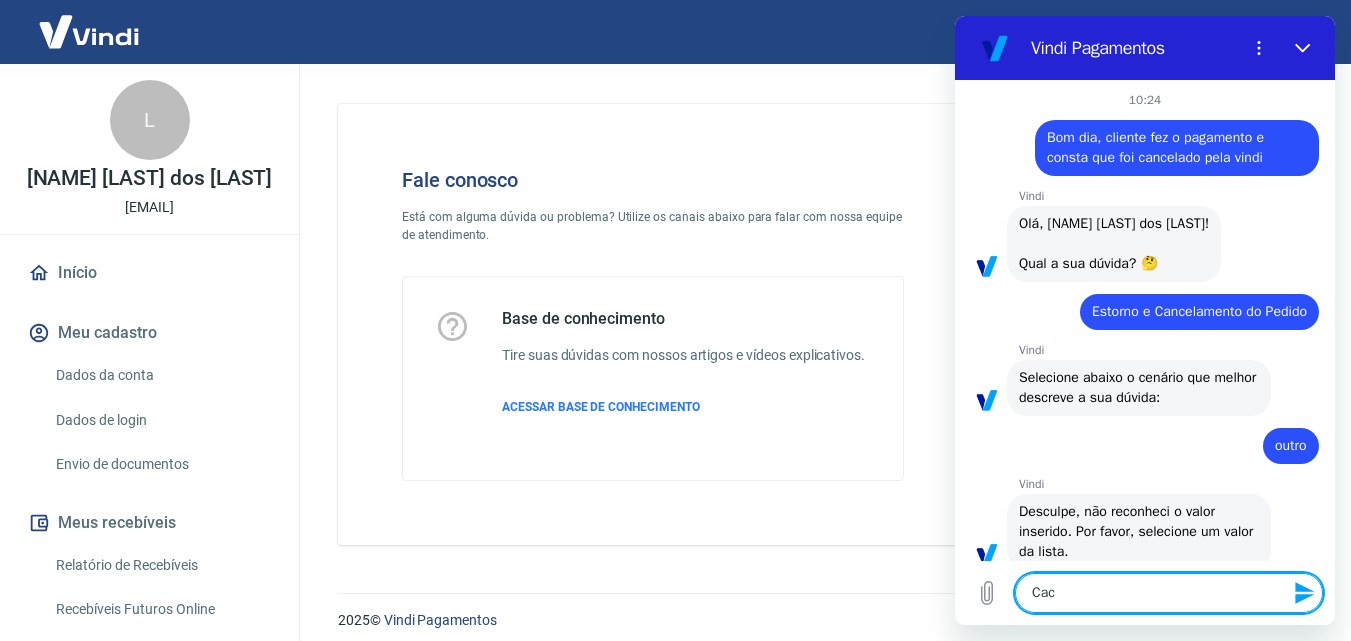 type on "Ca" 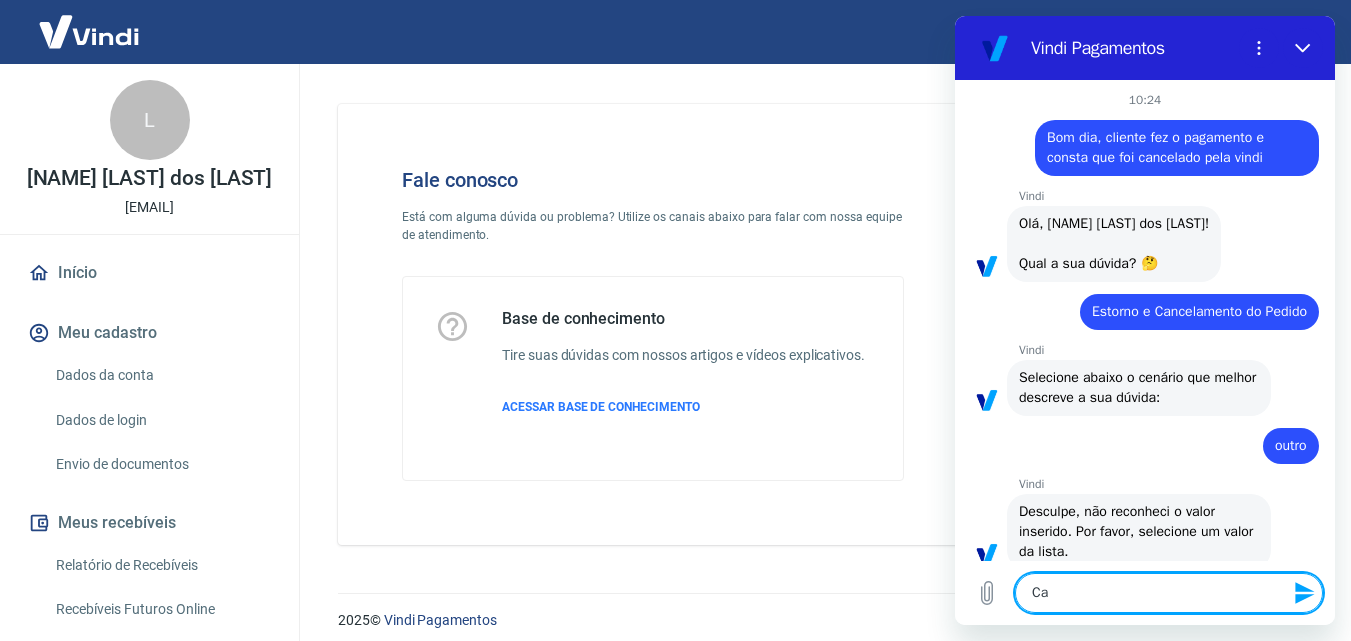 type 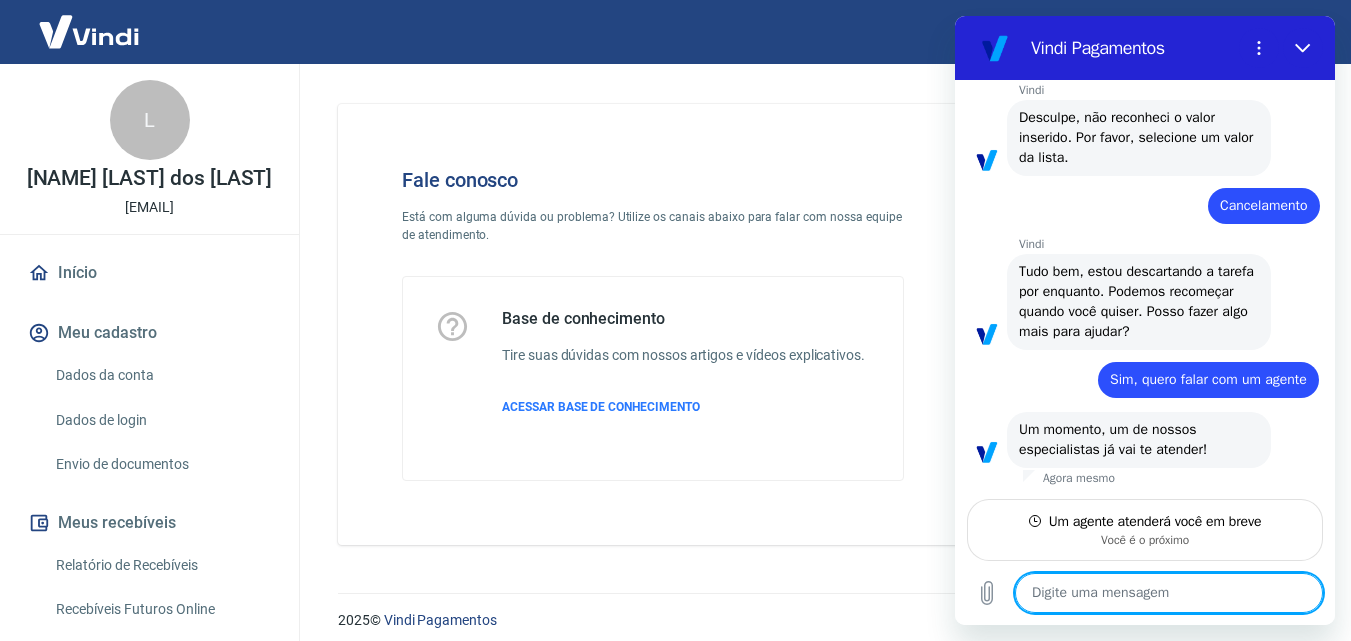 scroll, scrollTop: 414, scrollLeft: 0, axis: vertical 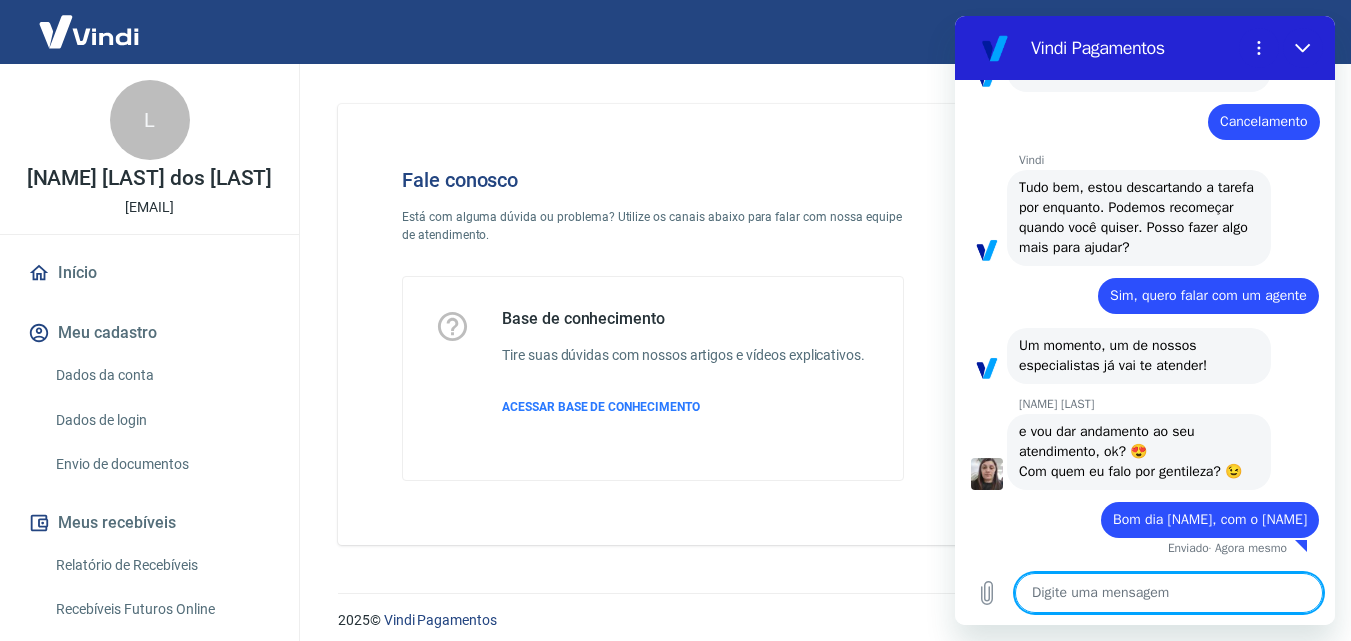click at bounding box center [1169, 593] 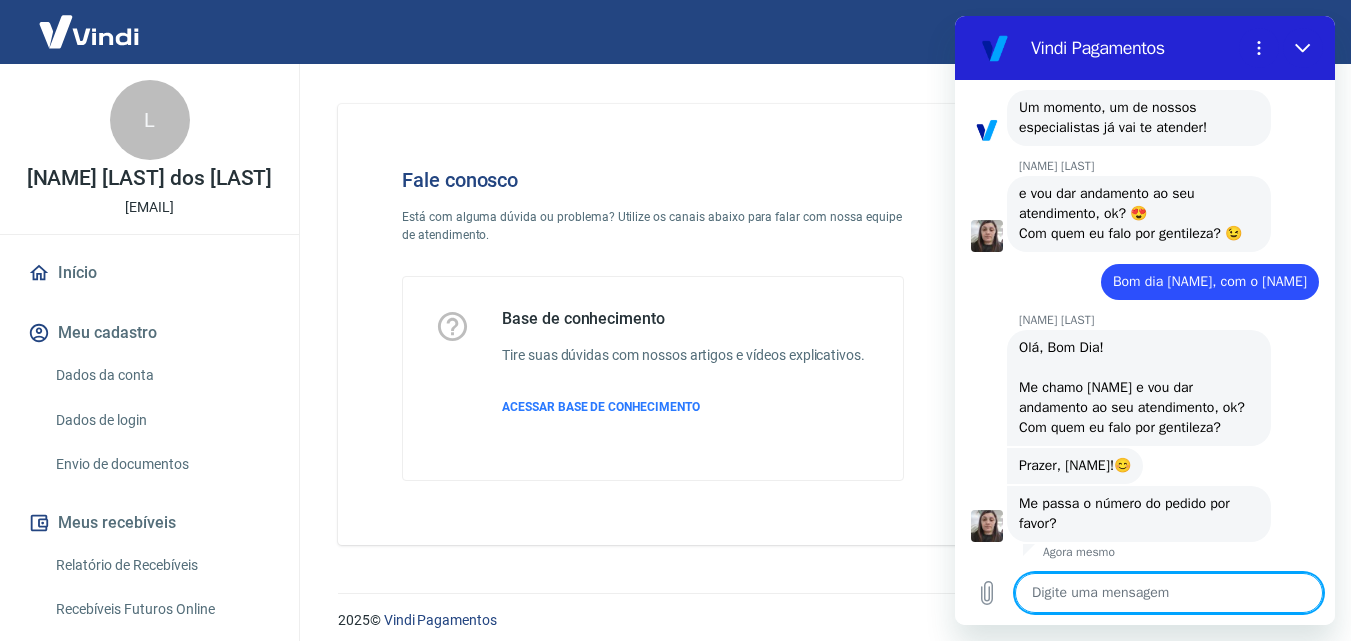 scroll, scrollTop: 780, scrollLeft: 0, axis: vertical 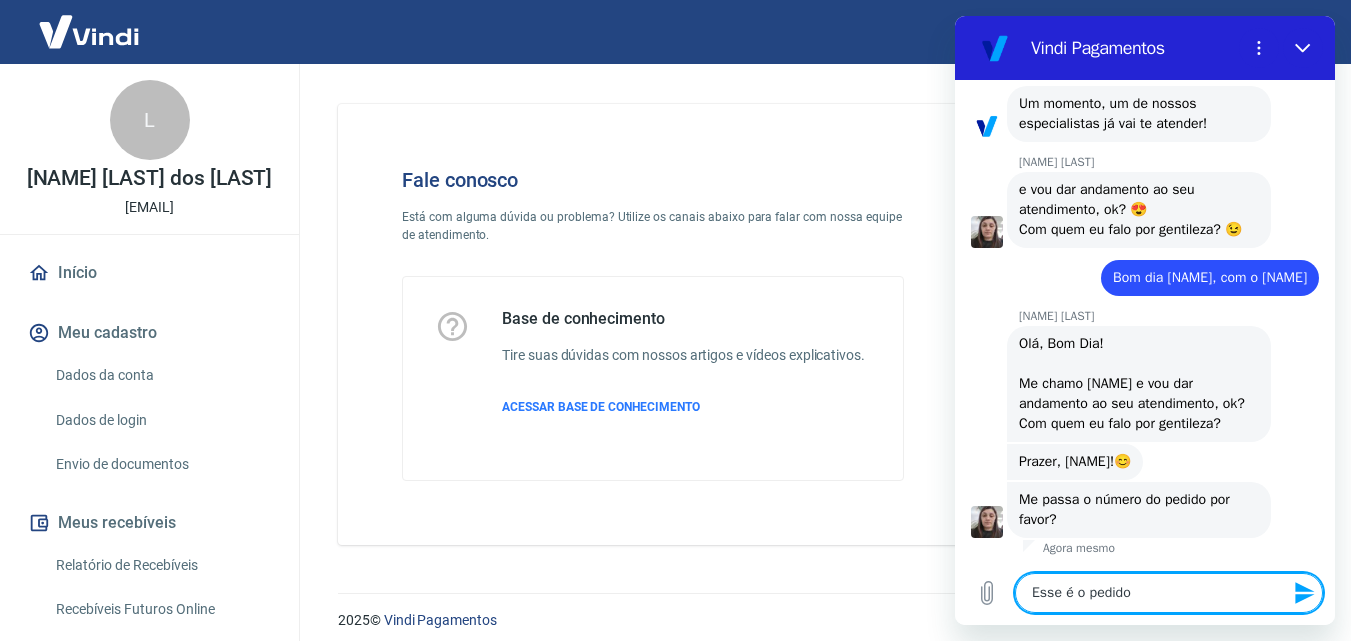 paste on "8543073" 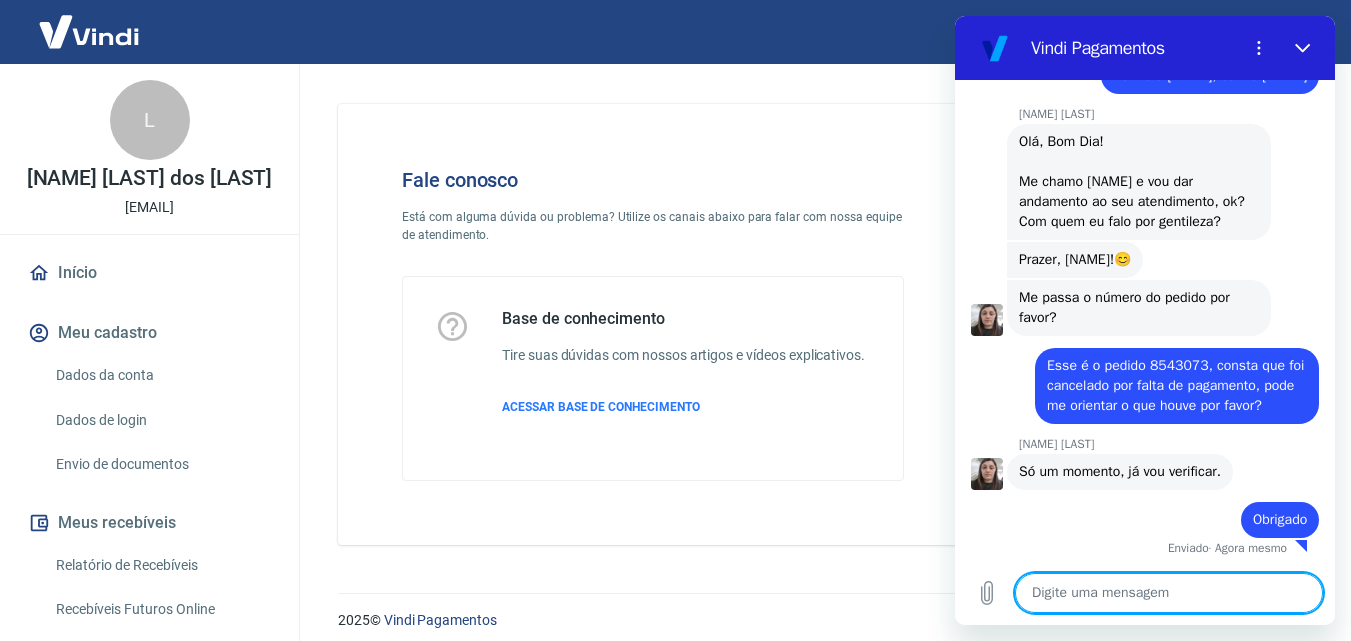 scroll, scrollTop: 1002, scrollLeft: 0, axis: vertical 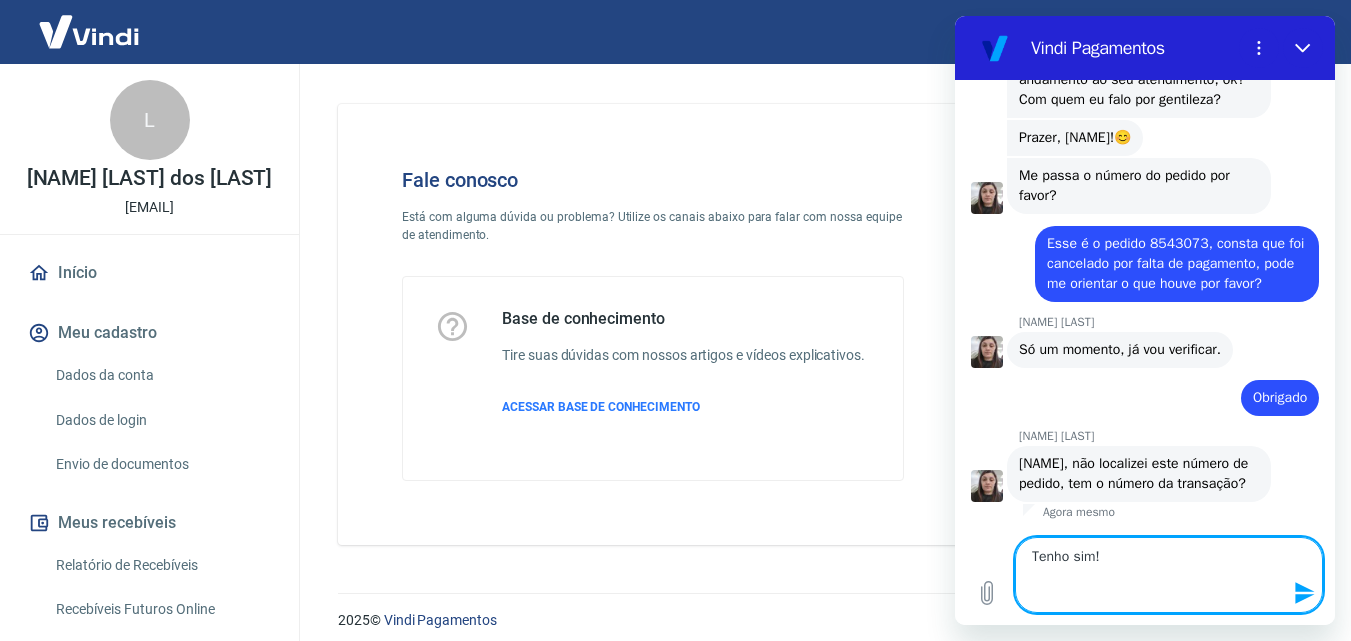 paste on "[NUMBER]" 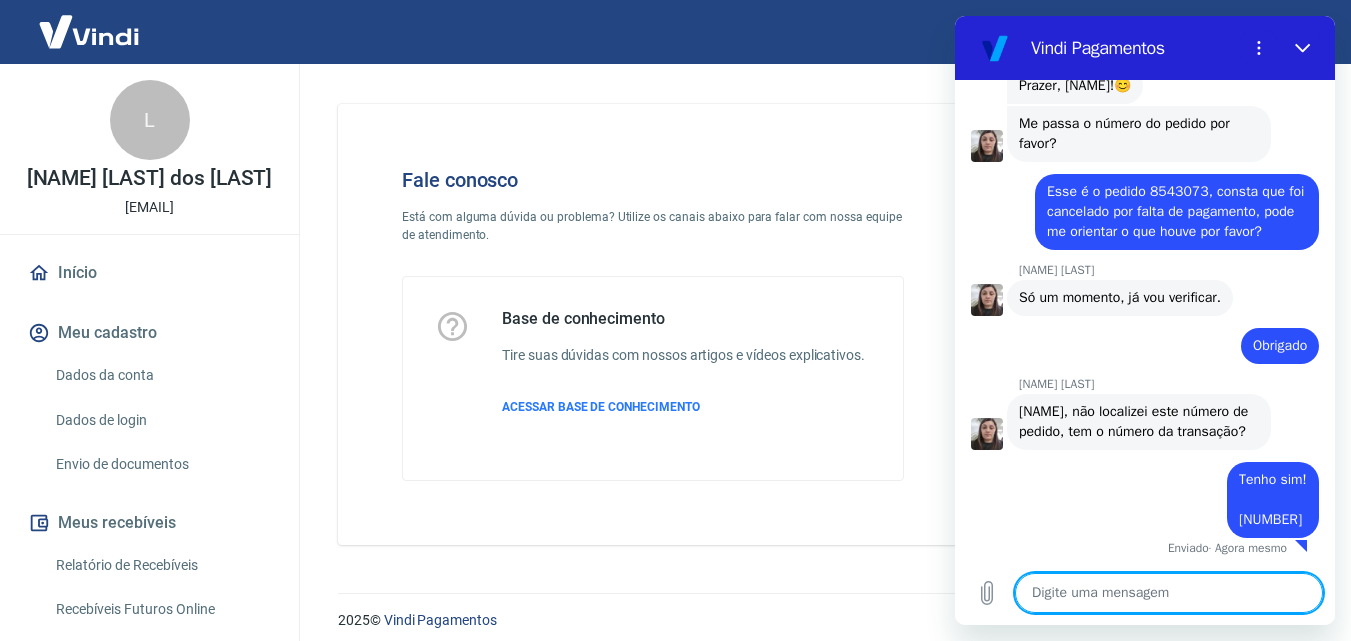 scroll, scrollTop: 1196, scrollLeft: 0, axis: vertical 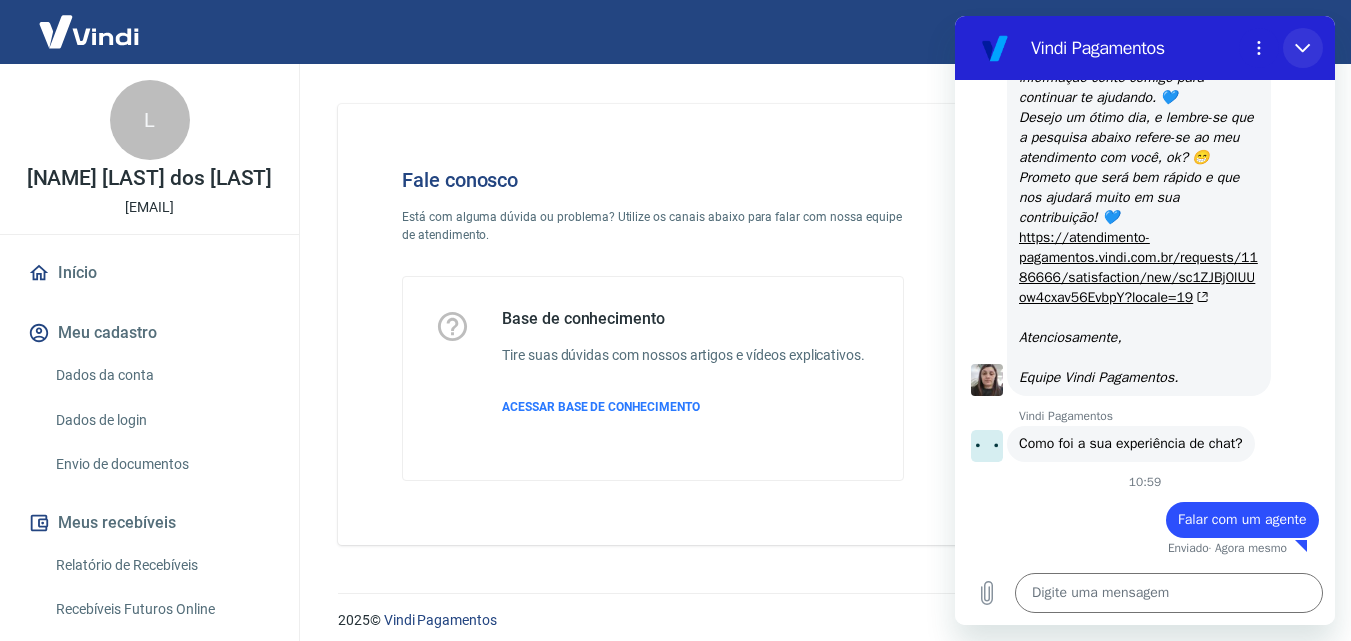 click 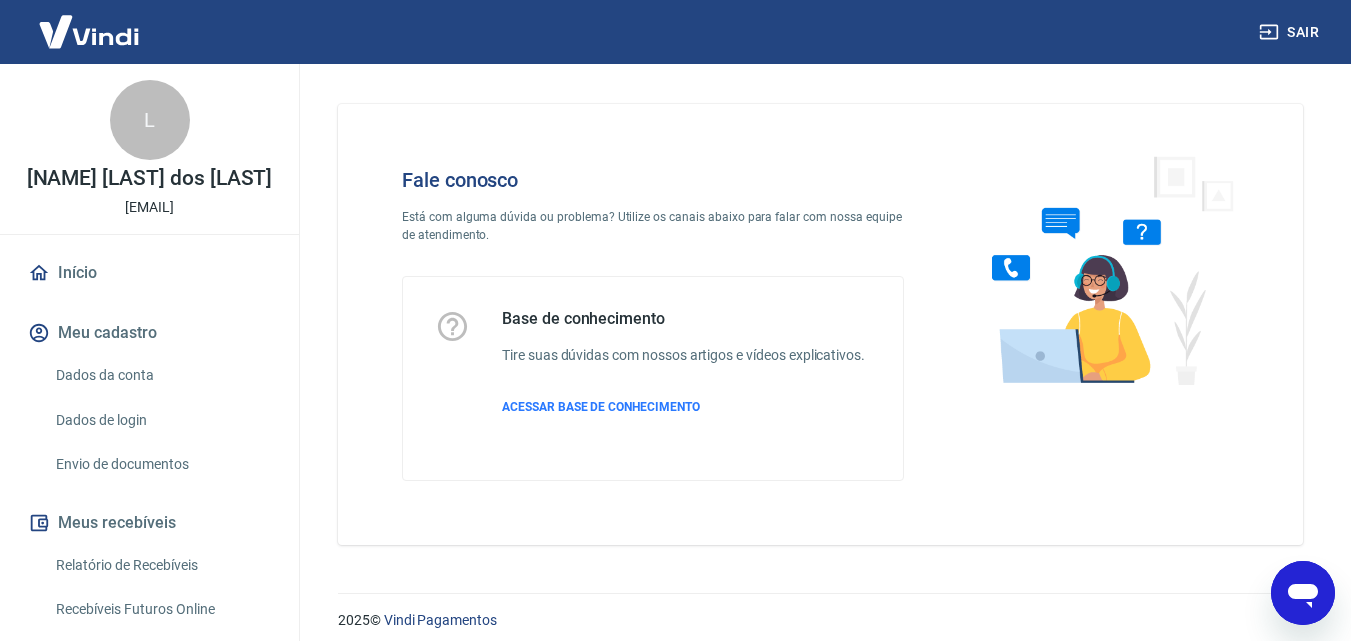 click 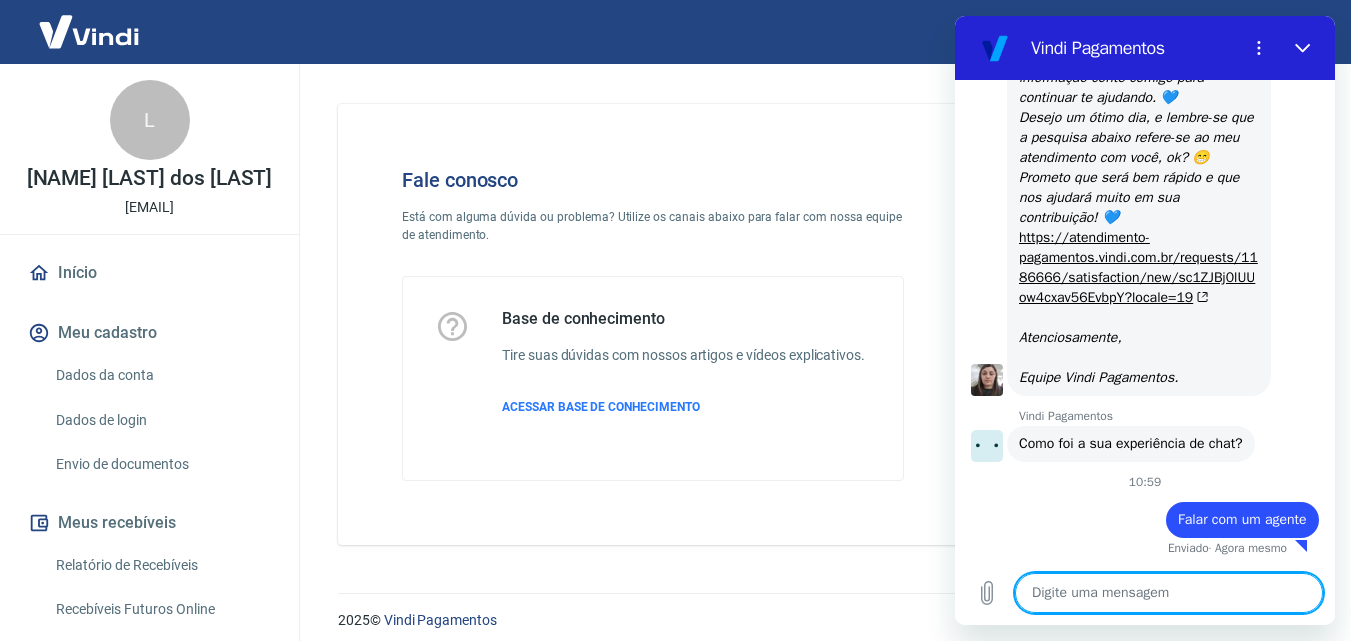 click on "Digite uma mensagem x" at bounding box center [1145, 593] 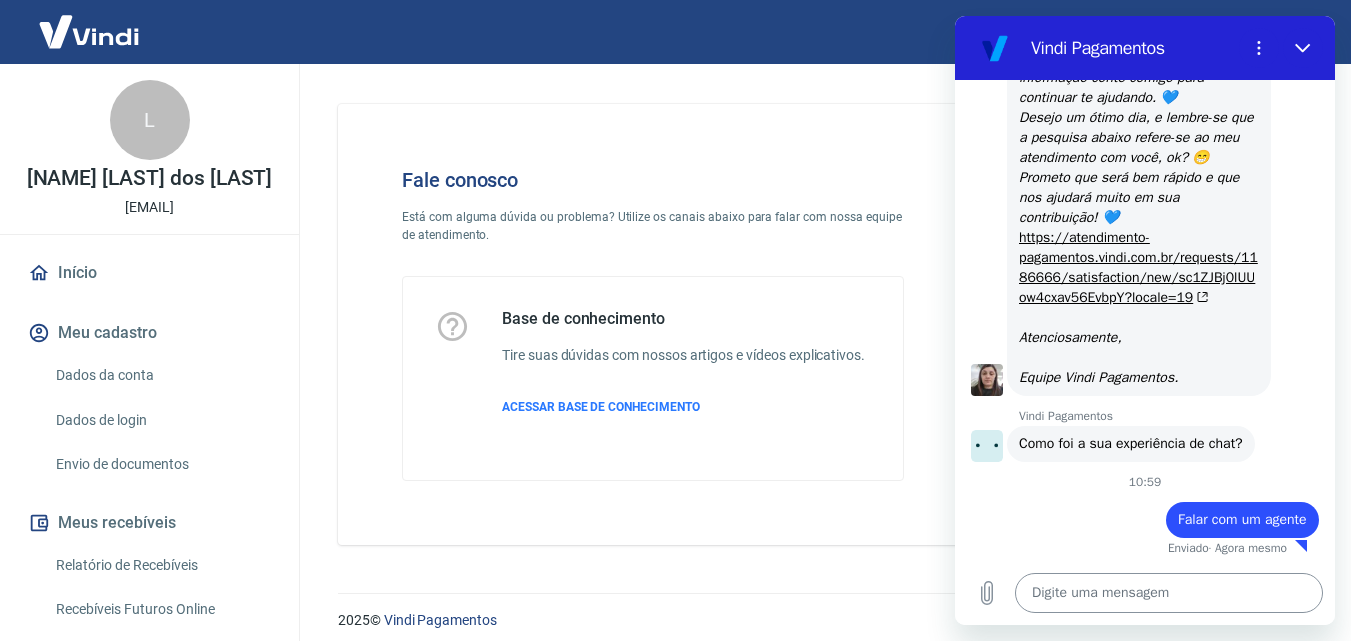 click at bounding box center (1169, 593) 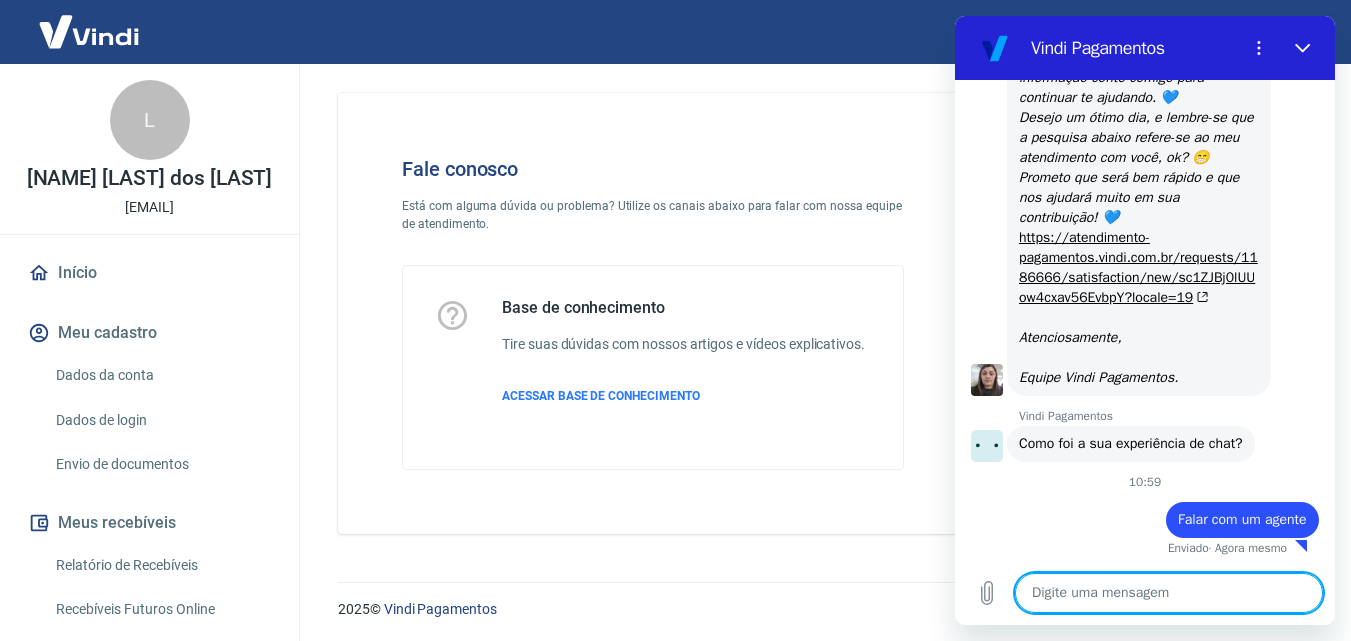 scroll, scrollTop: 14, scrollLeft: 0, axis: vertical 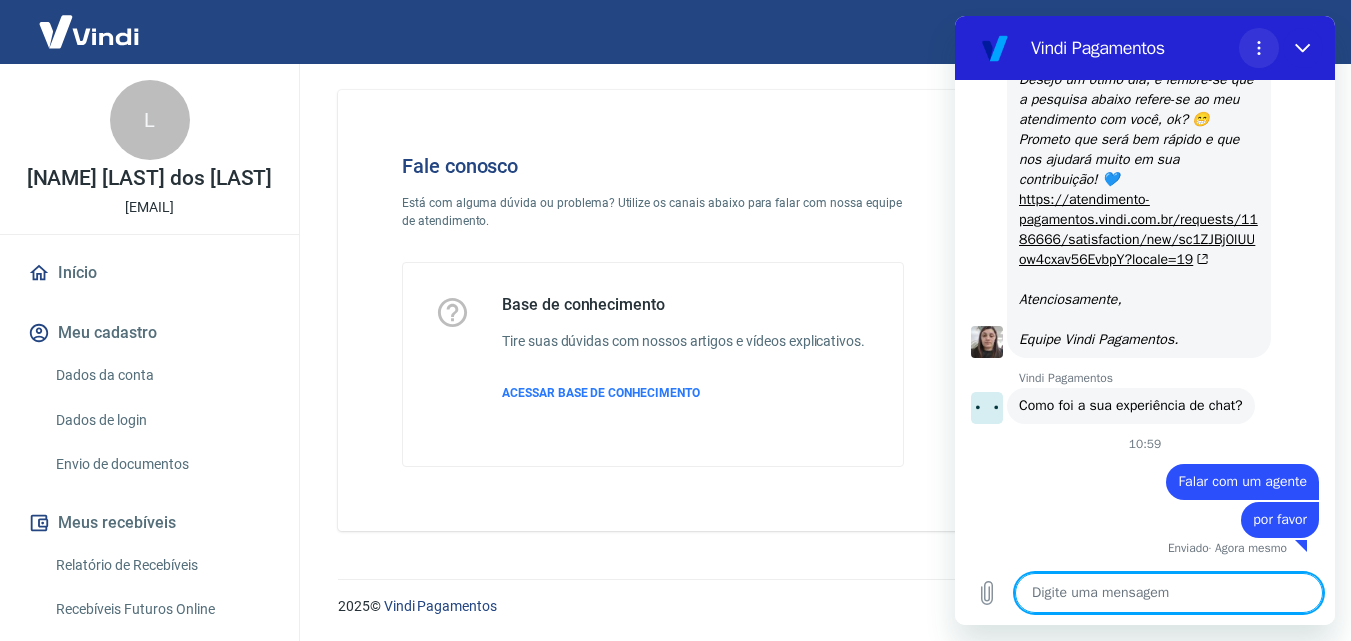 click at bounding box center (1259, 48) 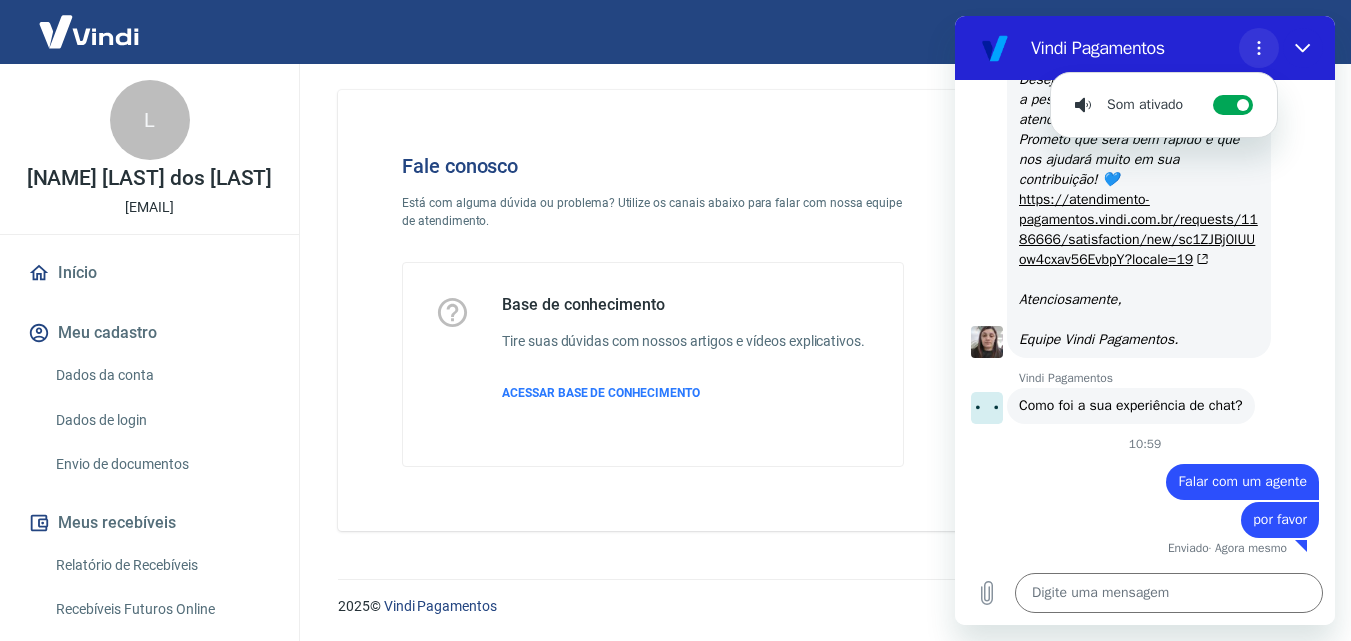 click 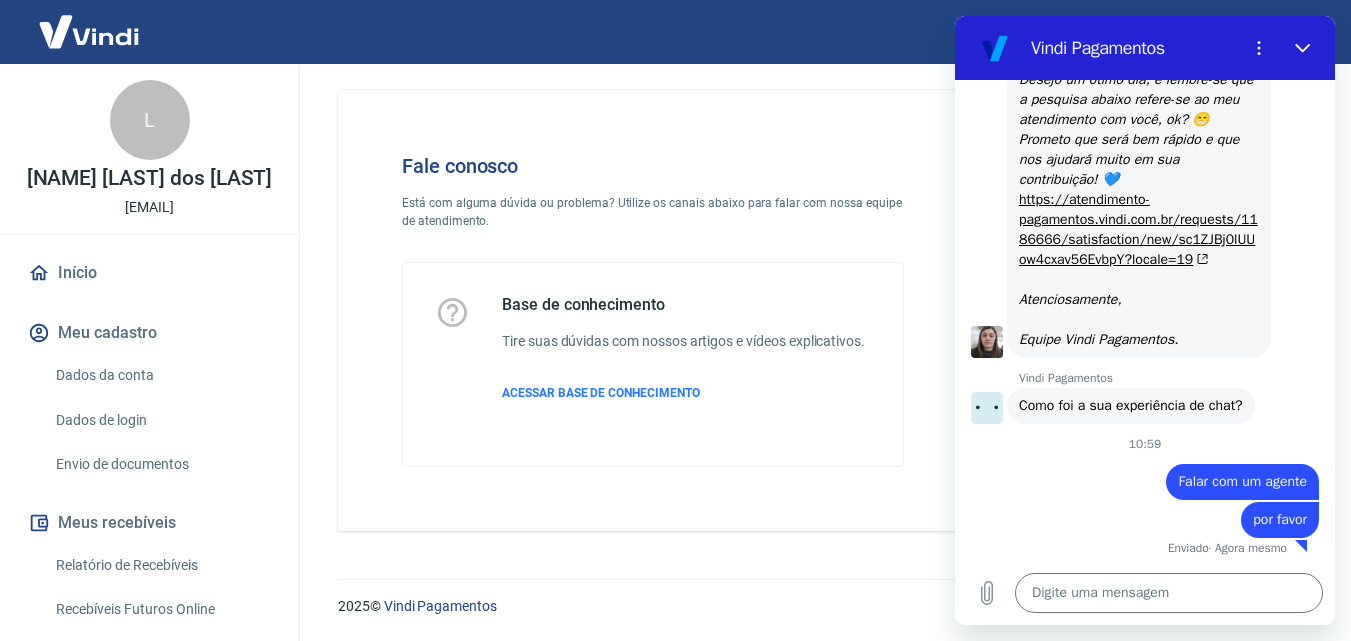 click at bounding box center (1303, 48) 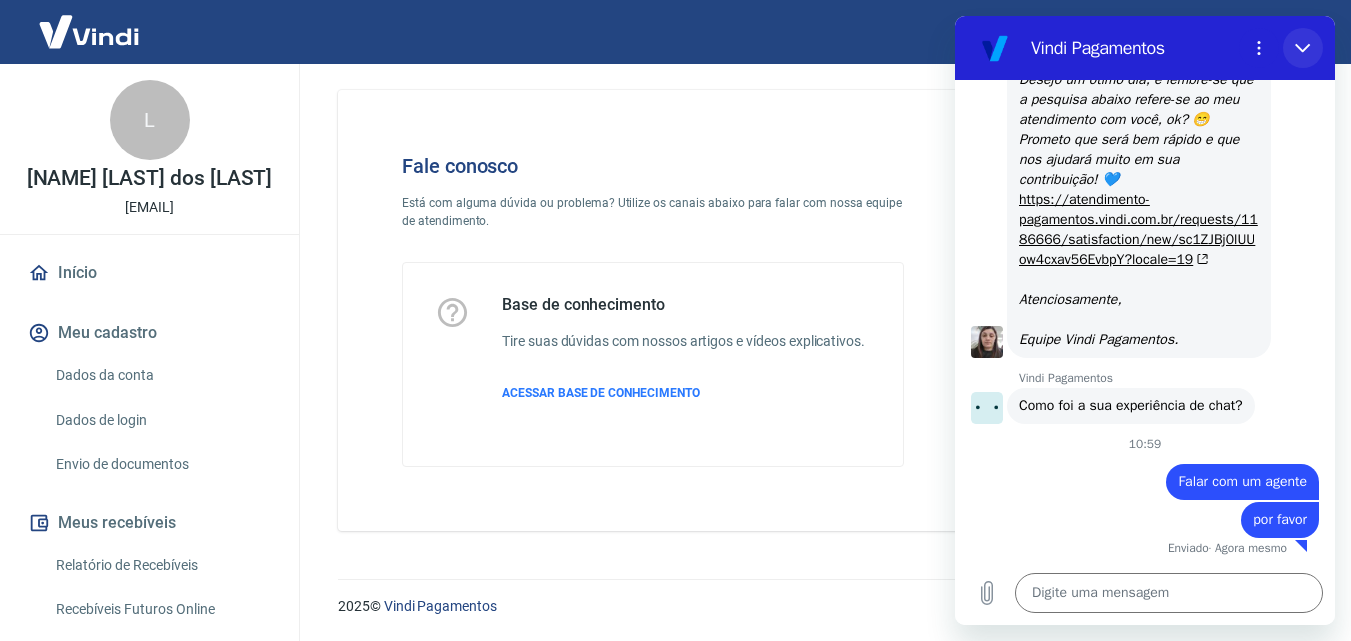 click at bounding box center [1303, 48] 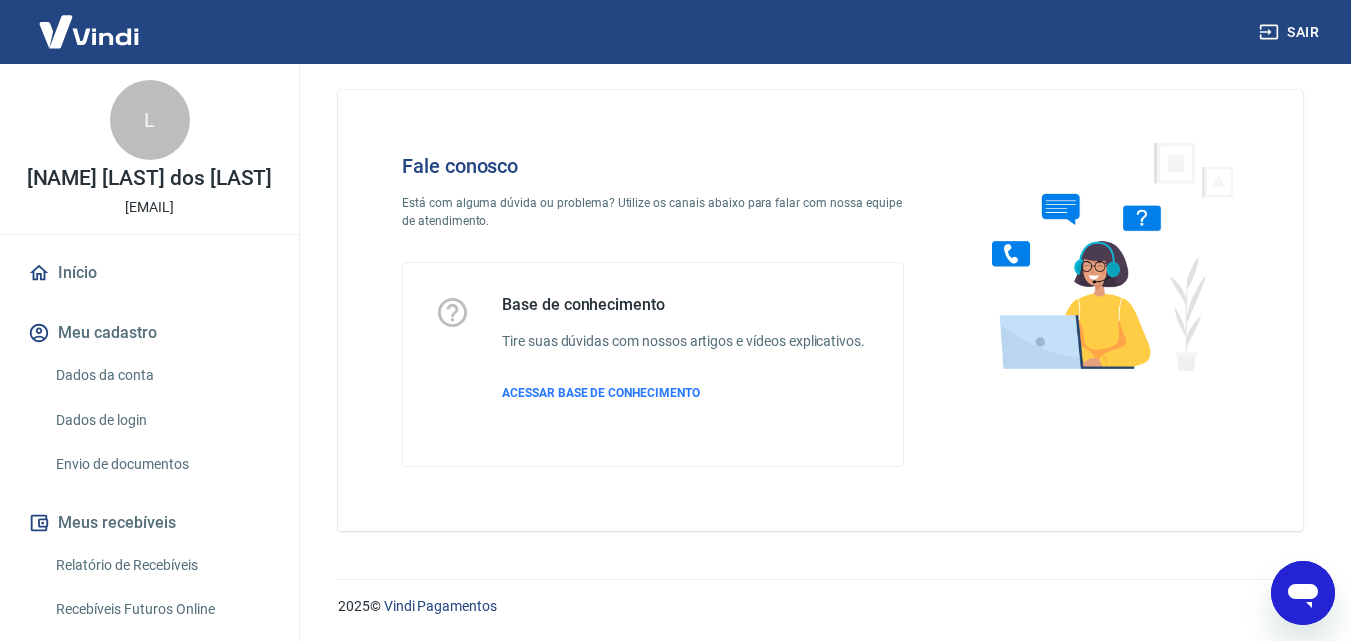 scroll, scrollTop: 2606, scrollLeft: 0, axis: vertical 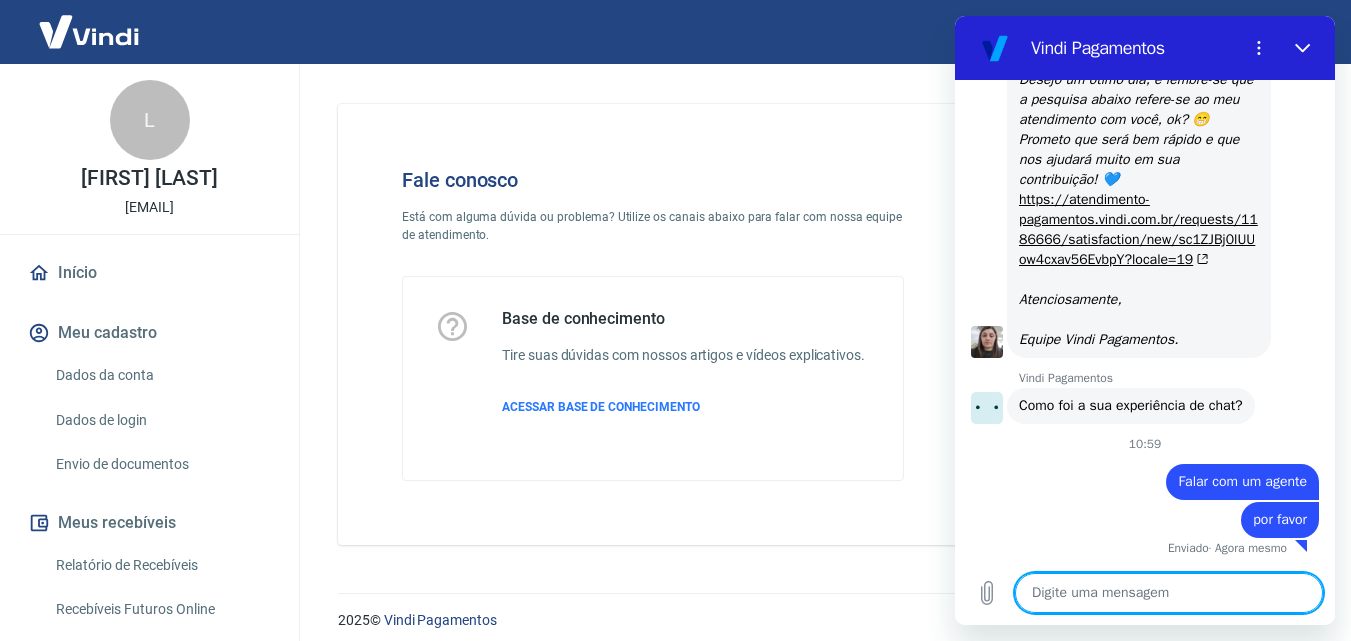 click at bounding box center (1169, 593) 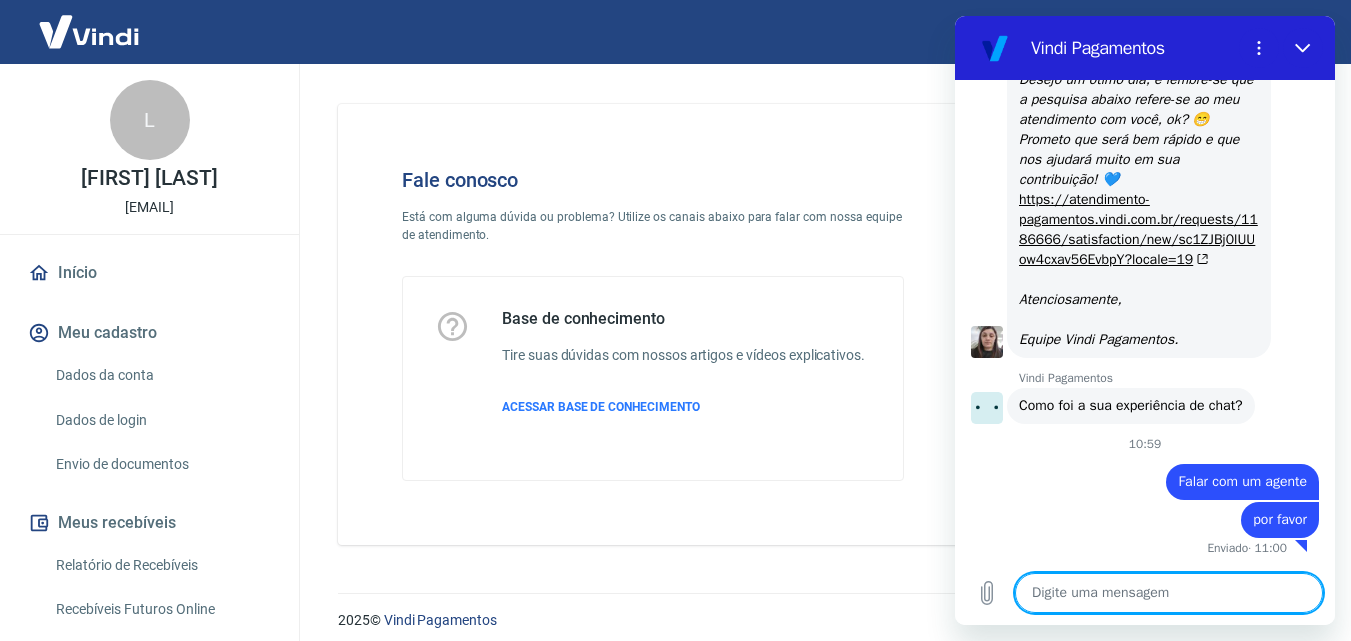type on "B" 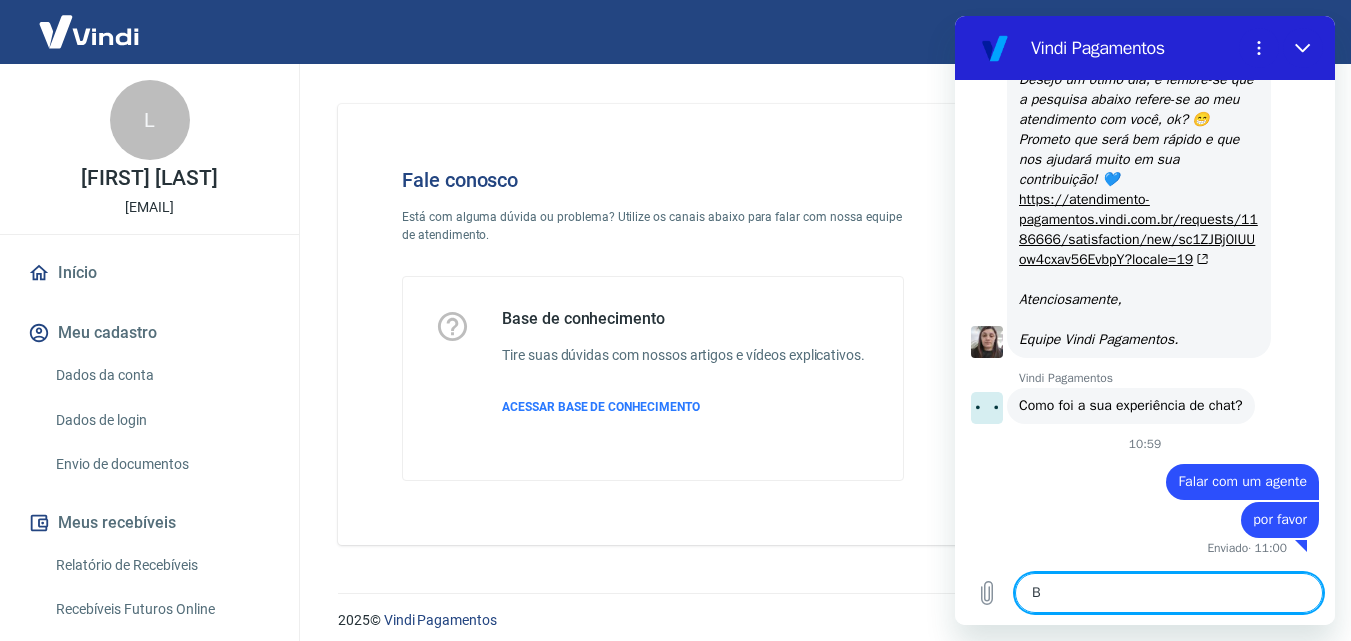 type on "Bo" 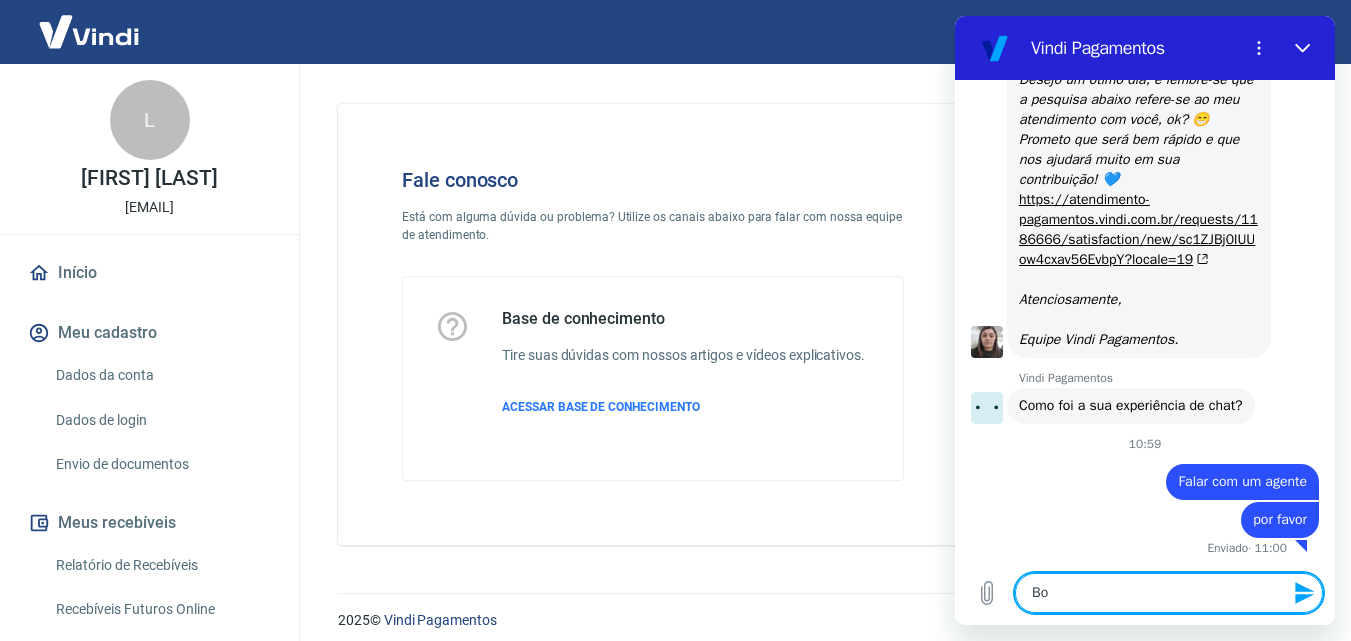 type on "Boa" 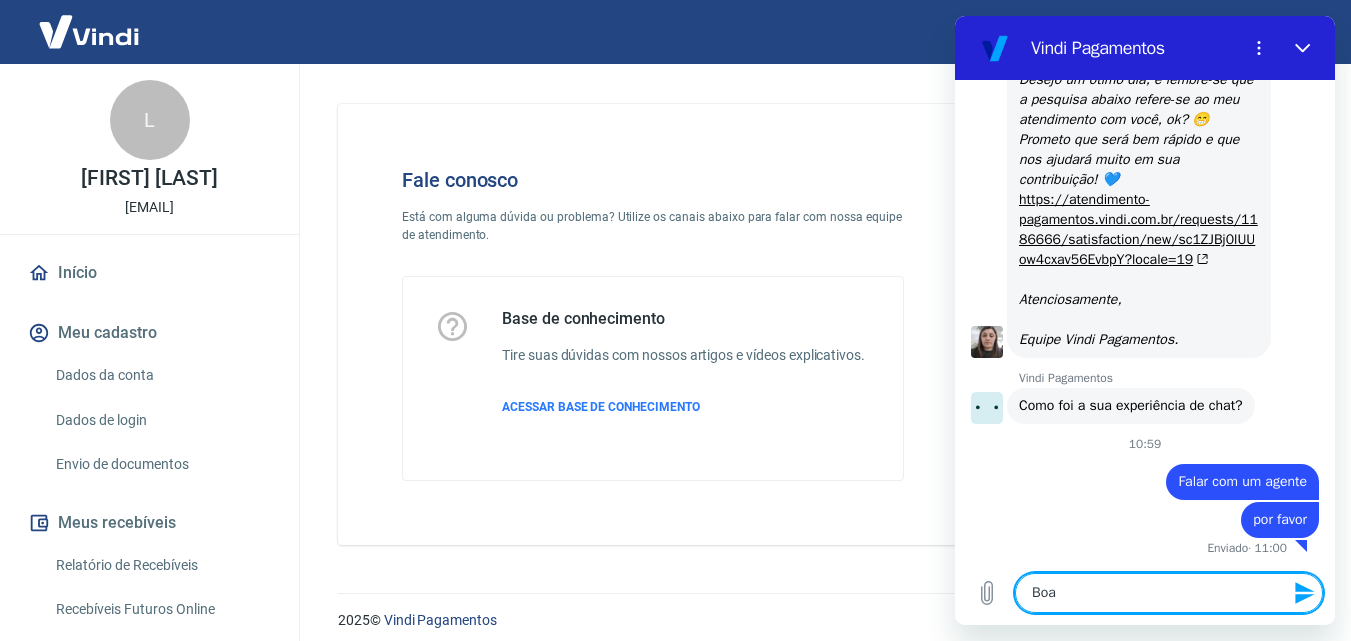 type 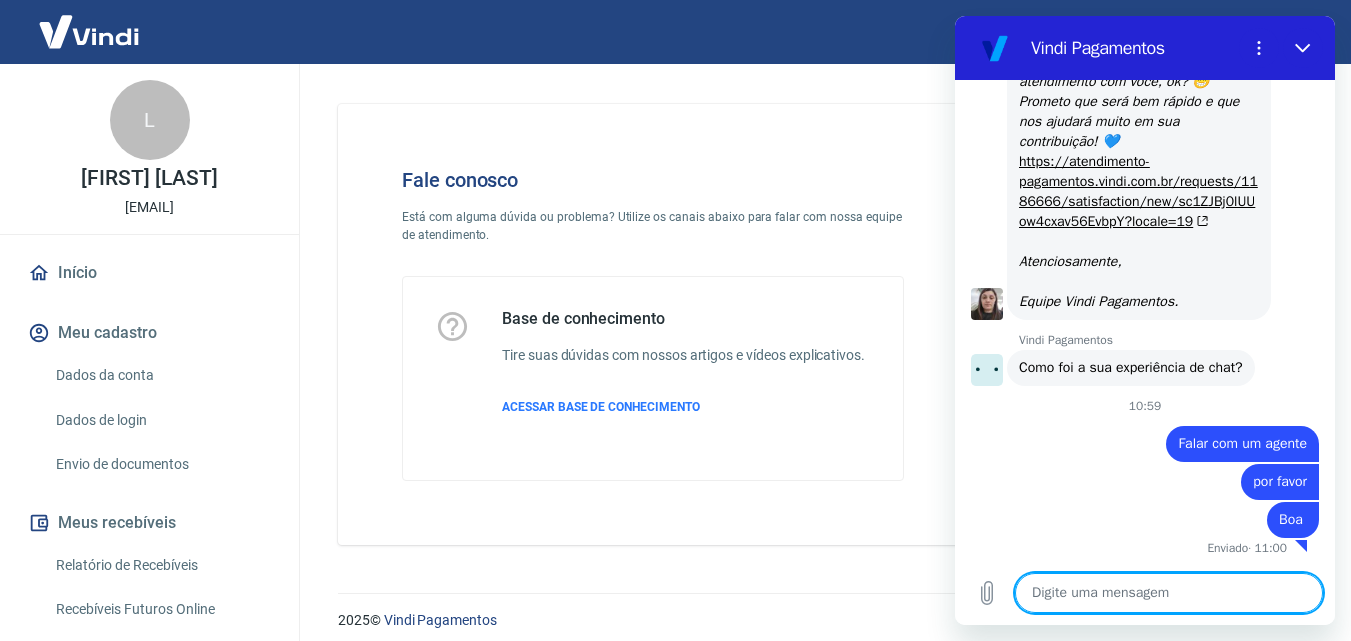 scroll, scrollTop: 2642, scrollLeft: 0, axis: vertical 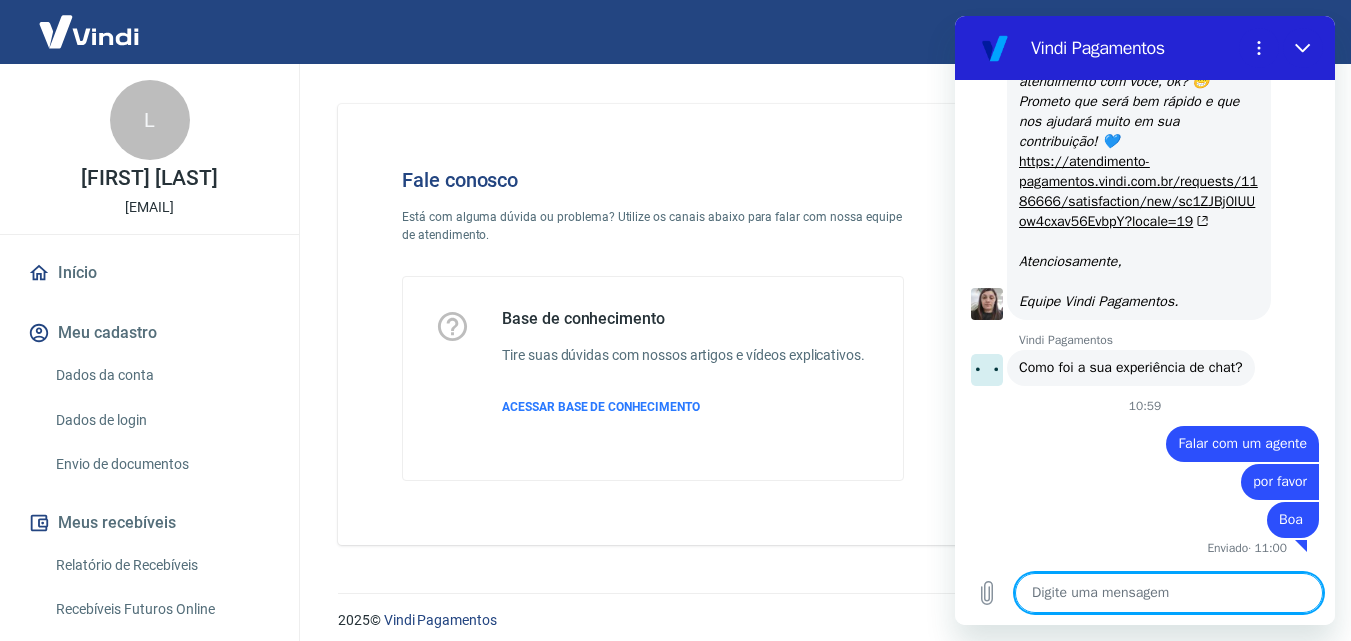 click on "diz:  Boa" at bounding box center (1137, 519) 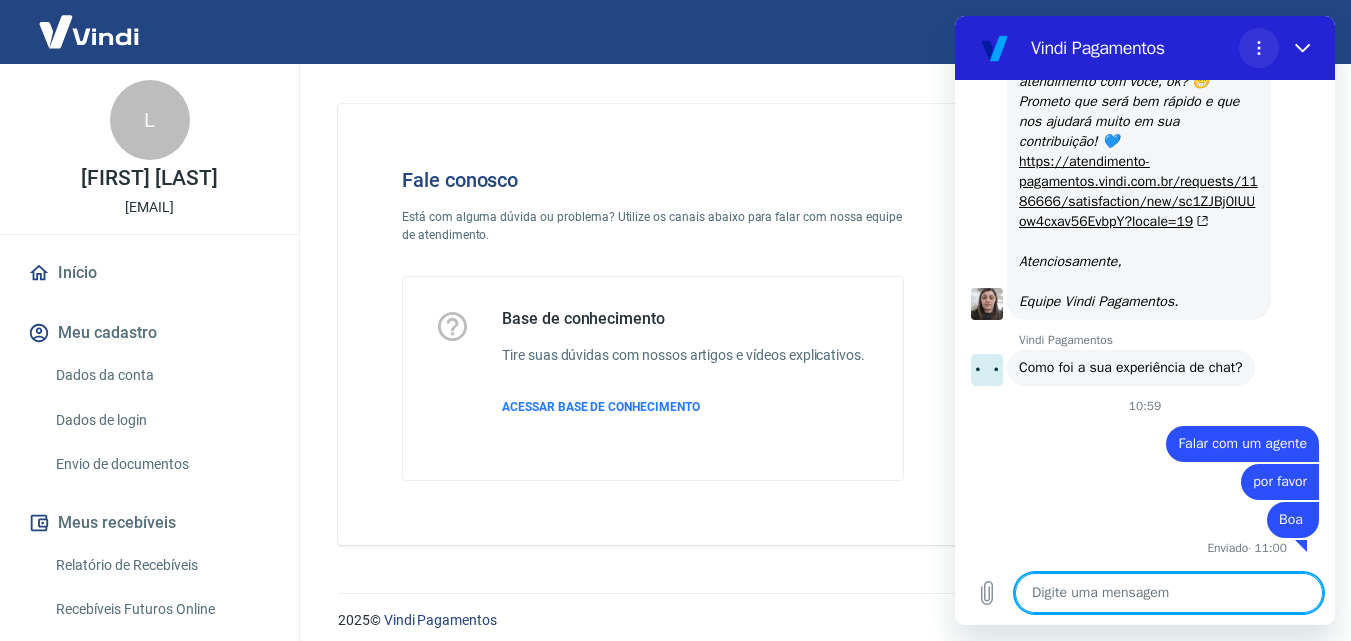 click 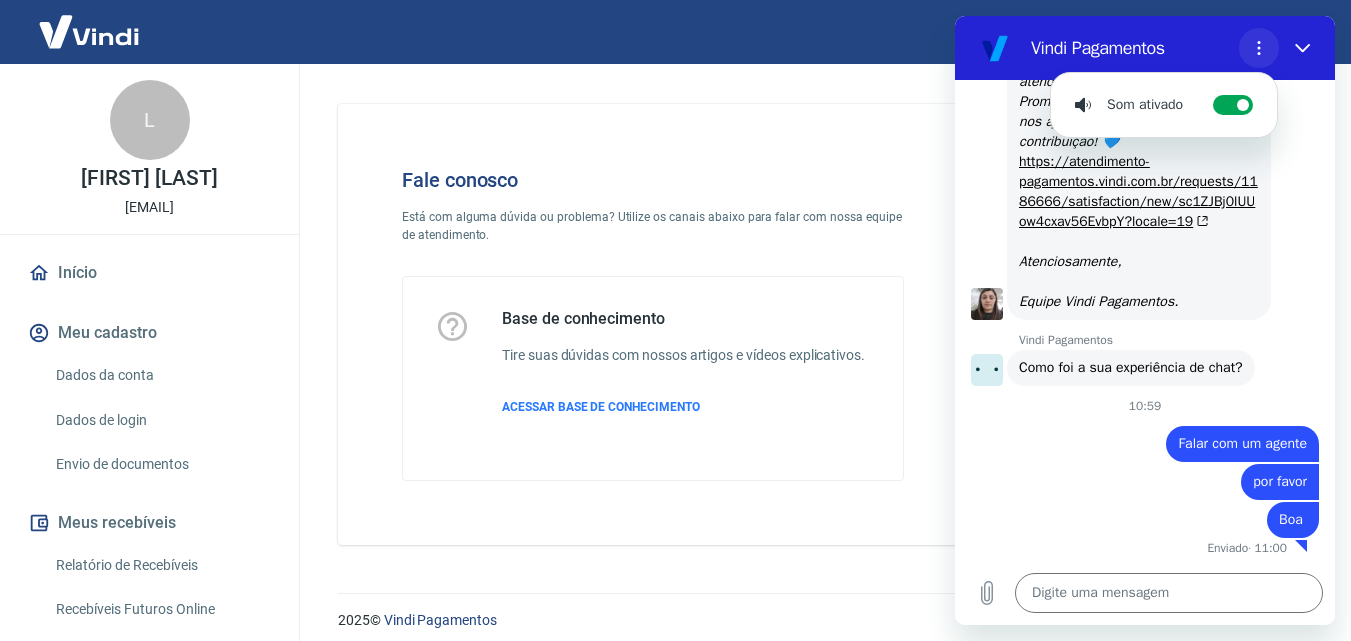 click 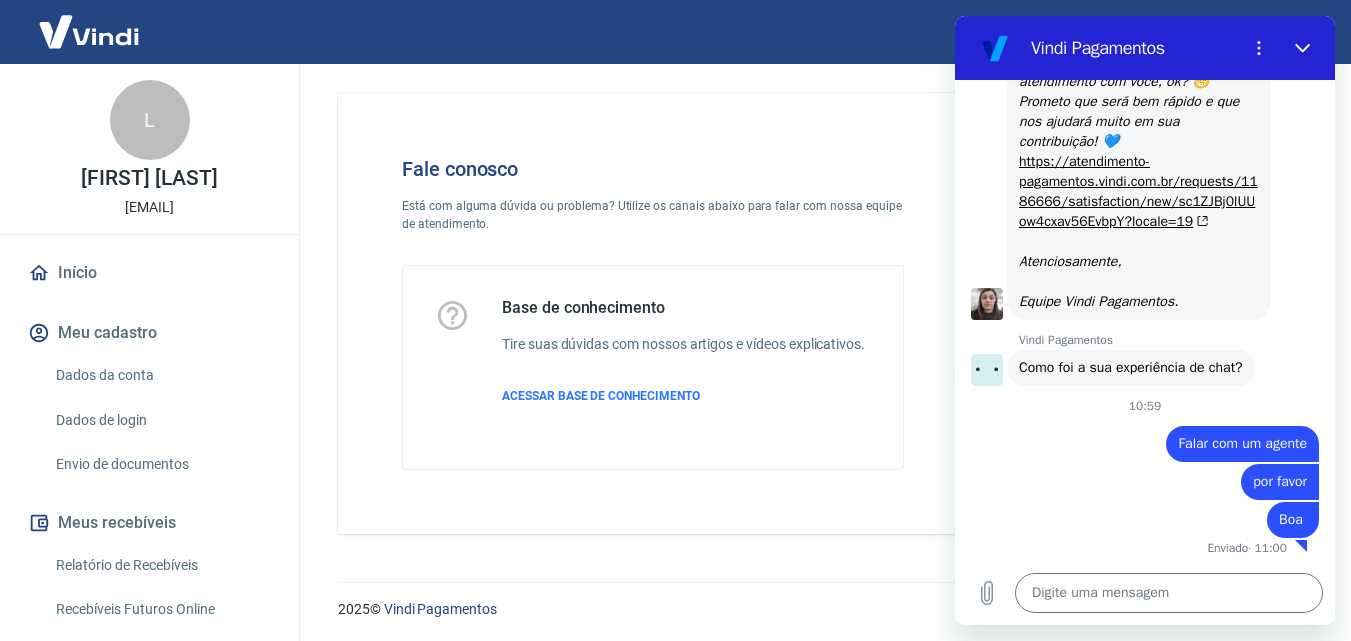 scroll, scrollTop: 14, scrollLeft: 0, axis: vertical 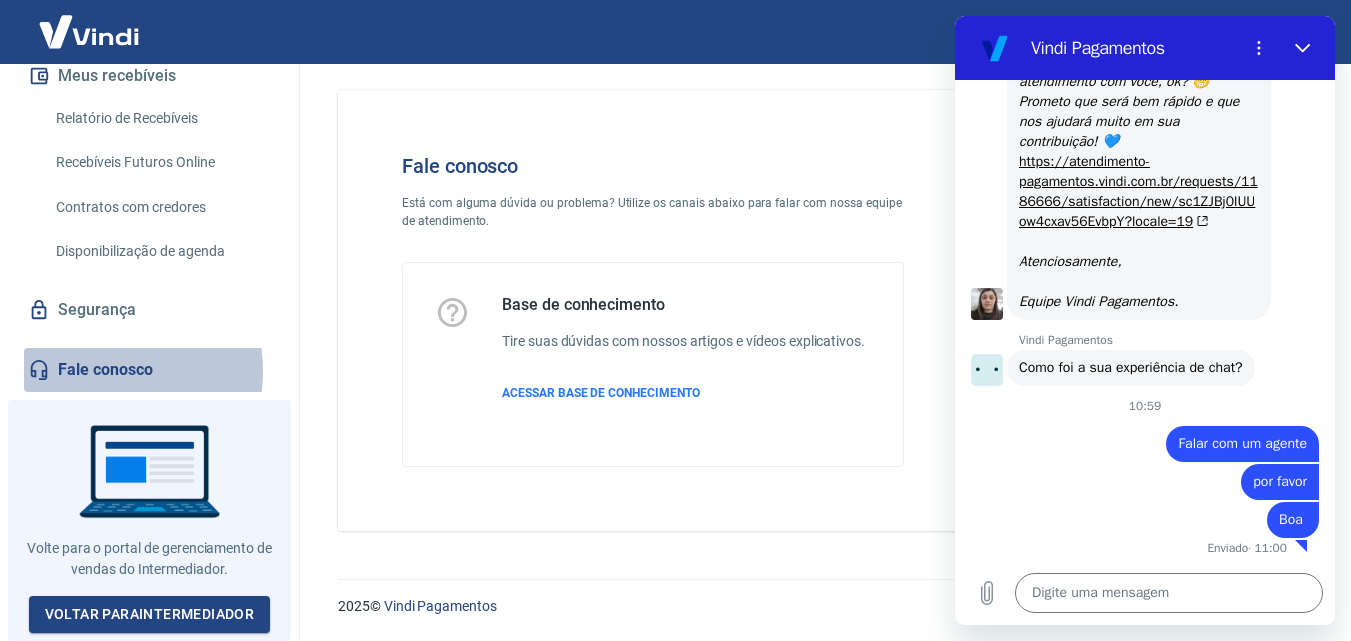 click on "Fale conosco" at bounding box center (149, 370) 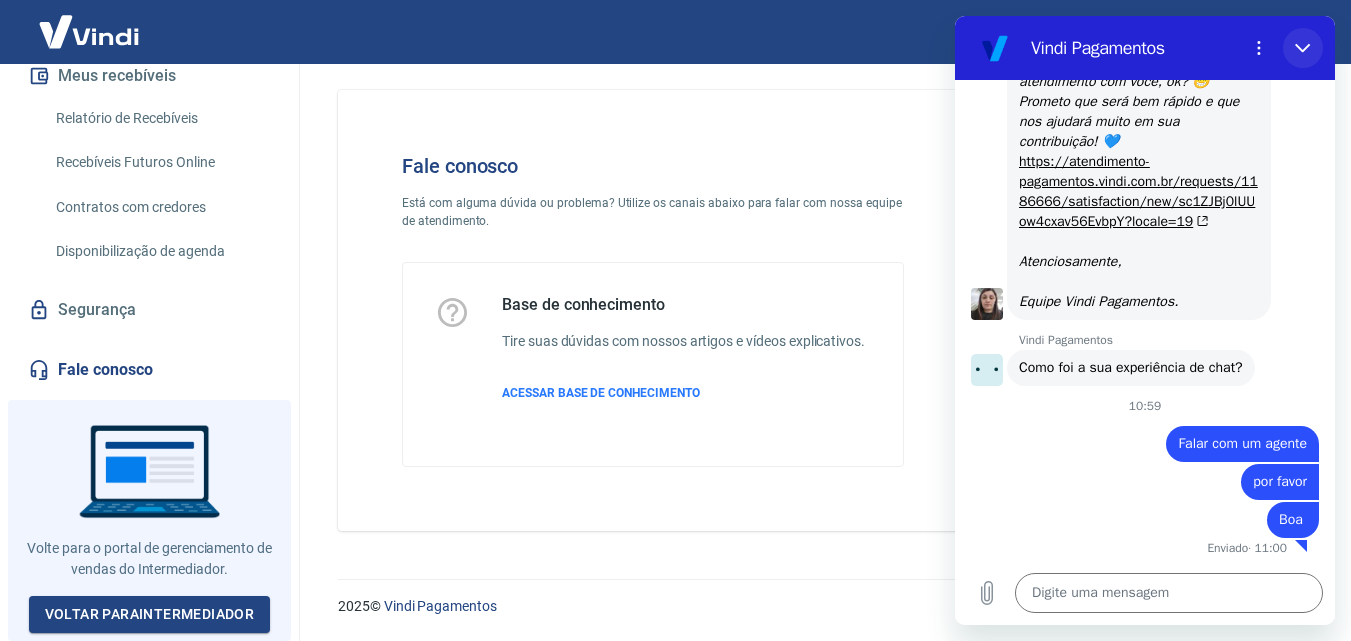 click at bounding box center [1303, 48] 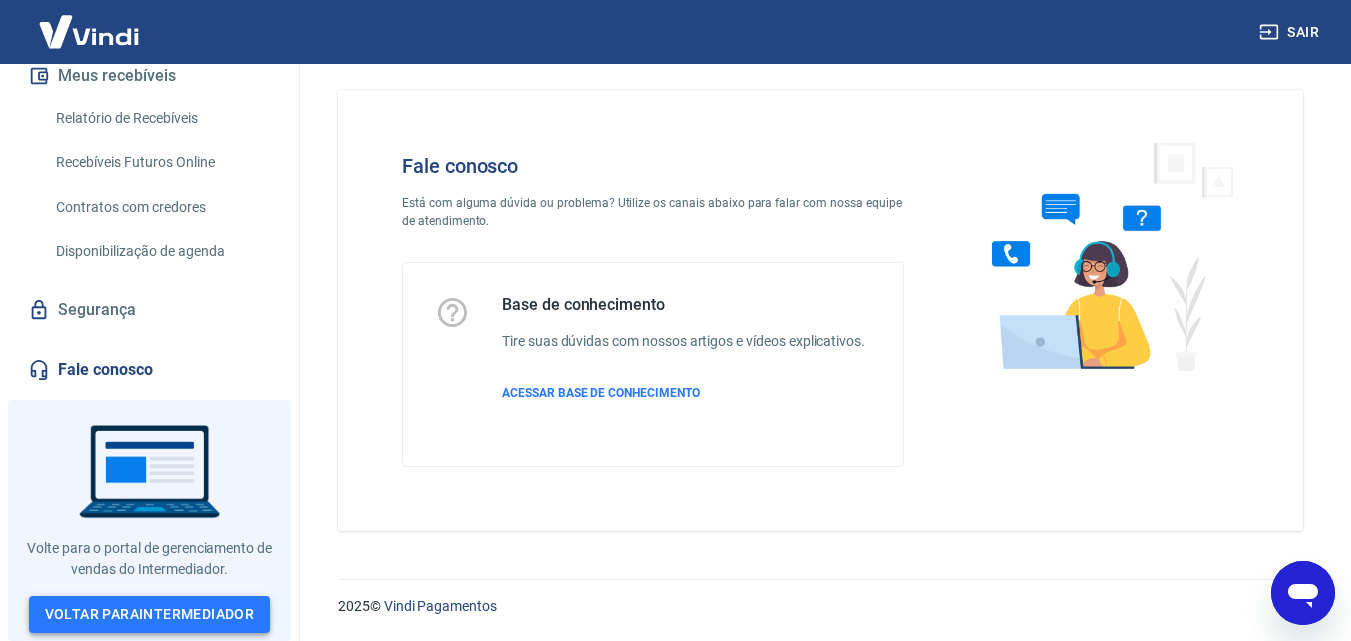 scroll, scrollTop: 2644, scrollLeft: 0, axis: vertical 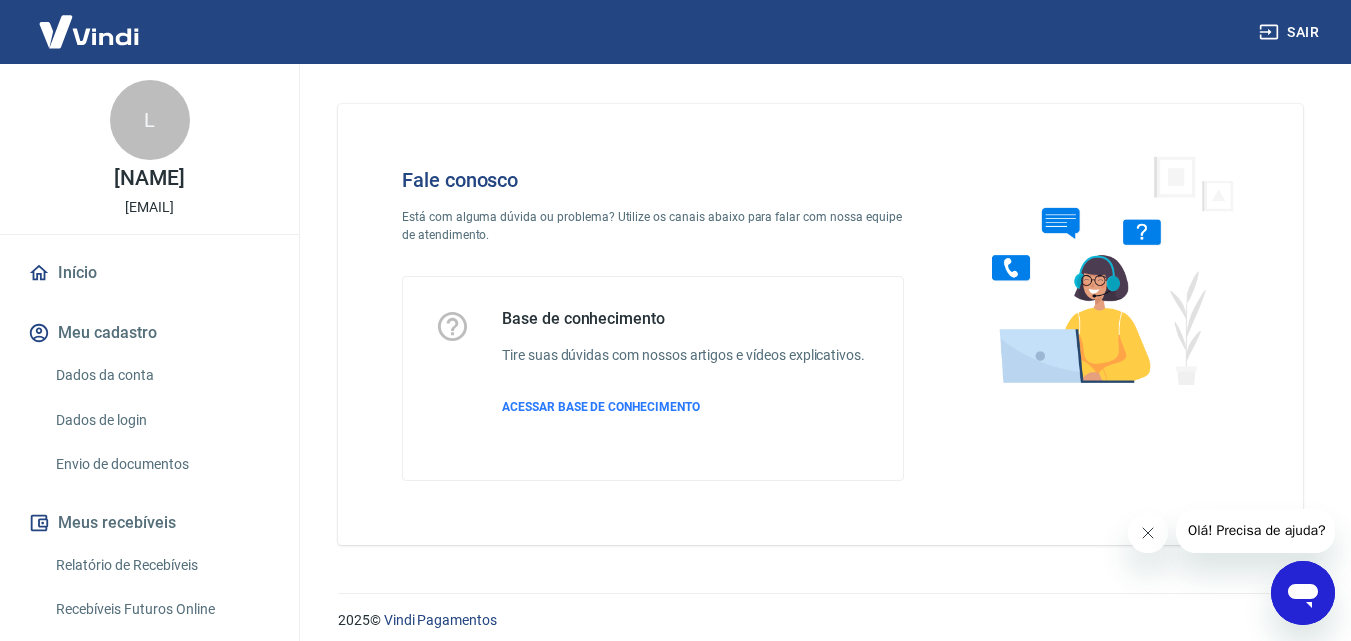 click 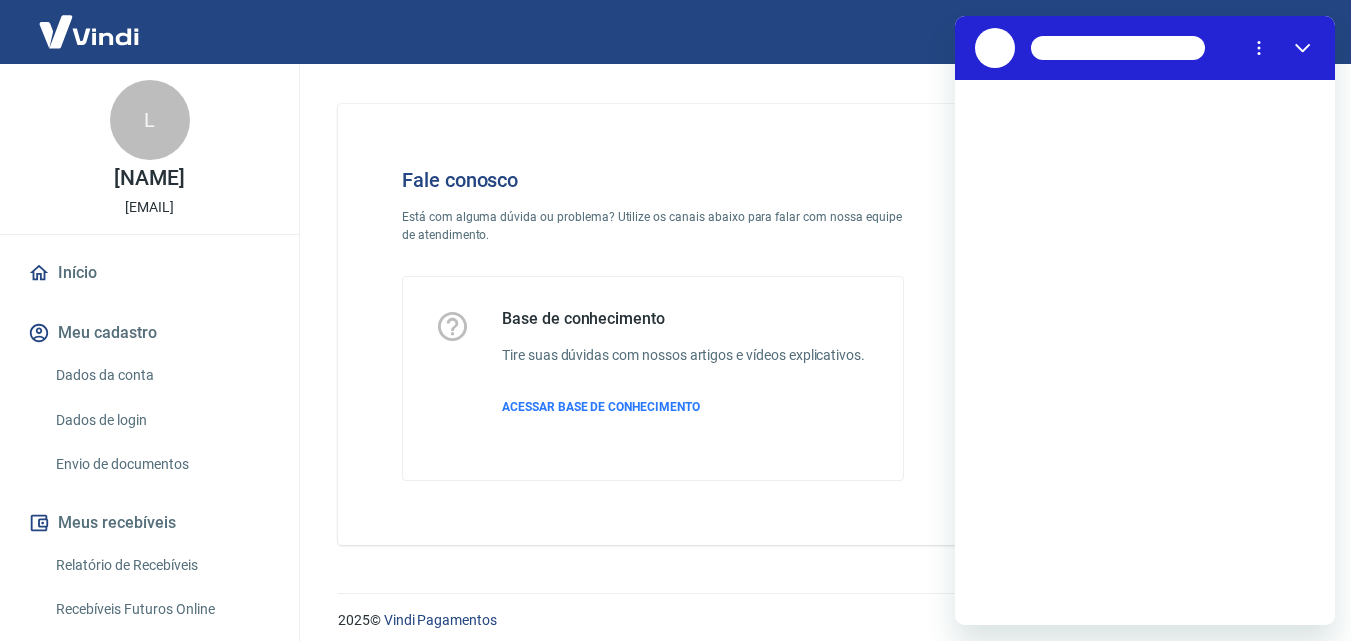 scroll, scrollTop: 0, scrollLeft: 0, axis: both 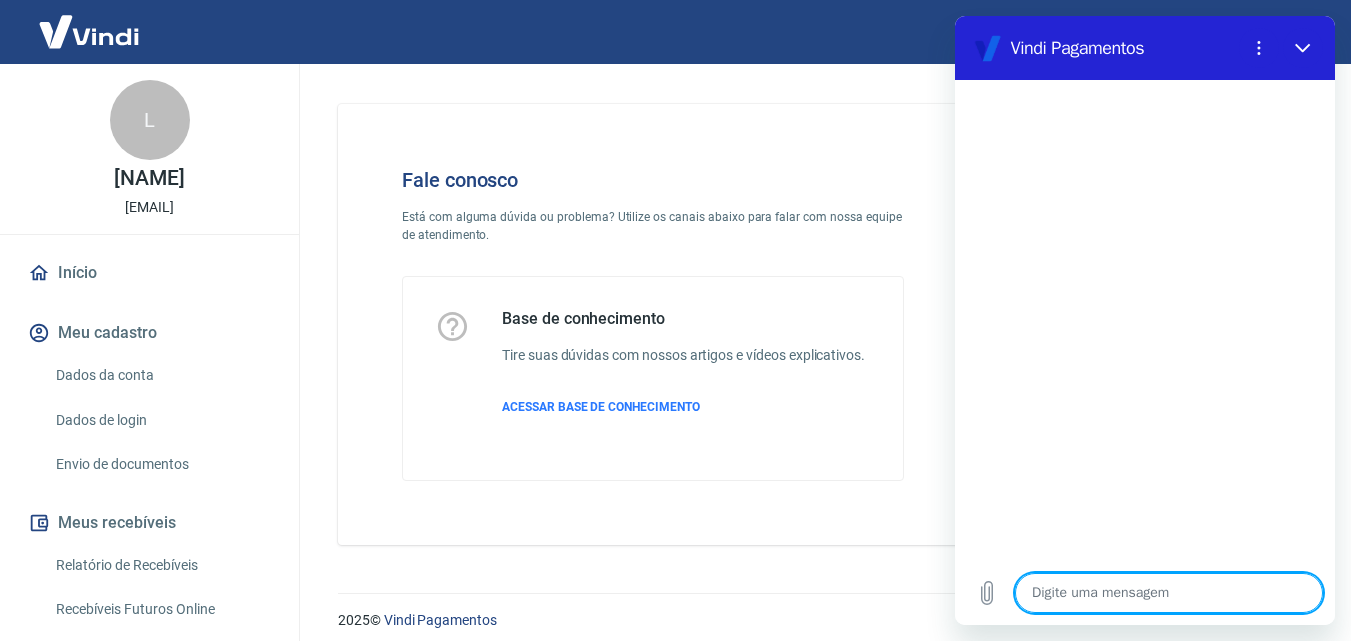 type on "B" 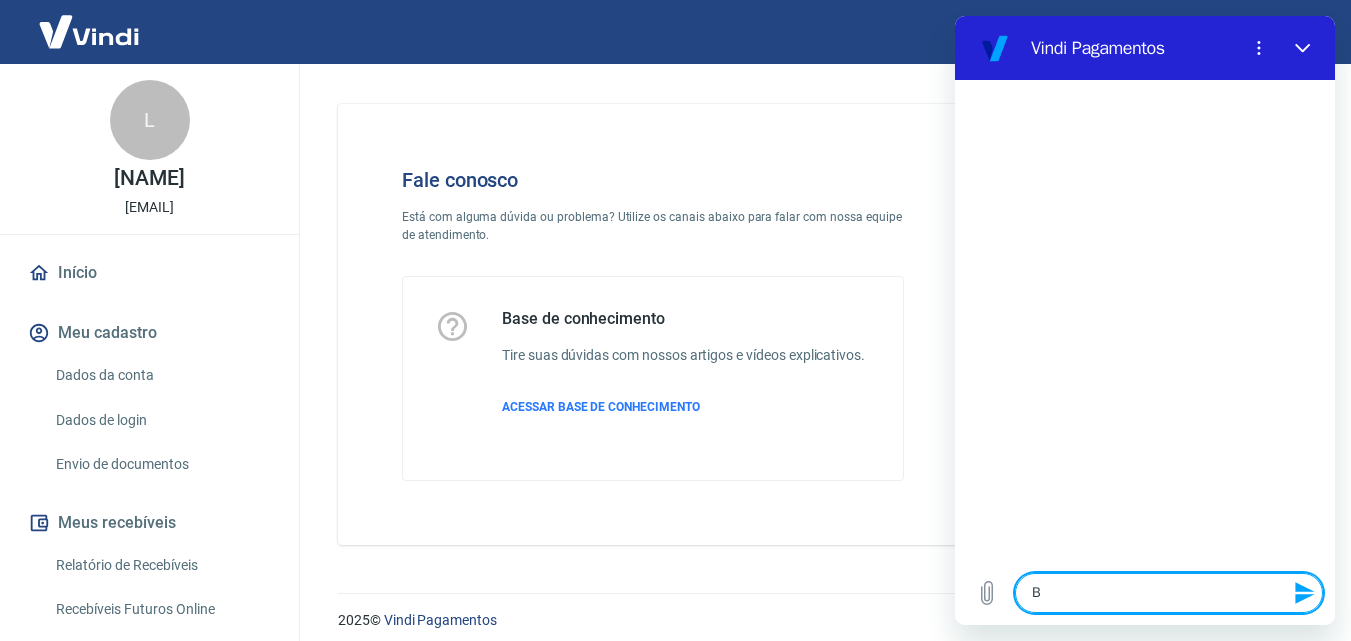type on "Bo" 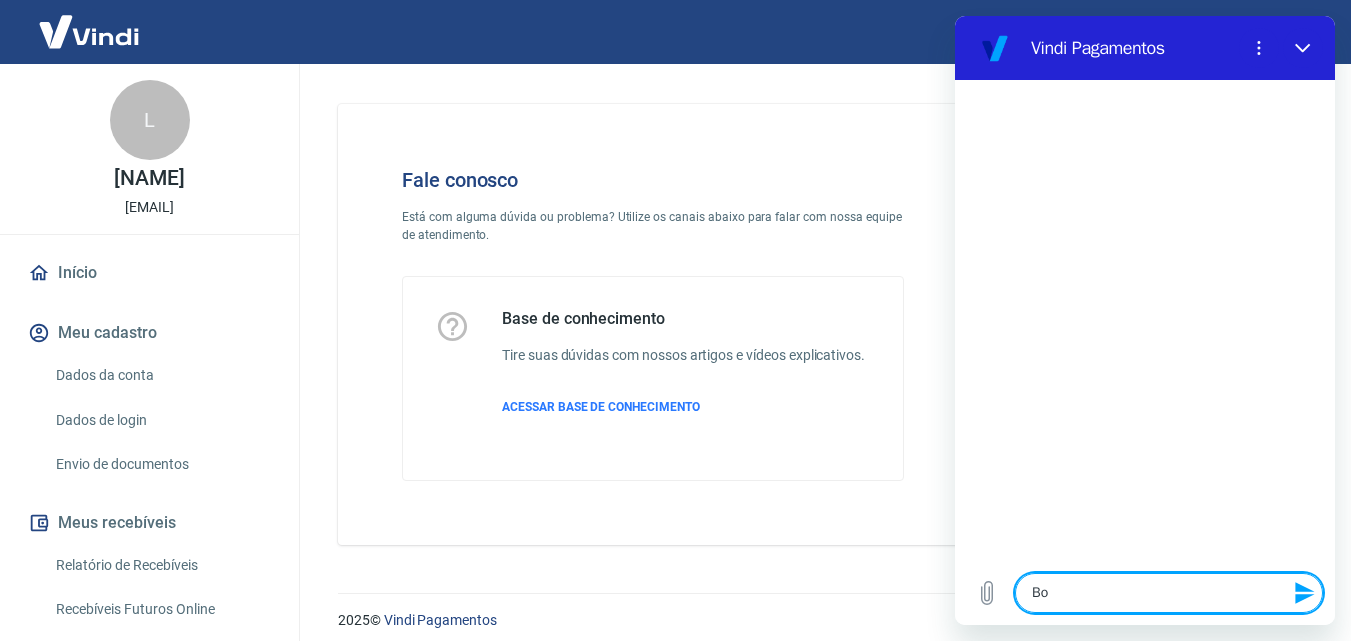 type on "x" 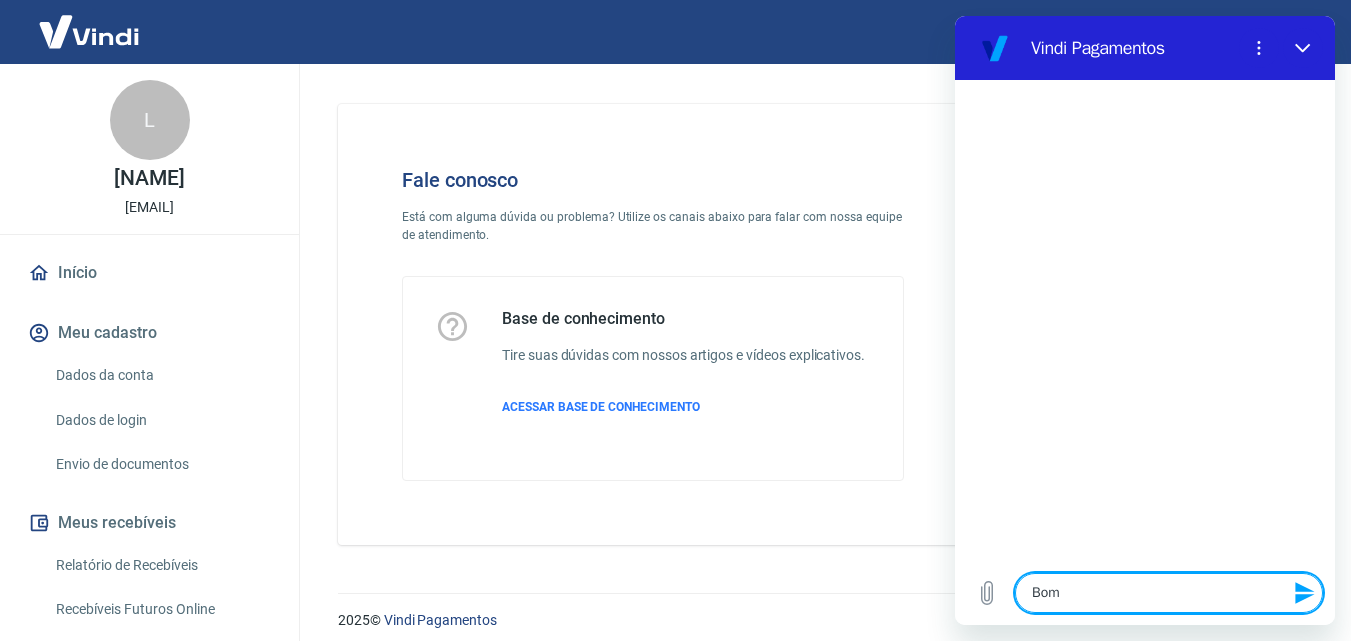 type on "Bom" 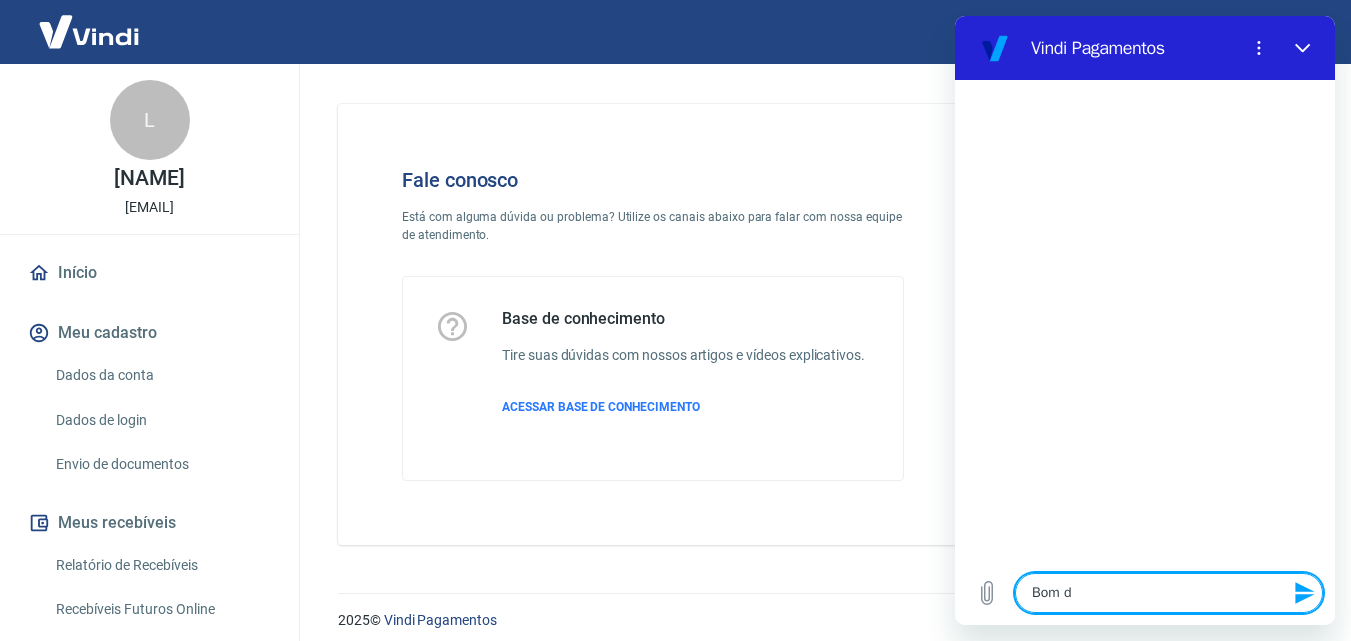 type on "Bom di" 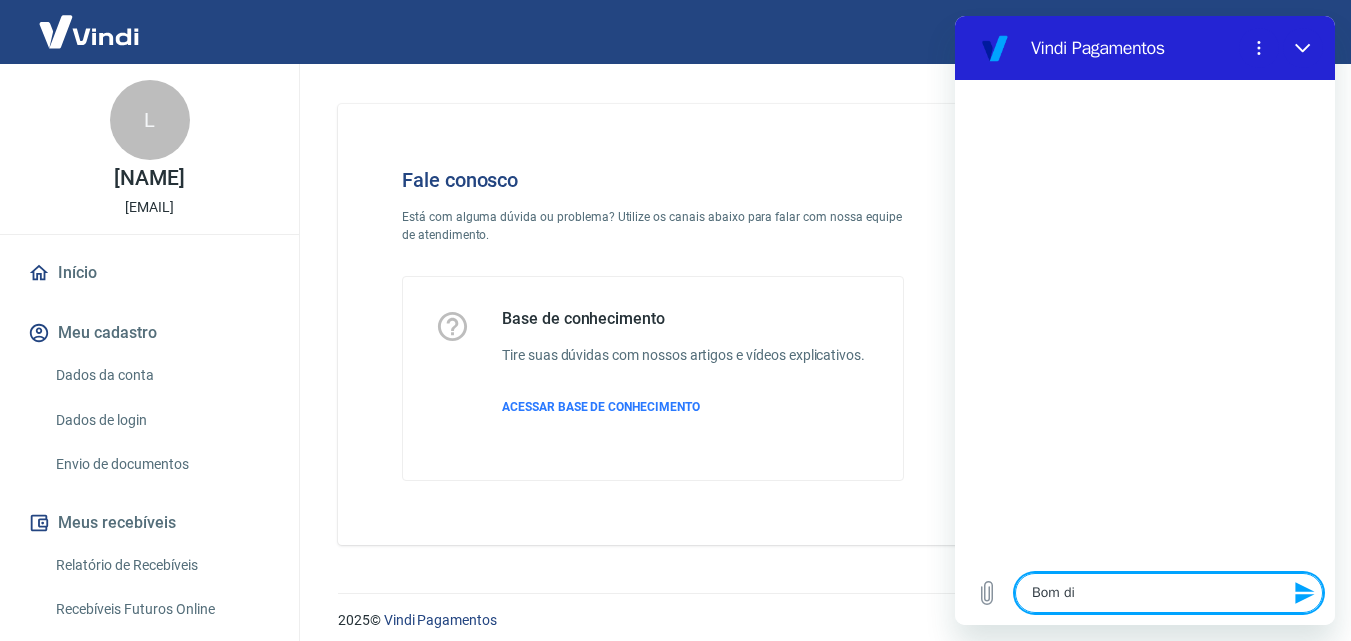 type on "Bom dia" 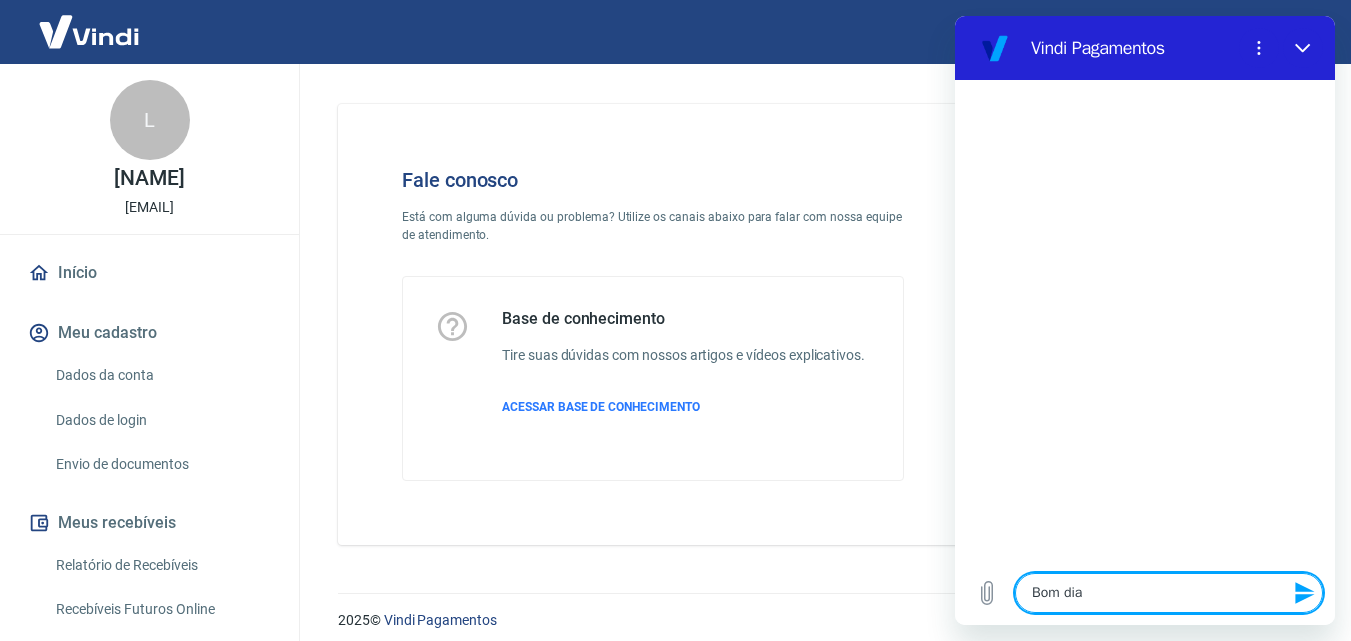 type on "x" 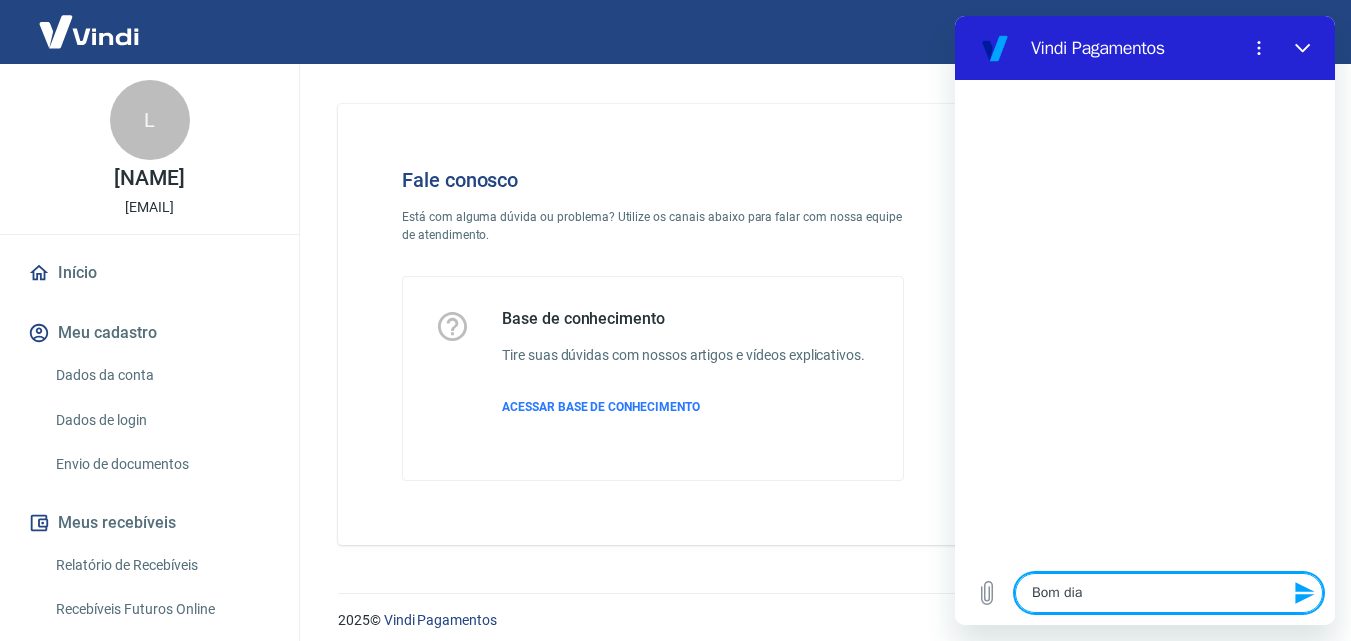 type 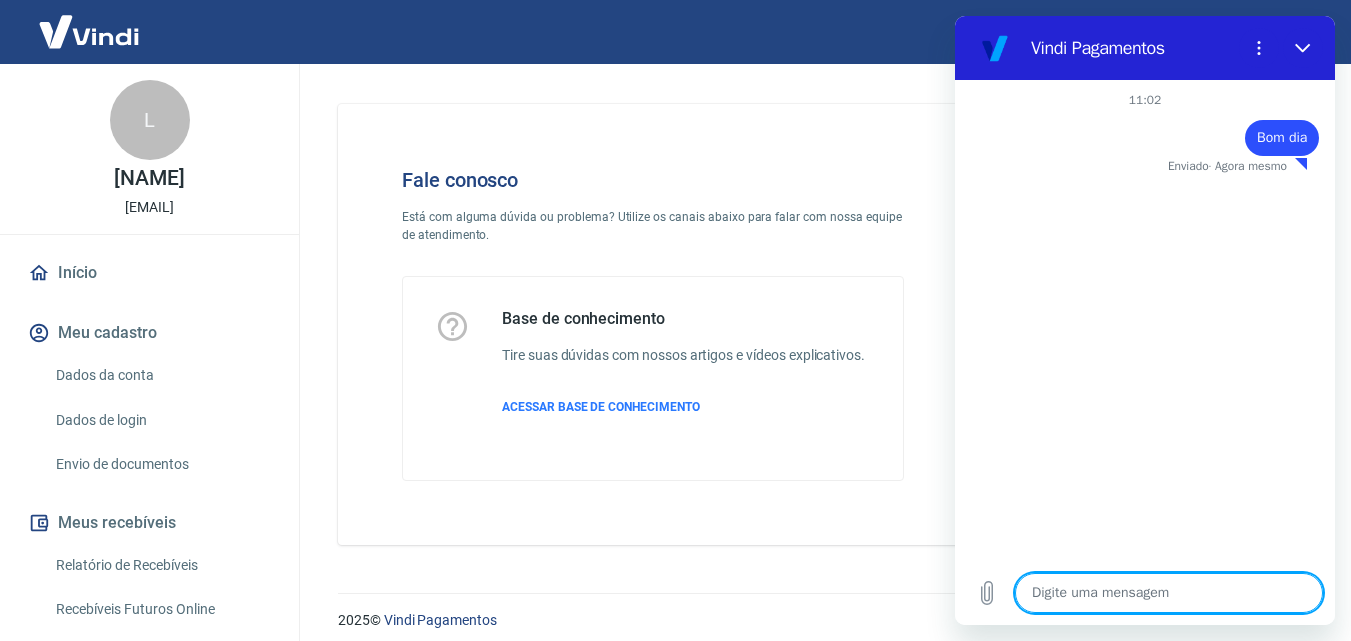 type on "x" 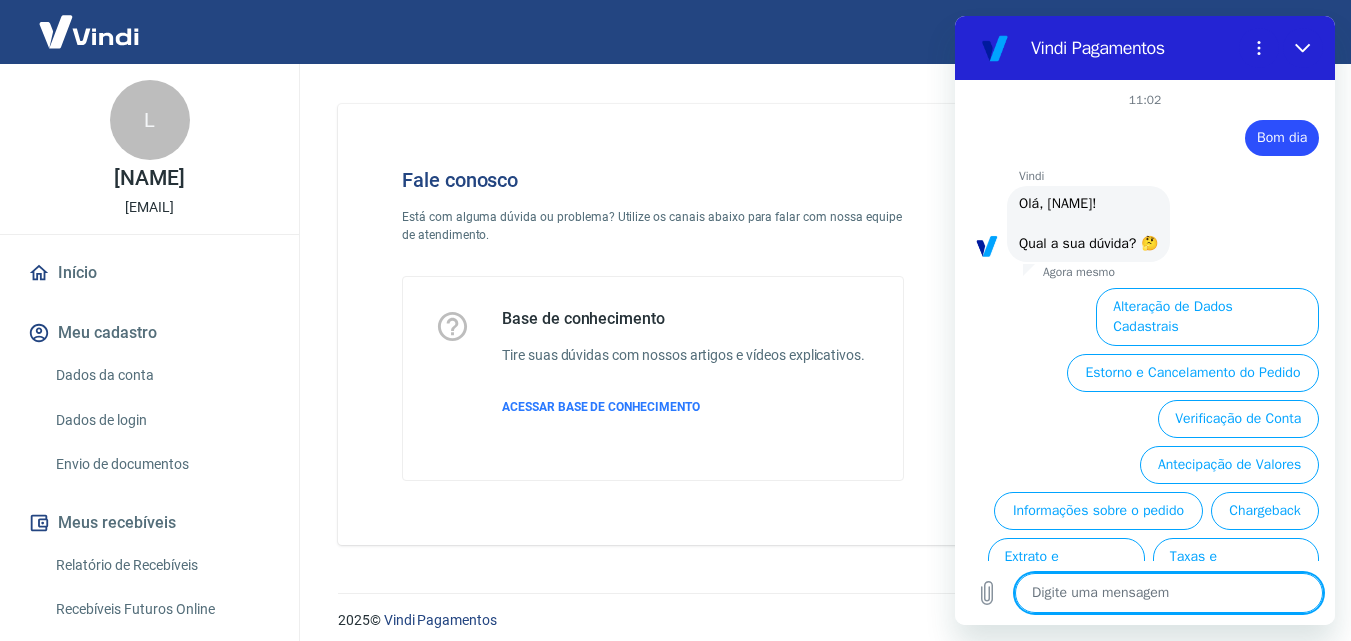 scroll, scrollTop: 112, scrollLeft: 0, axis: vertical 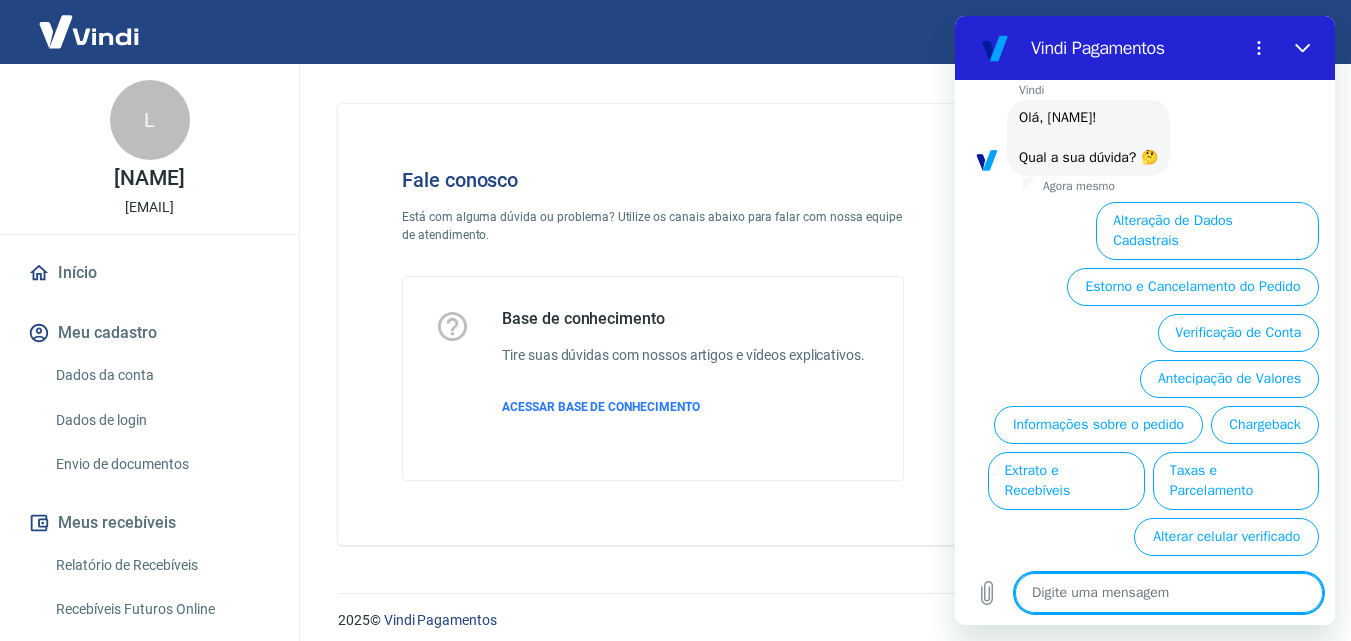 type on "F" 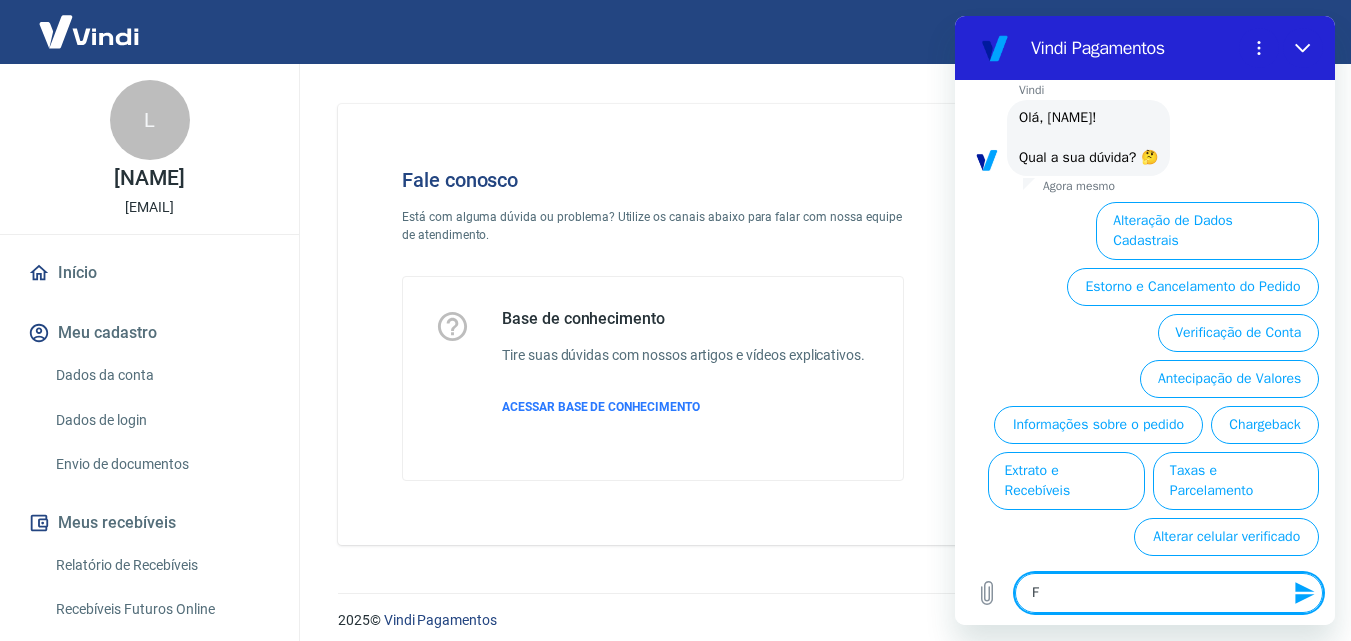 type on "Fa" 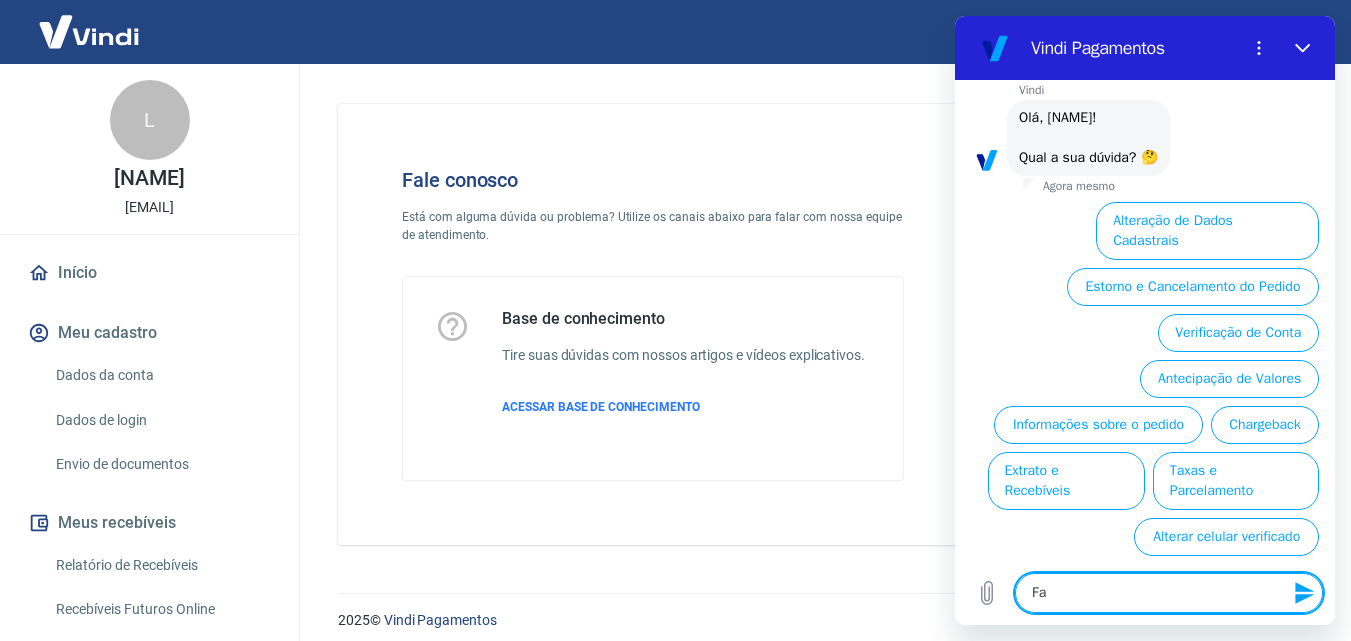 type on "Fak" 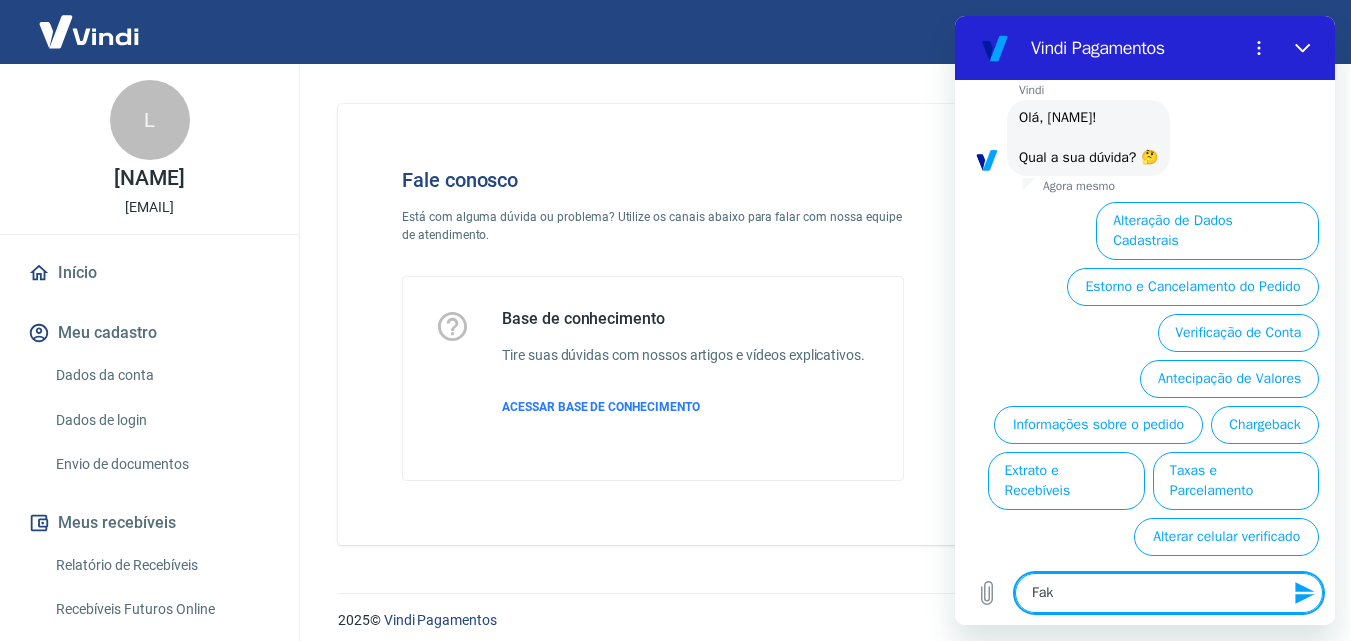 type on "Faka" 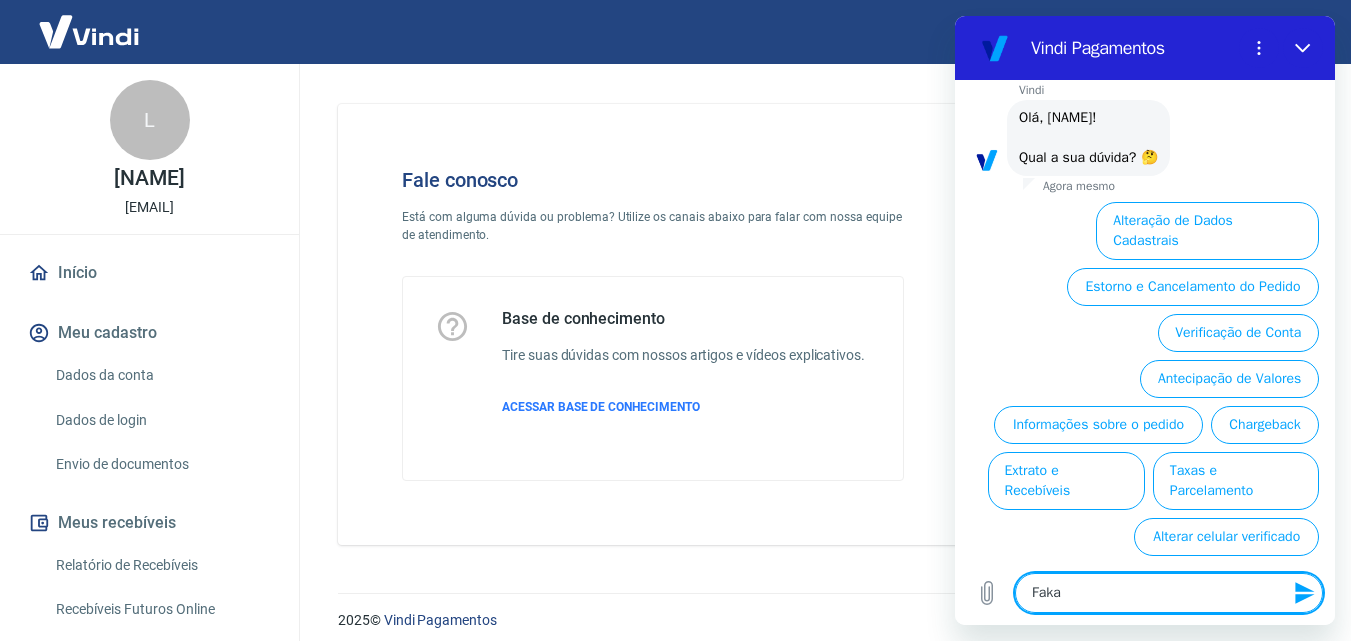 type on "Fakar" 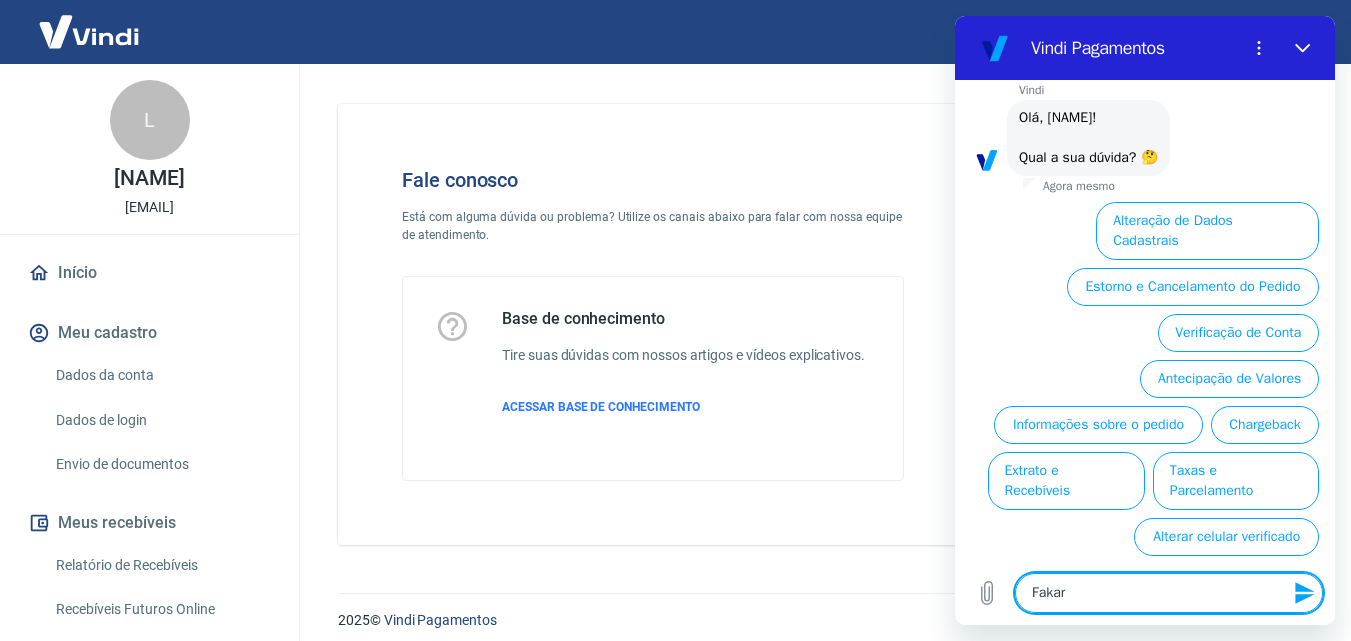 type on "Fakar" 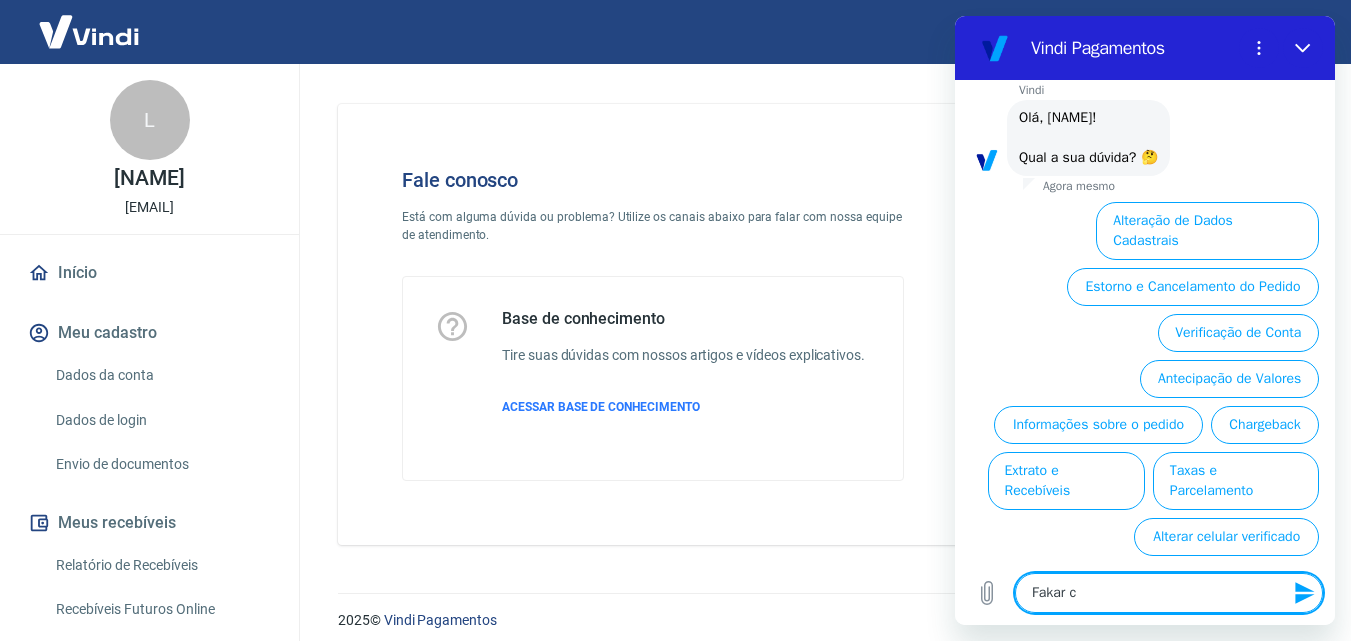 type on "Fakar ci" 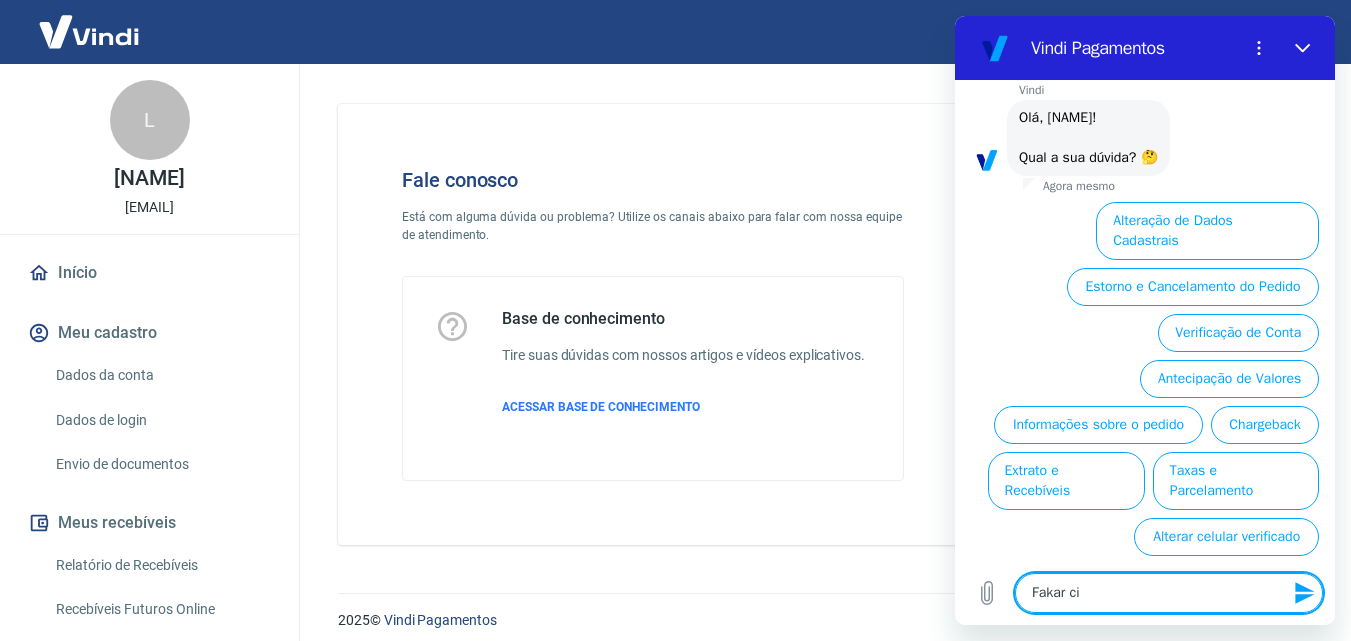 type on "Fakar cin" 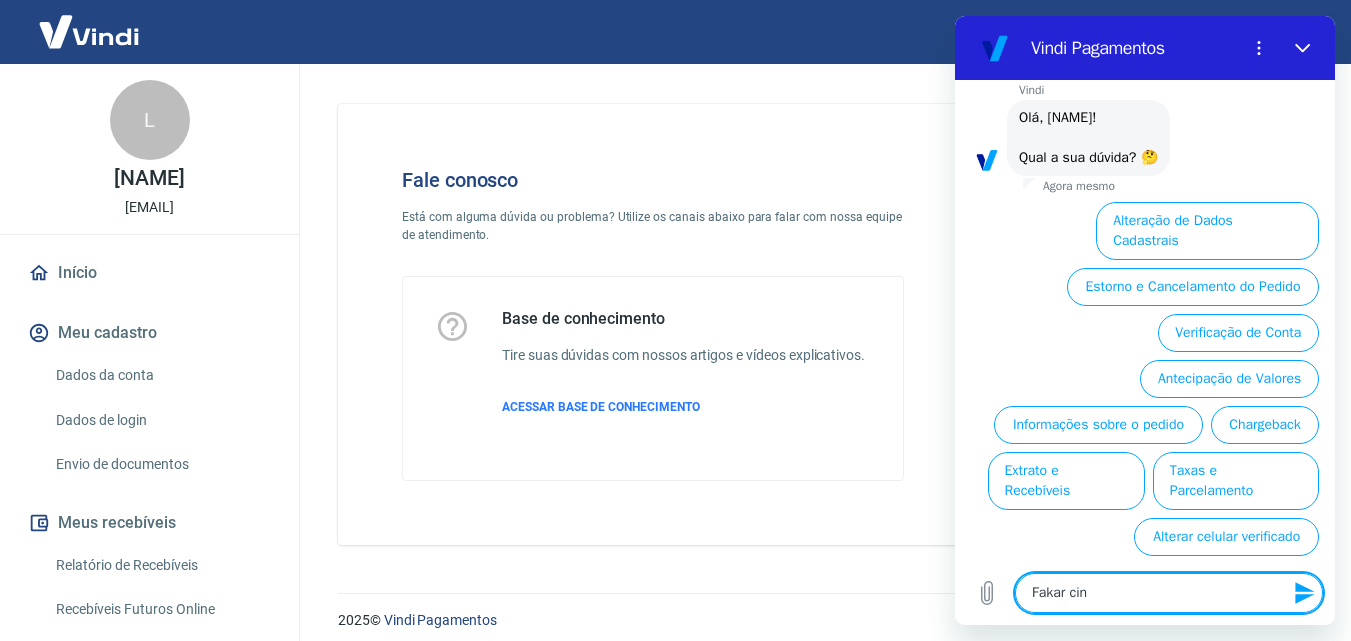 type on "Fakar cin" 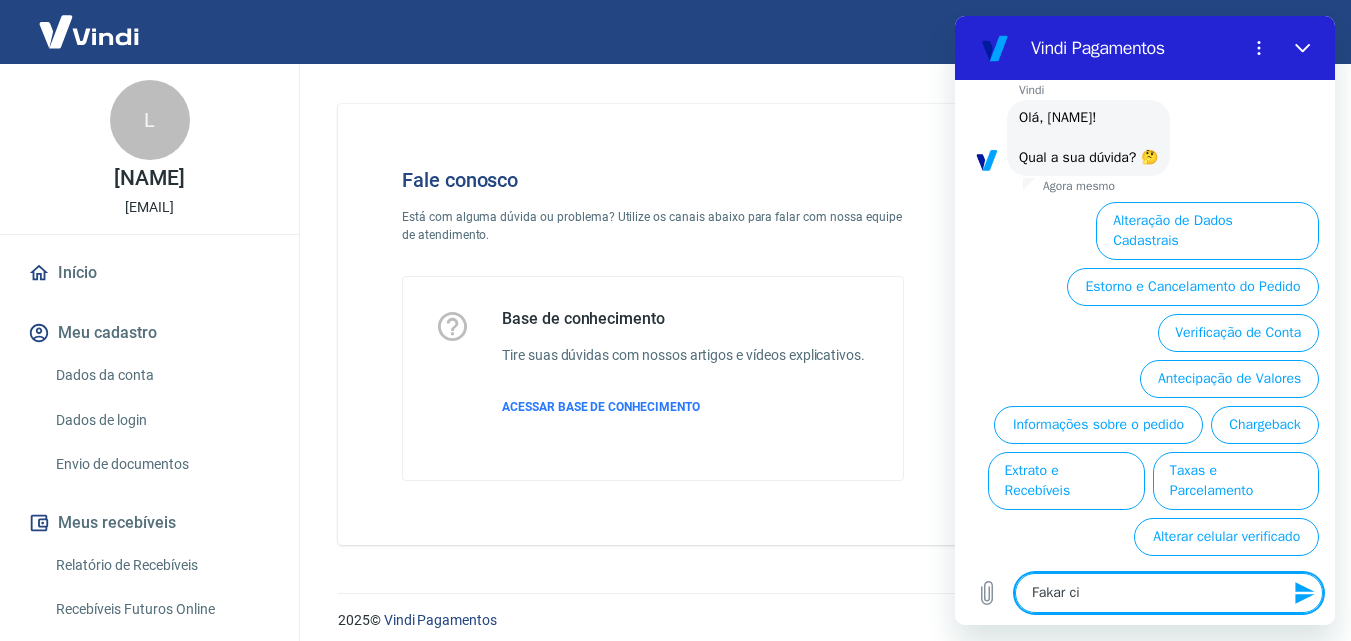 type on "x" 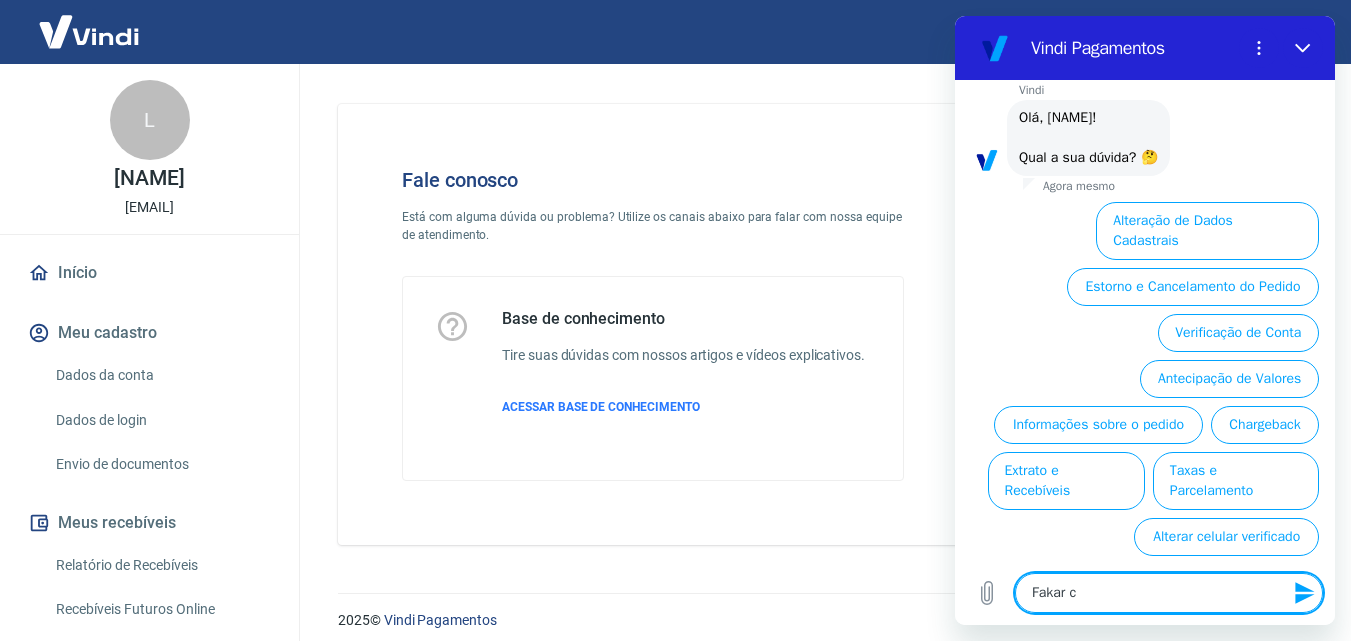 type on "Fakar" 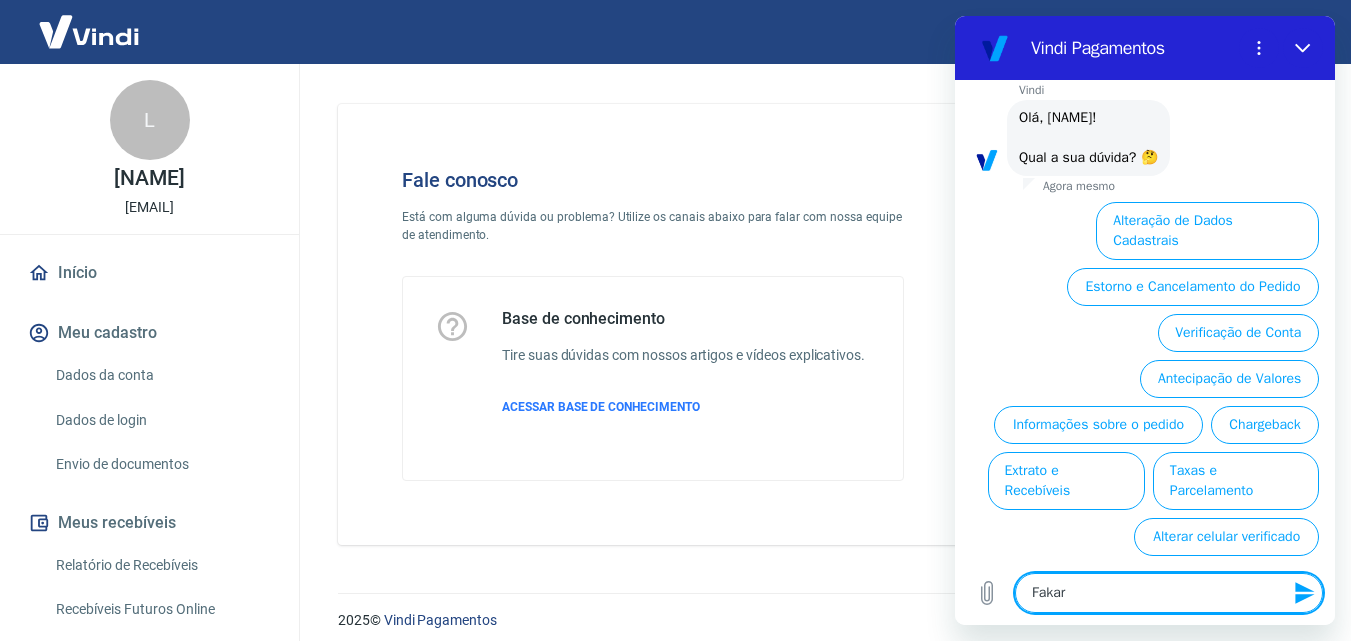 type on "x" 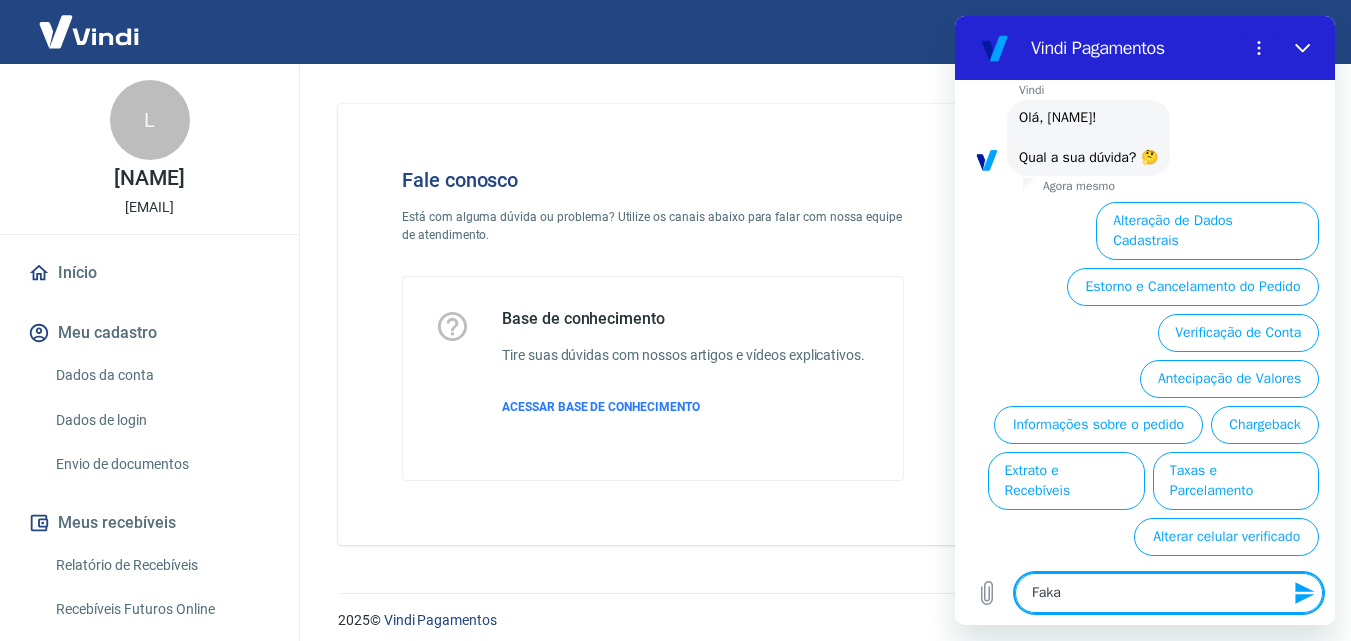 type on "Fak" 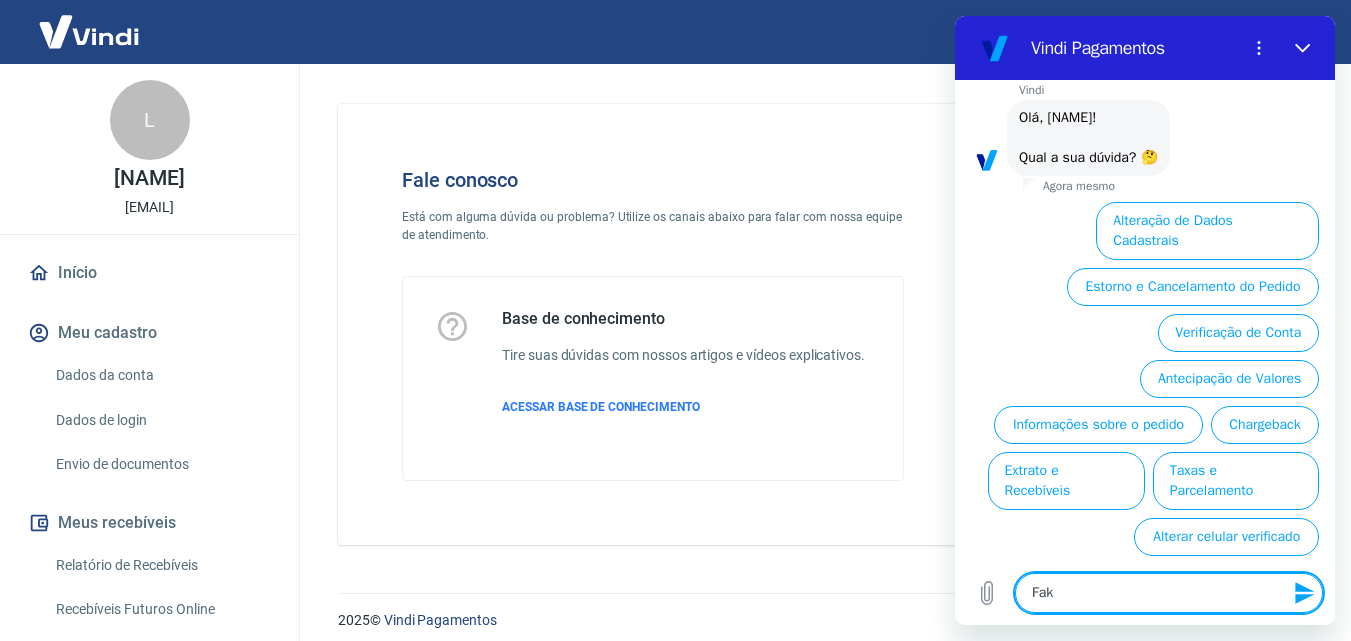 type on "Fa" 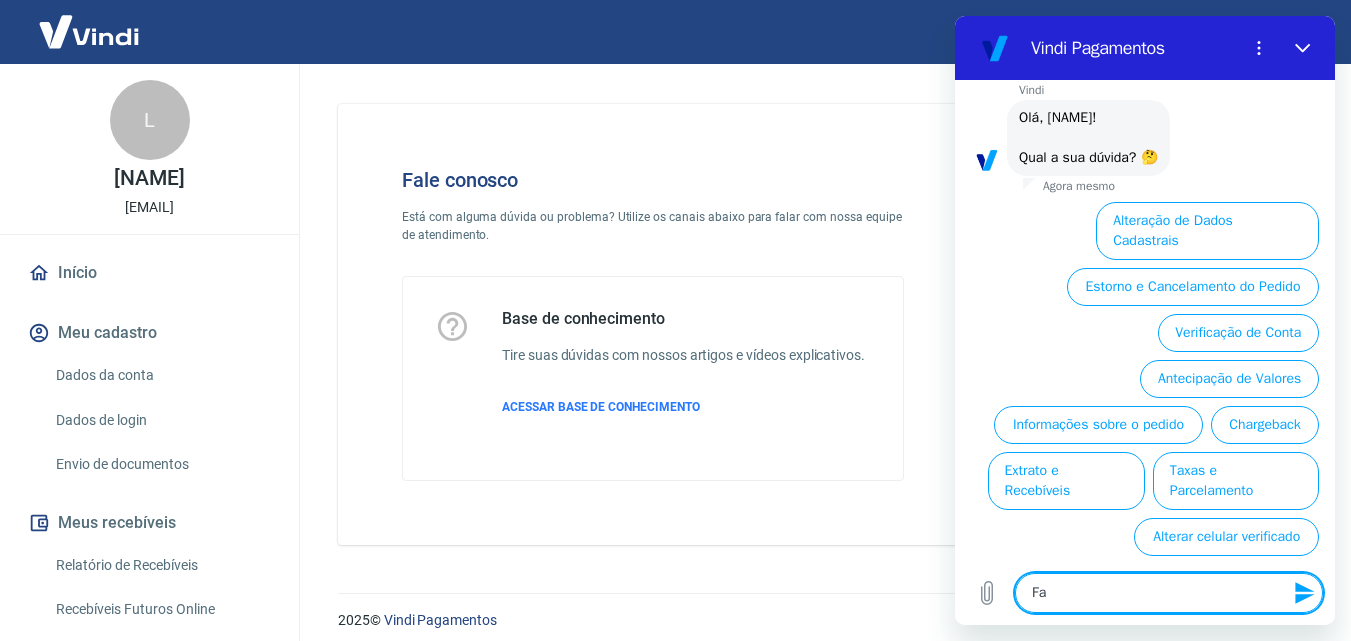 type on "Fal" 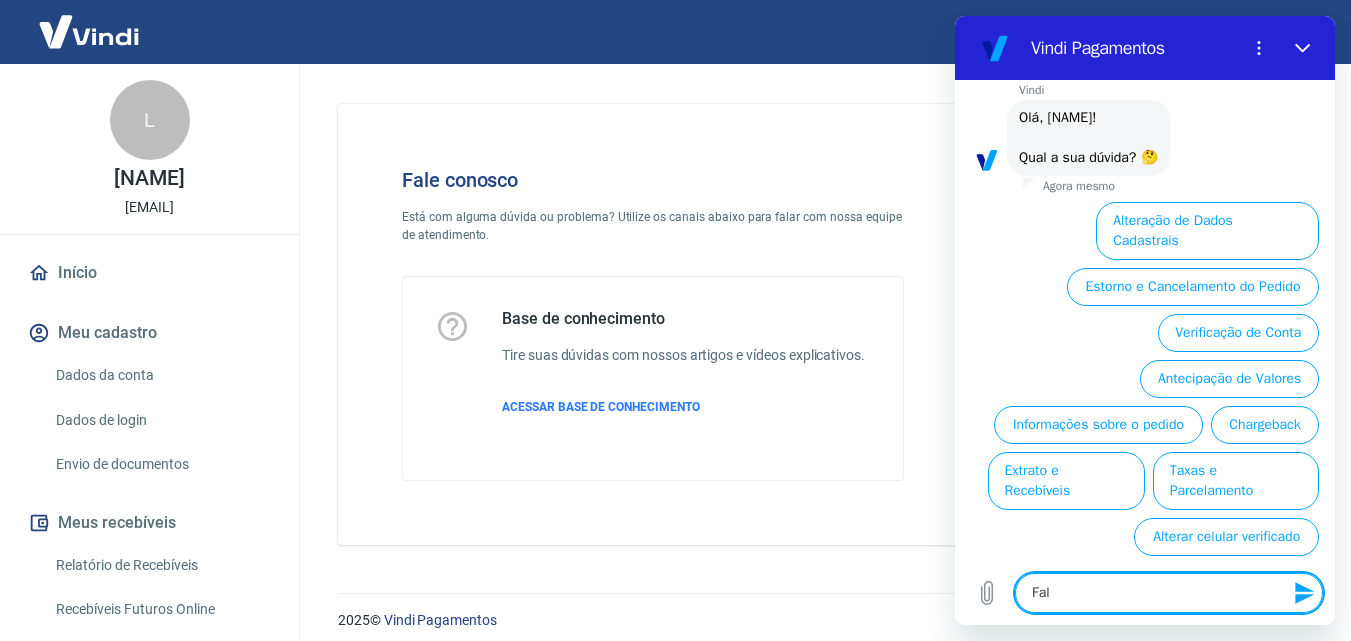 type on "Fala" 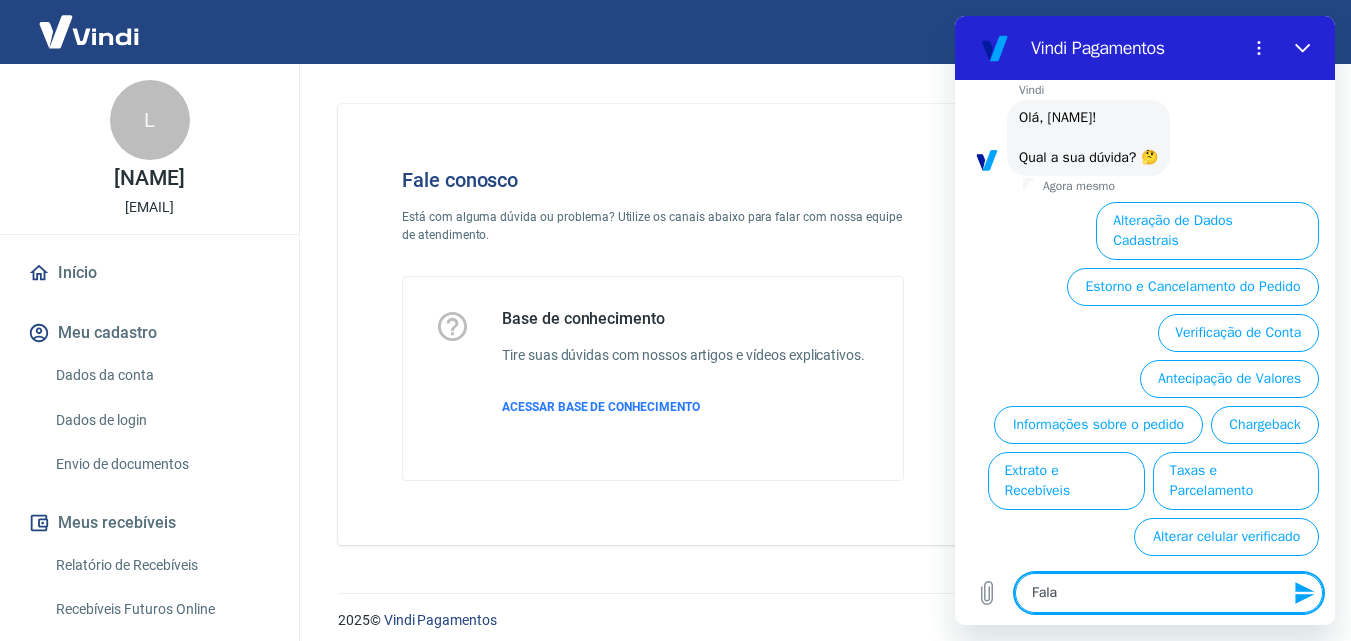 type on "Falar" 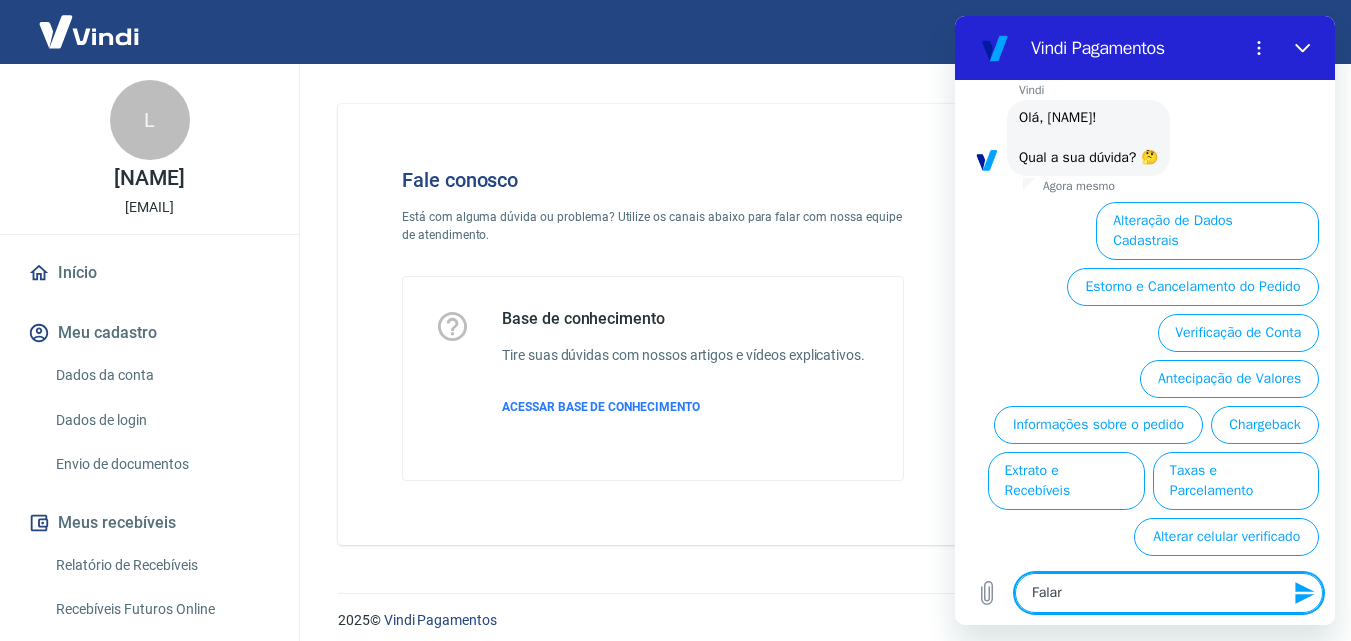 type on "Falar" 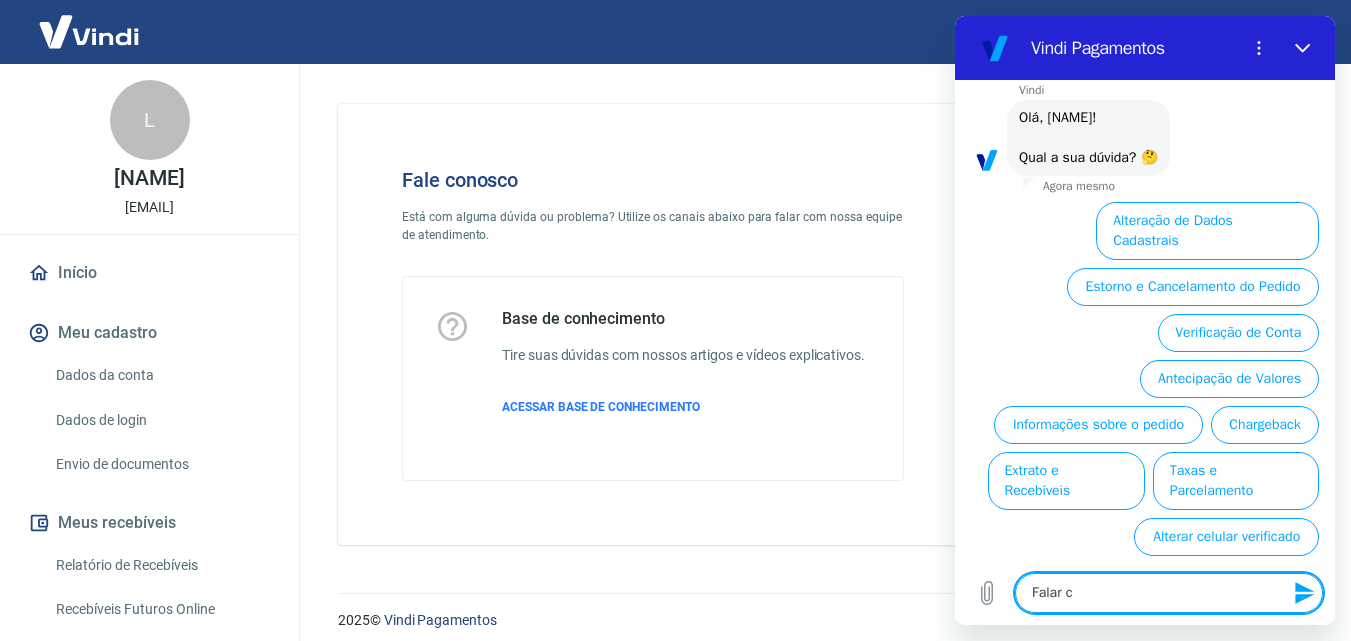 type on "Falar co" 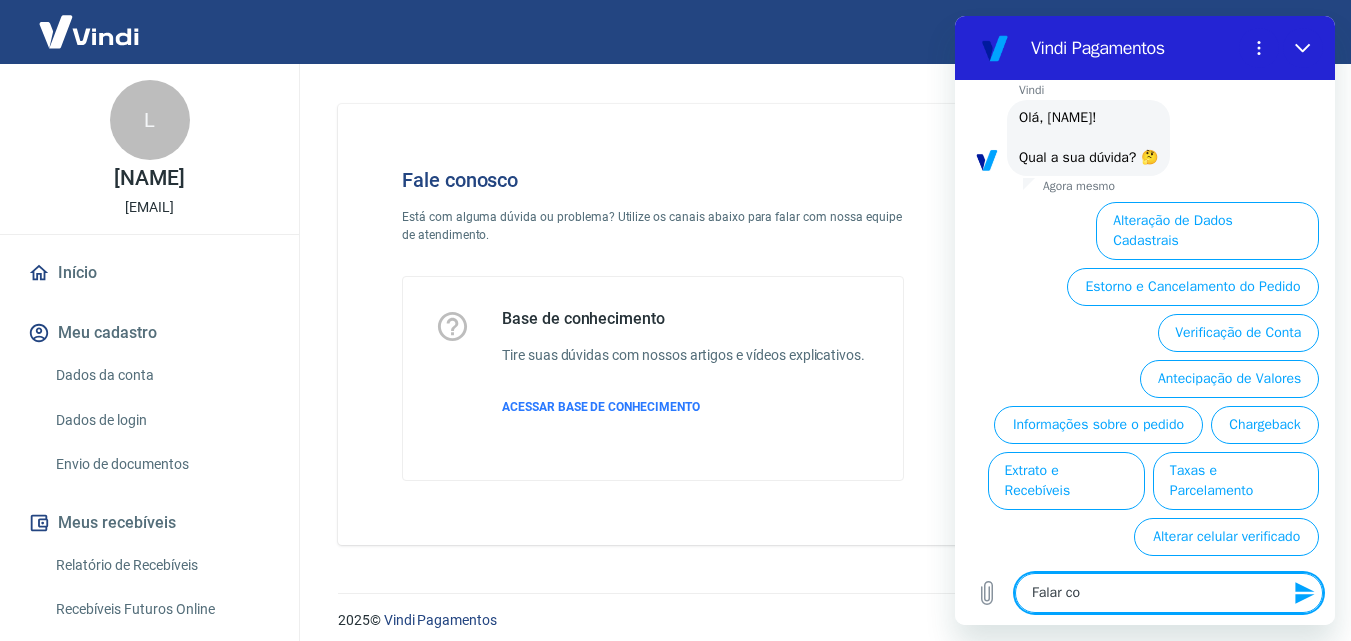 type on "x" 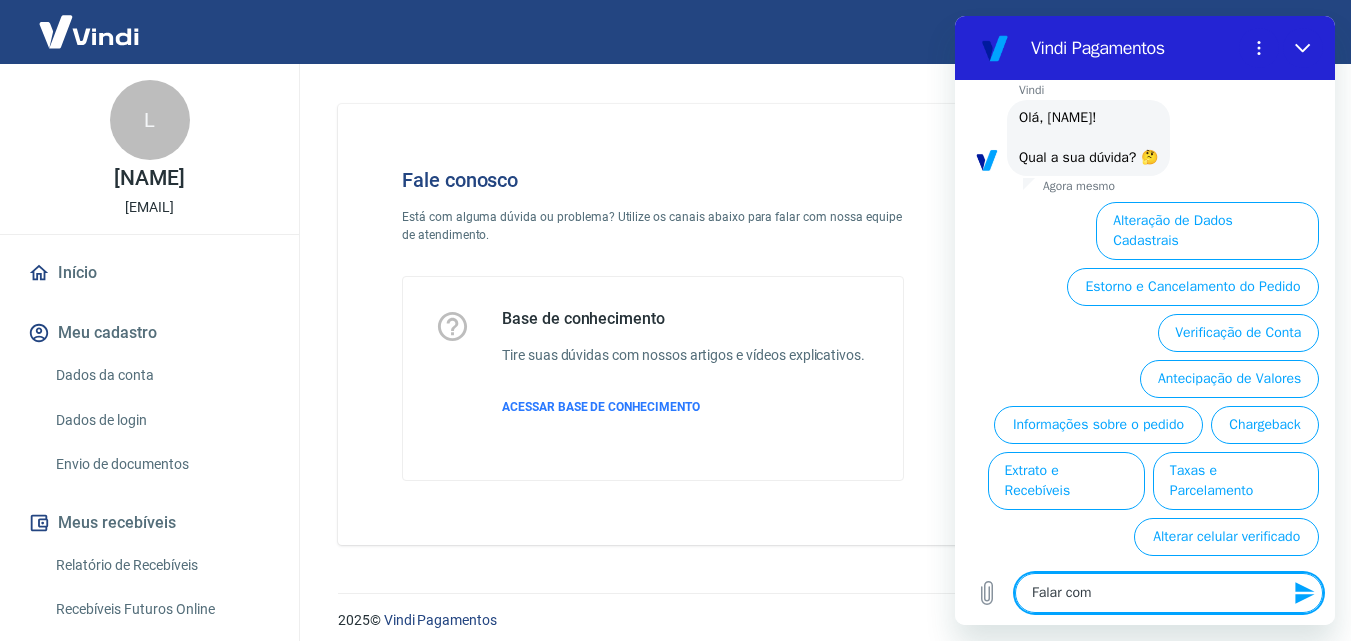 type on "x" 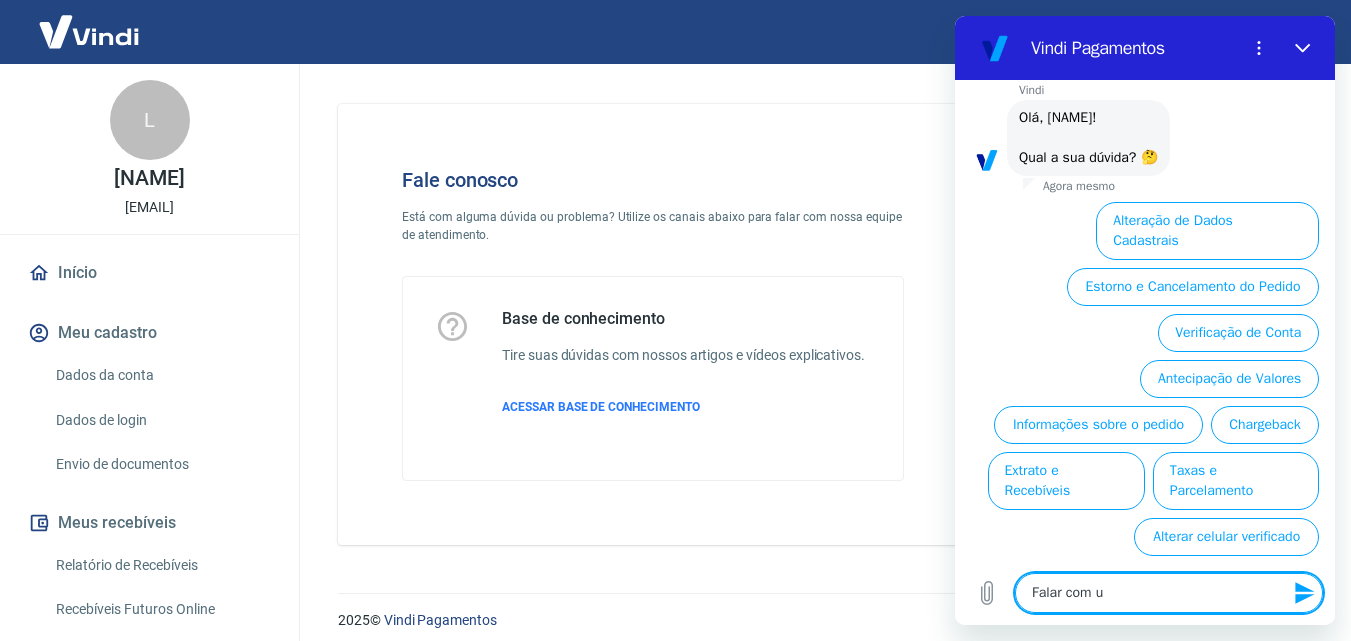 type on "Falar com um" 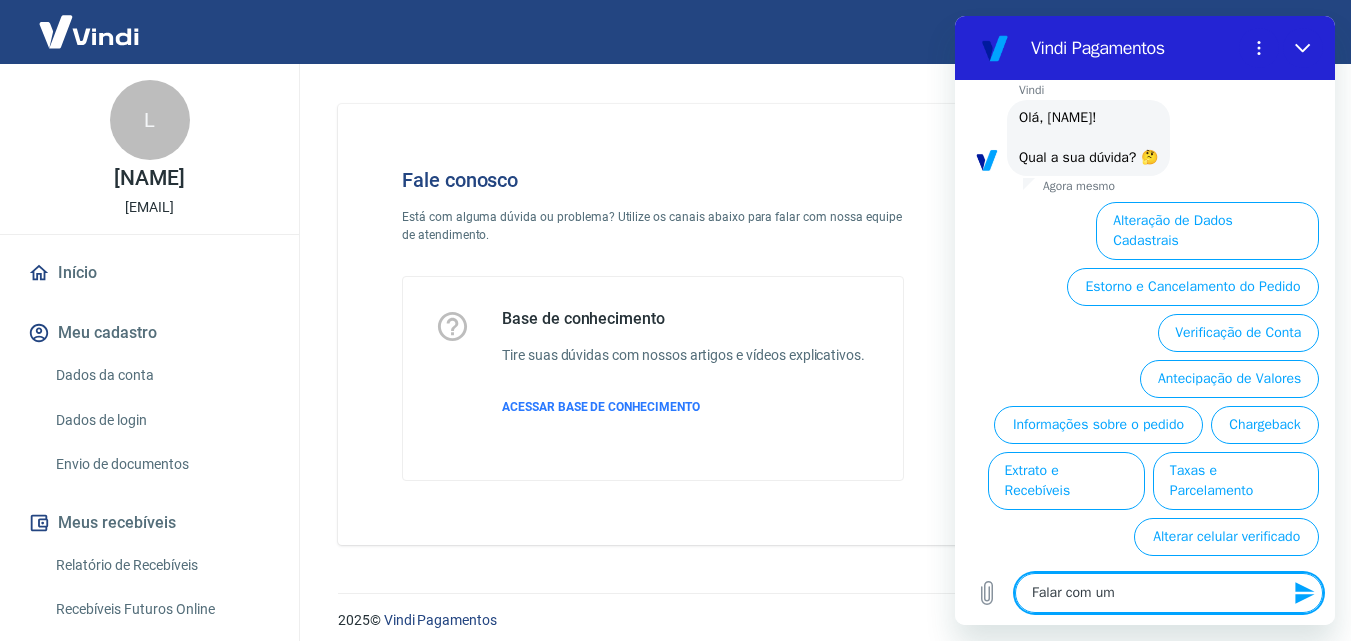 type on "x" 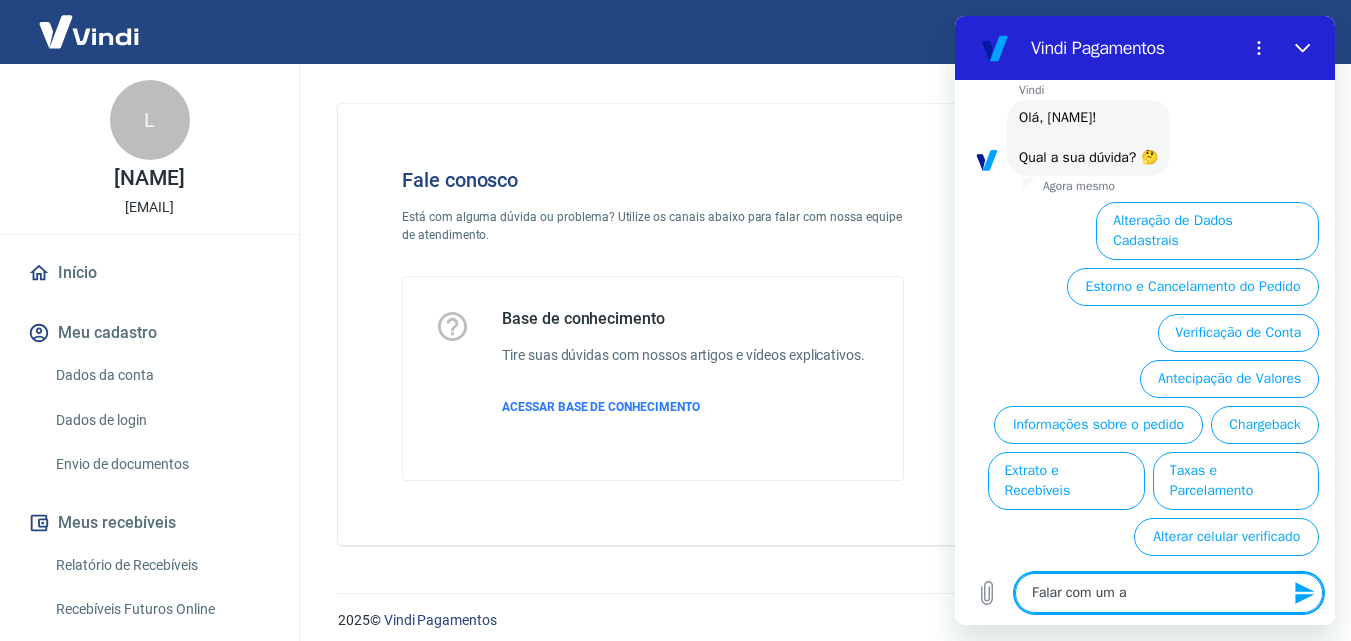 type on "Falar com um ag" 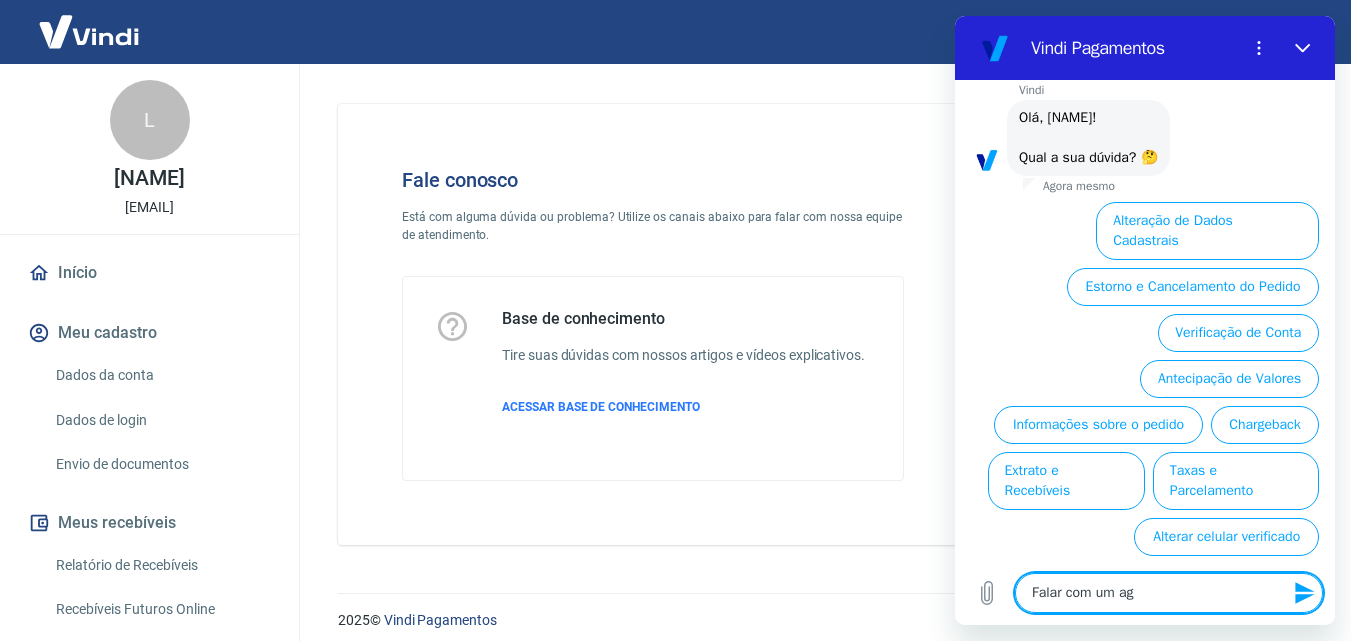 type on "Falar com um age" 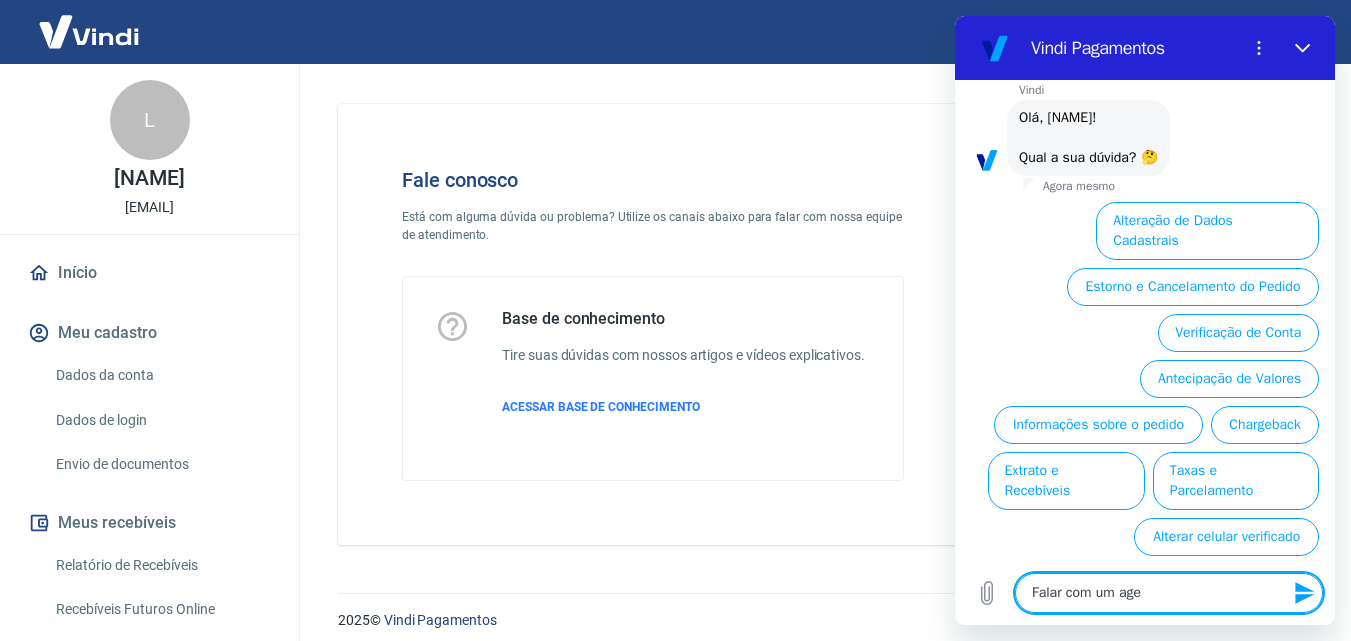 type on "Falar com um agen" 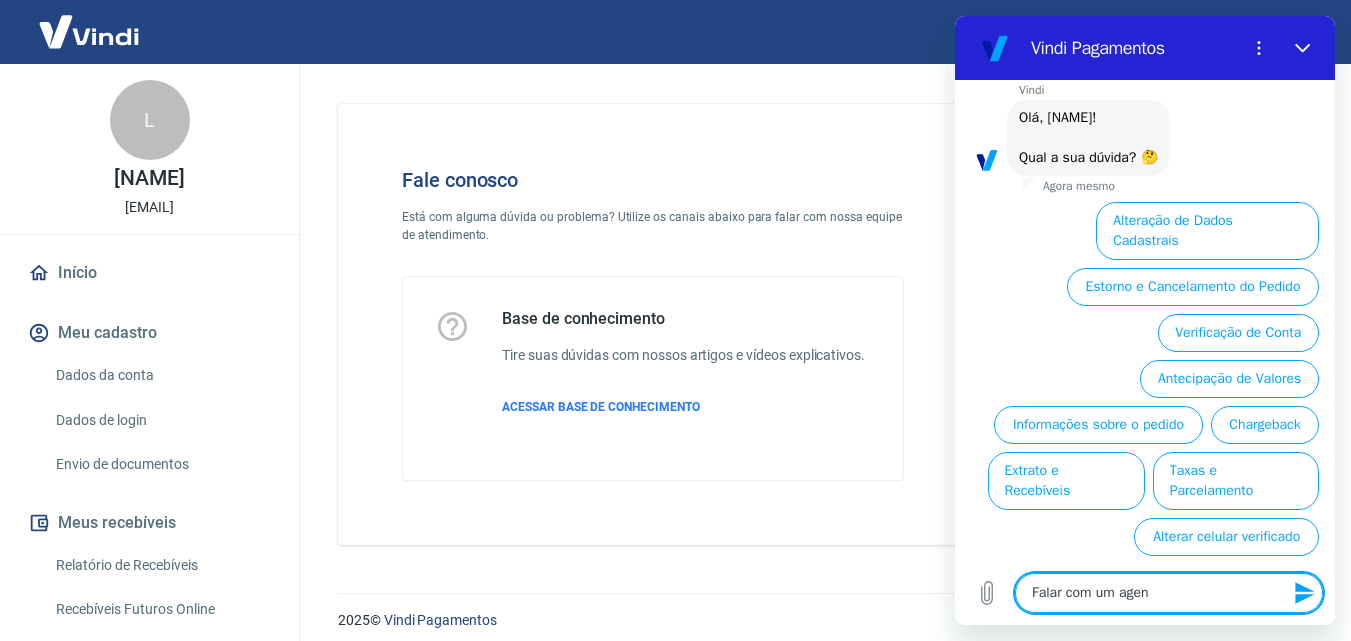 type on "x" 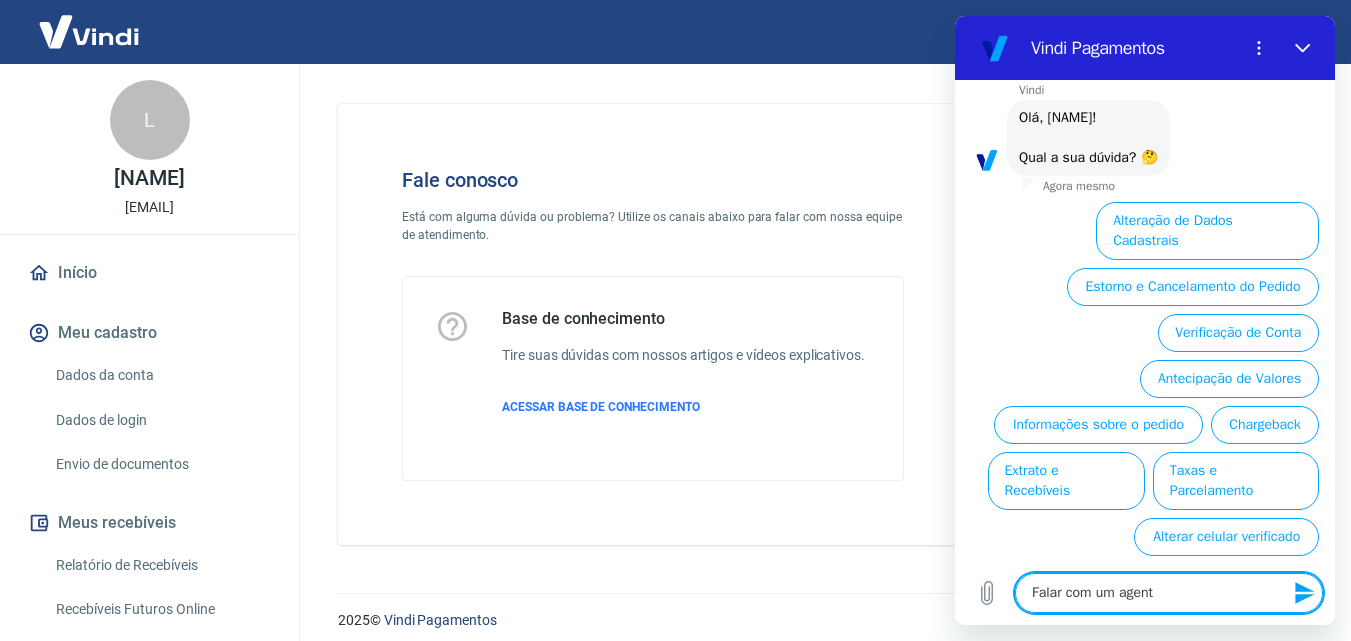 type on "Falar com um agente" 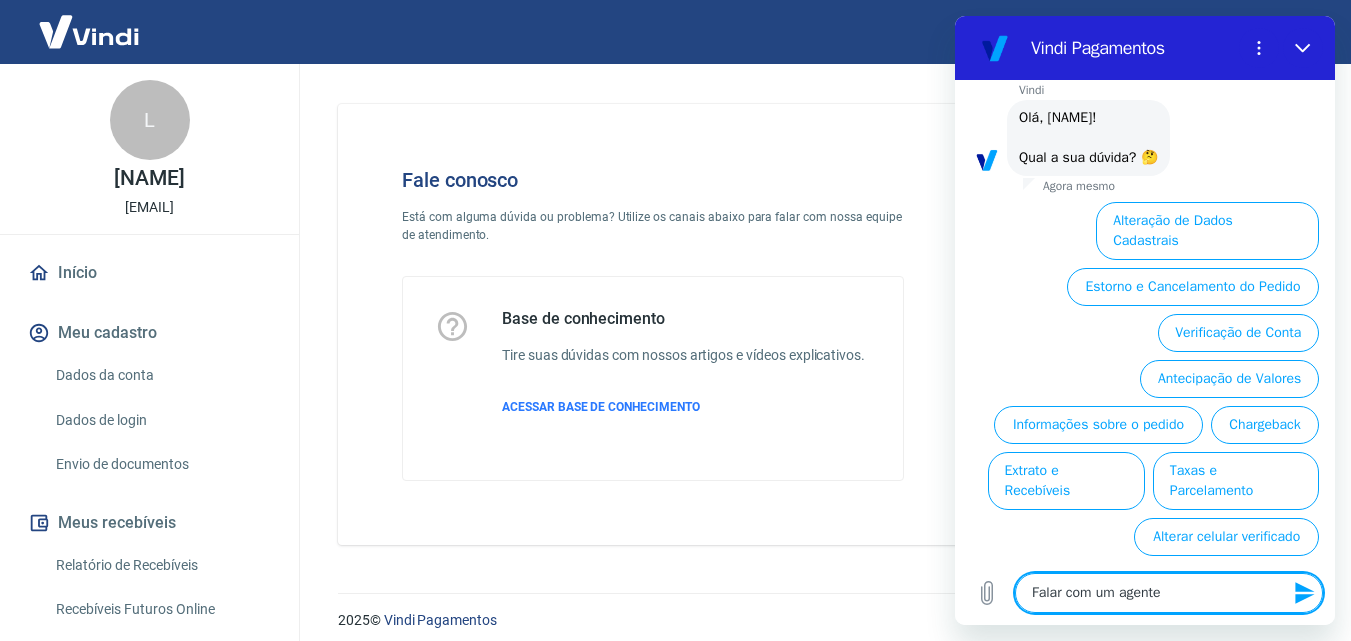 type 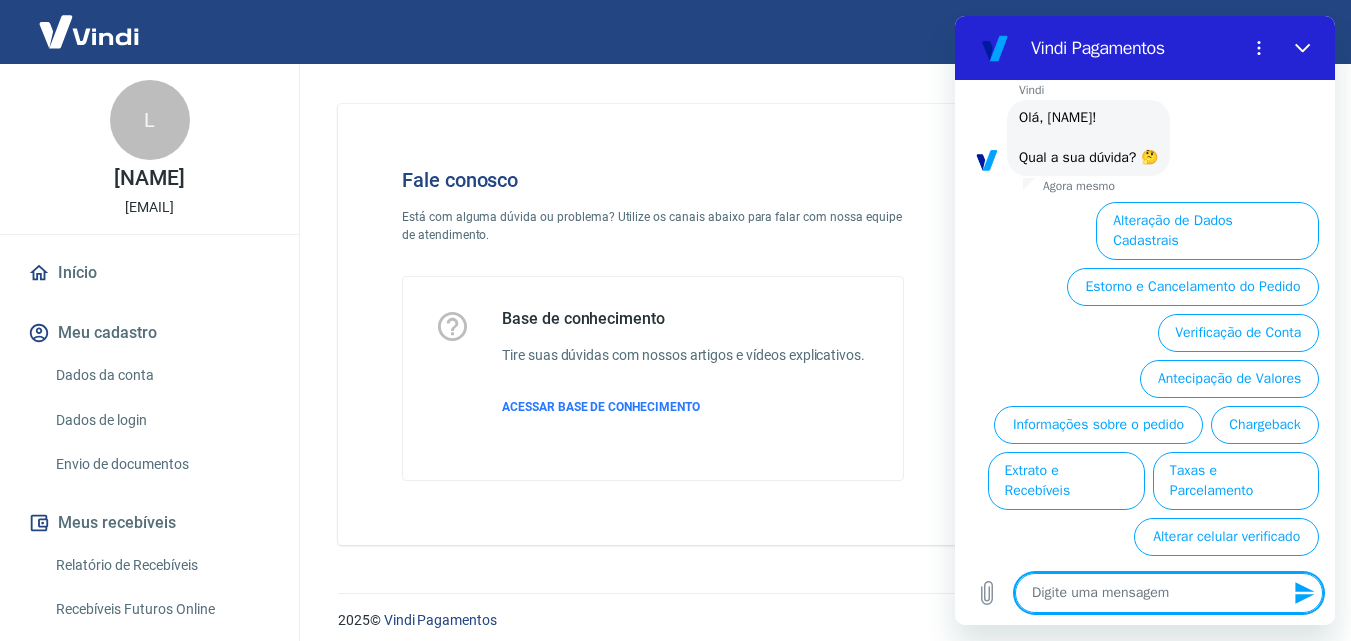 scroll, scrollTop: 0, scrollLeft: 0, axis: both 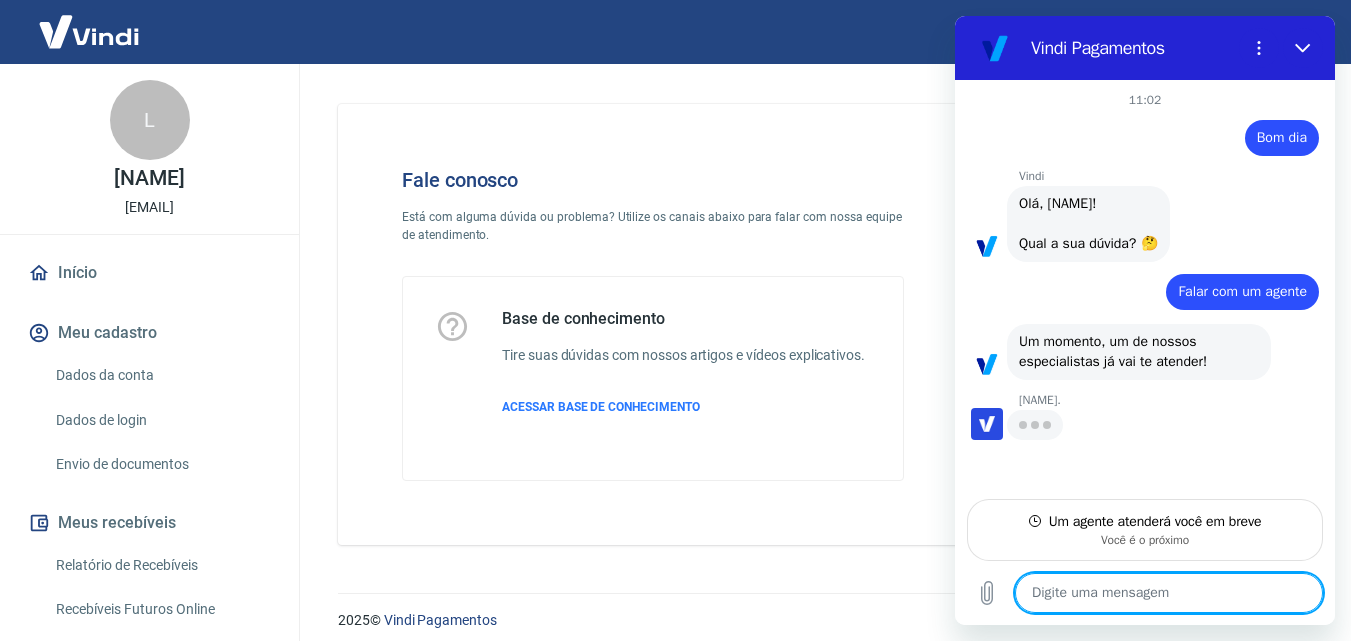 type on "x" 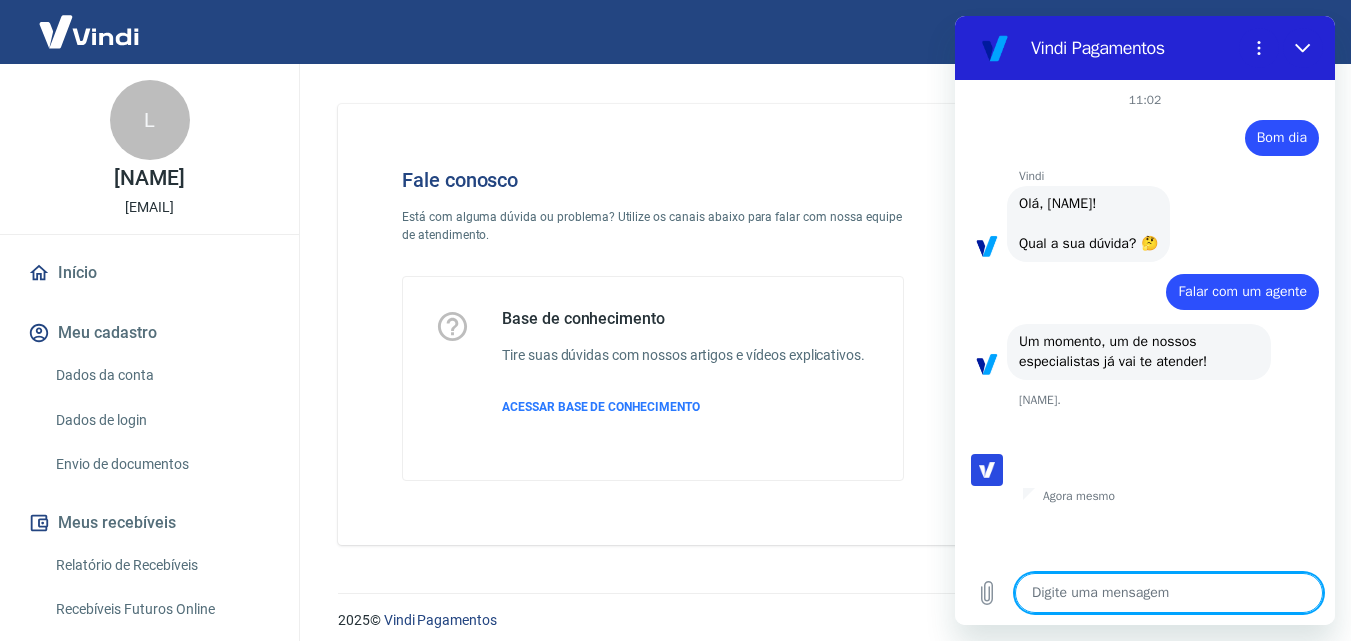 type on "B" 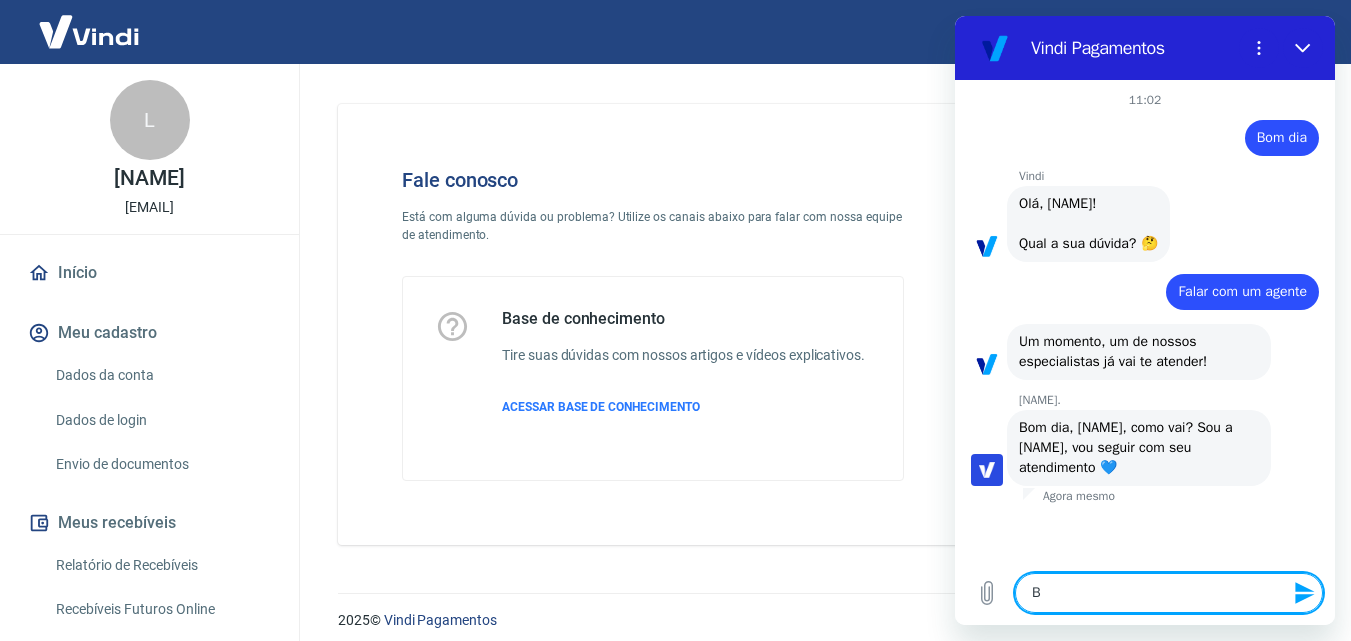 type on "Bo" 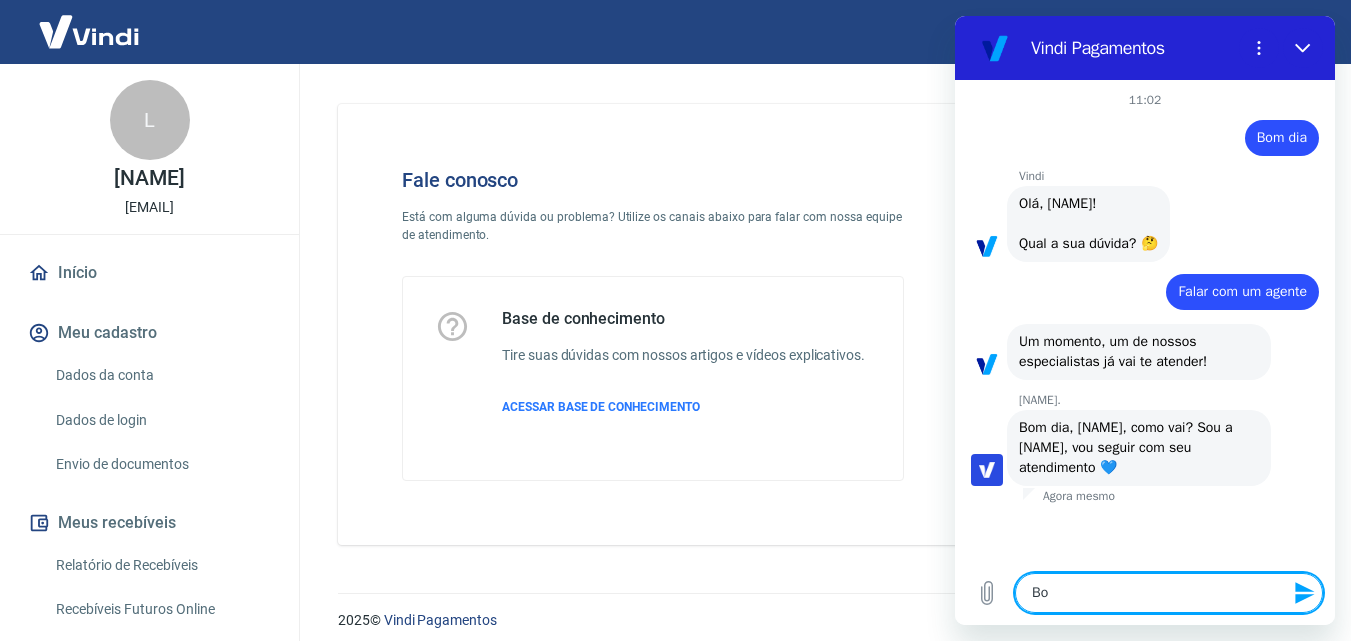 type on "Bom" 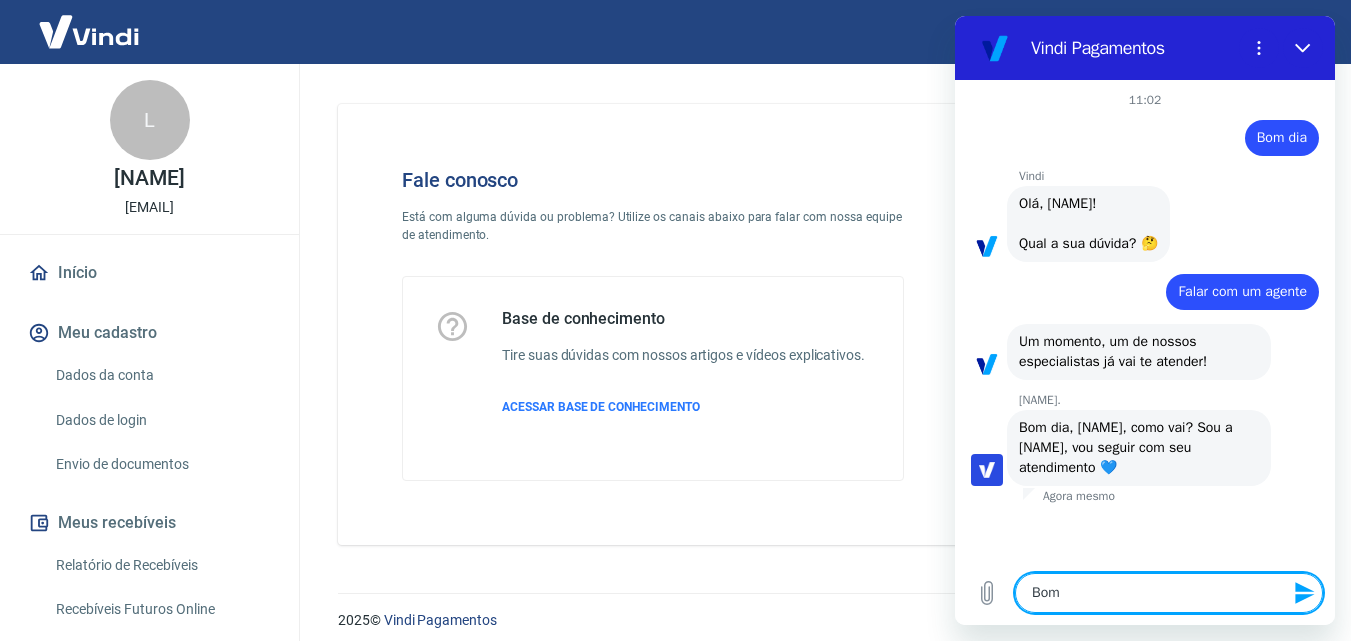 type on "x" 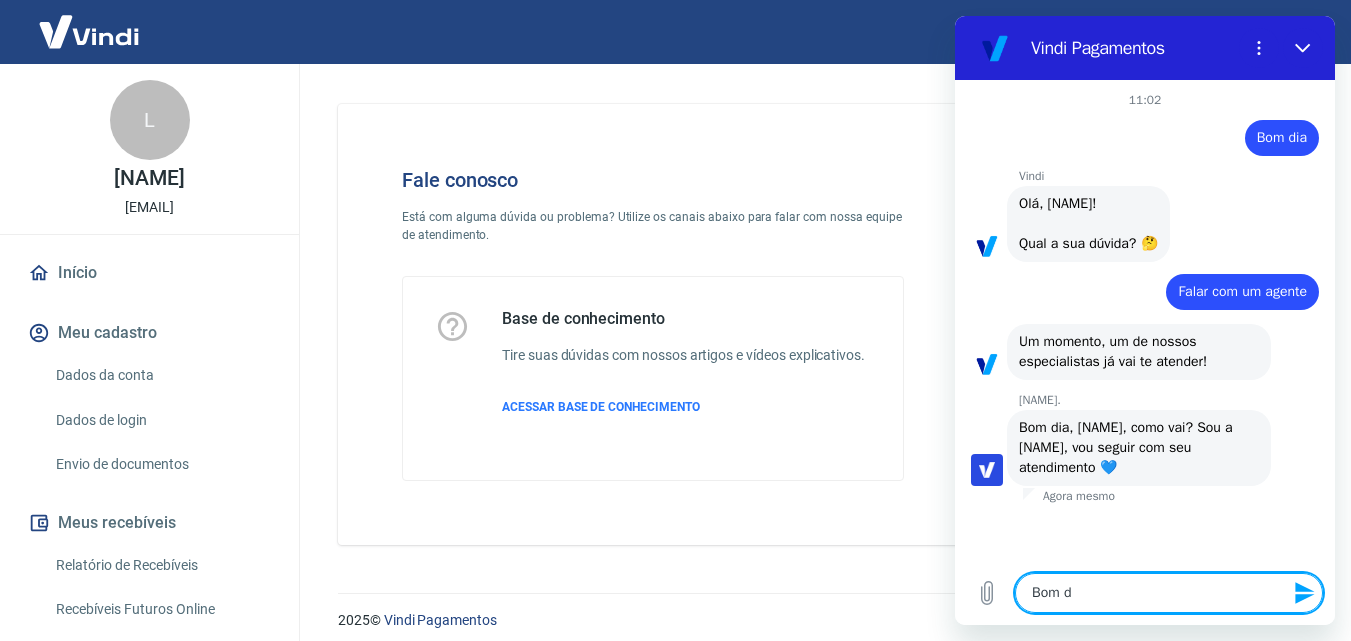 type on "Bom di" 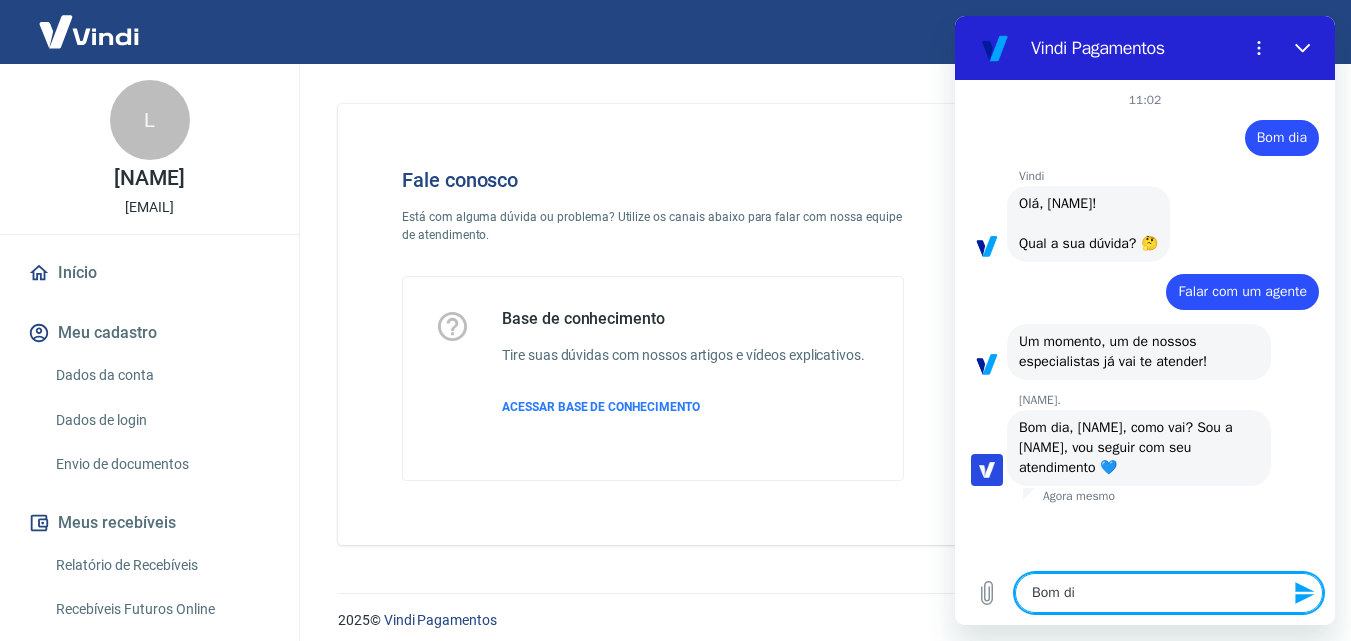type on "Bom dia" 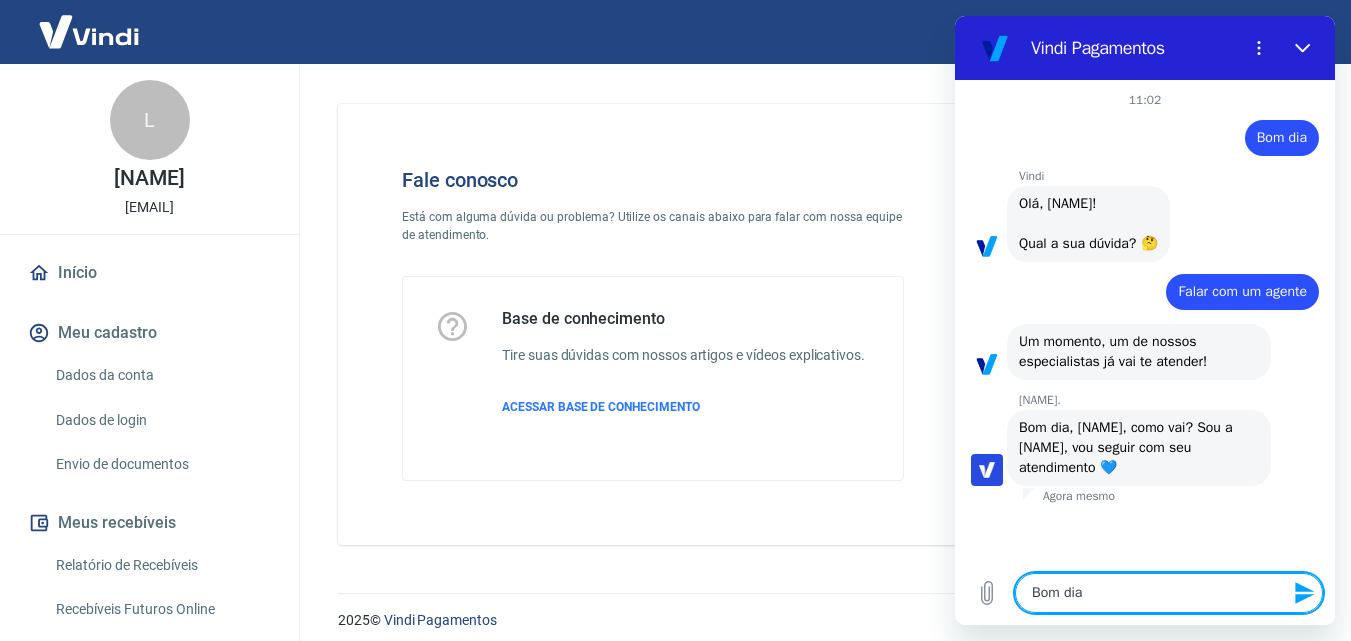 type on "Bom dia," 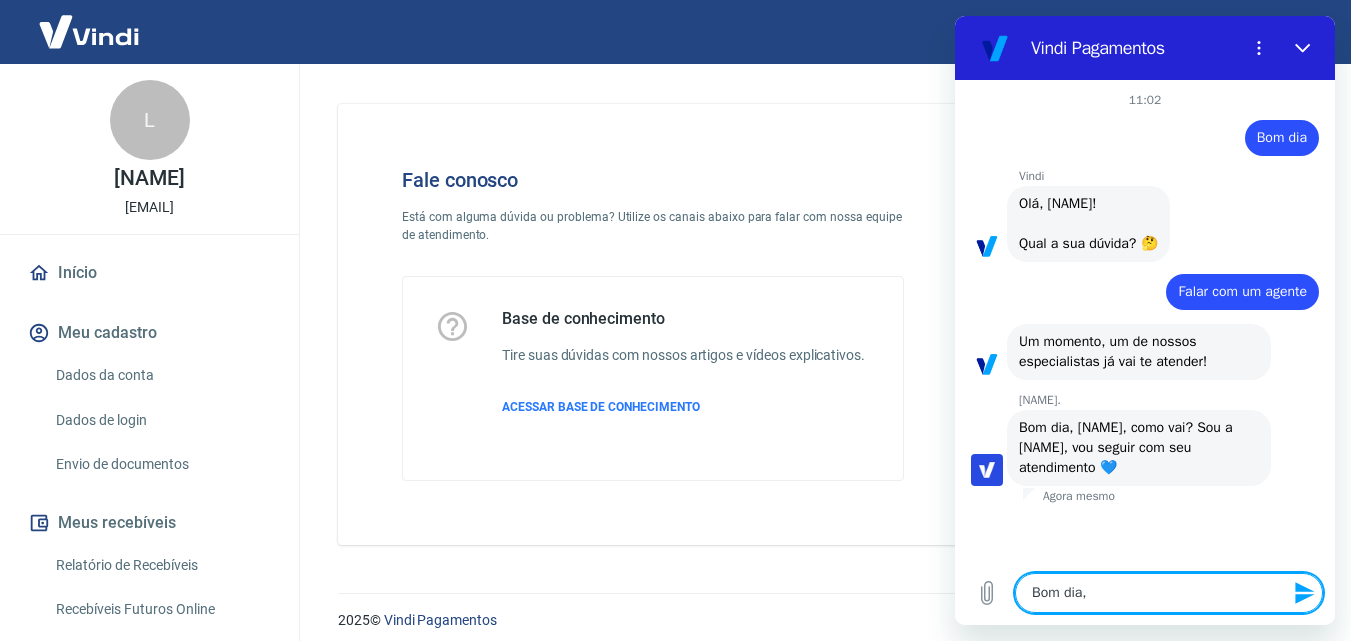 type on "x" 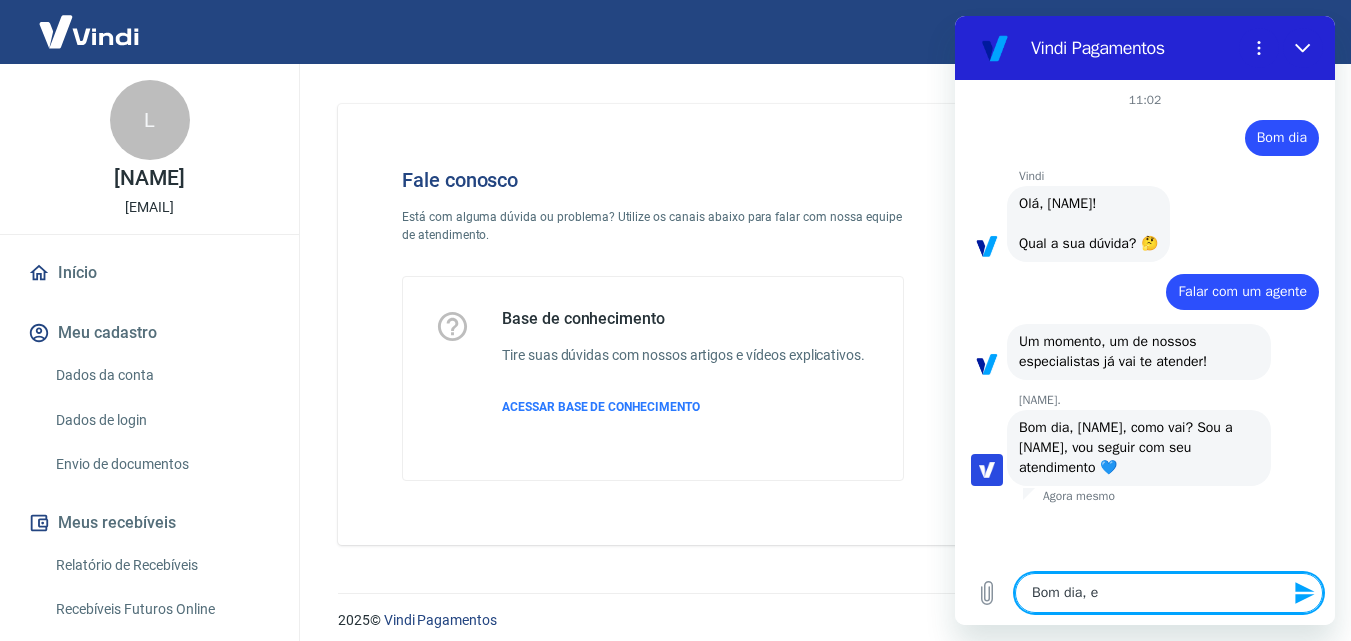 type on "x" 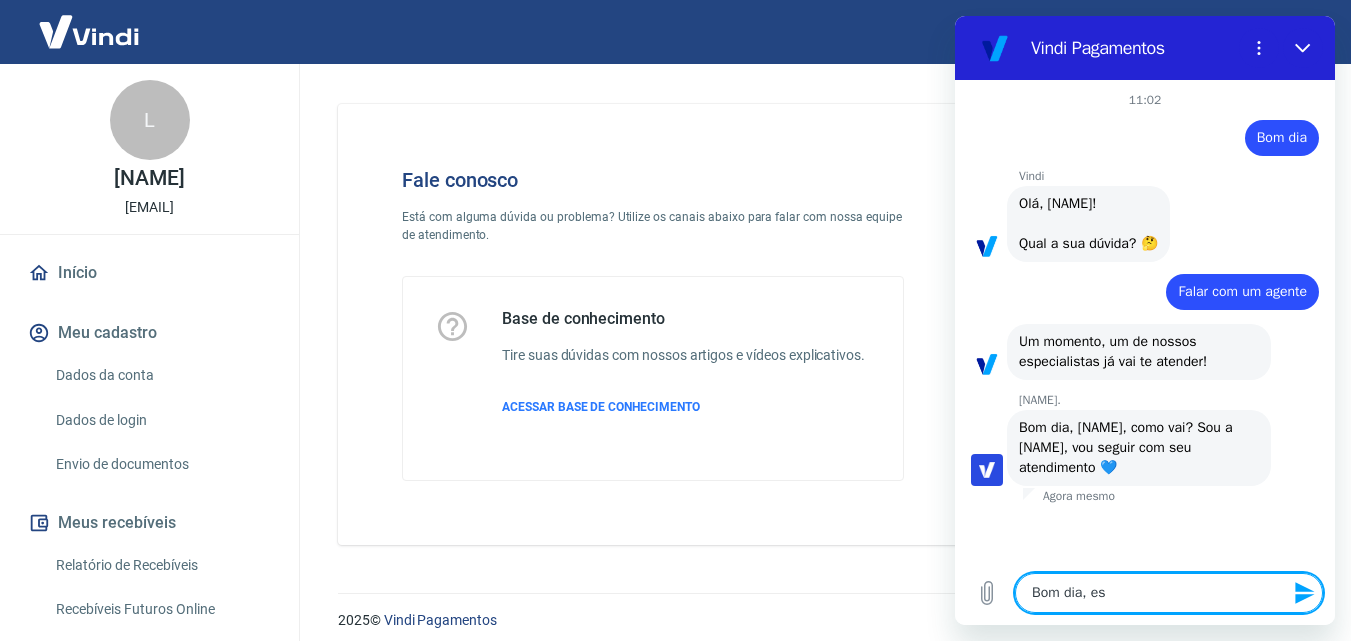type on "Bom dia, est" 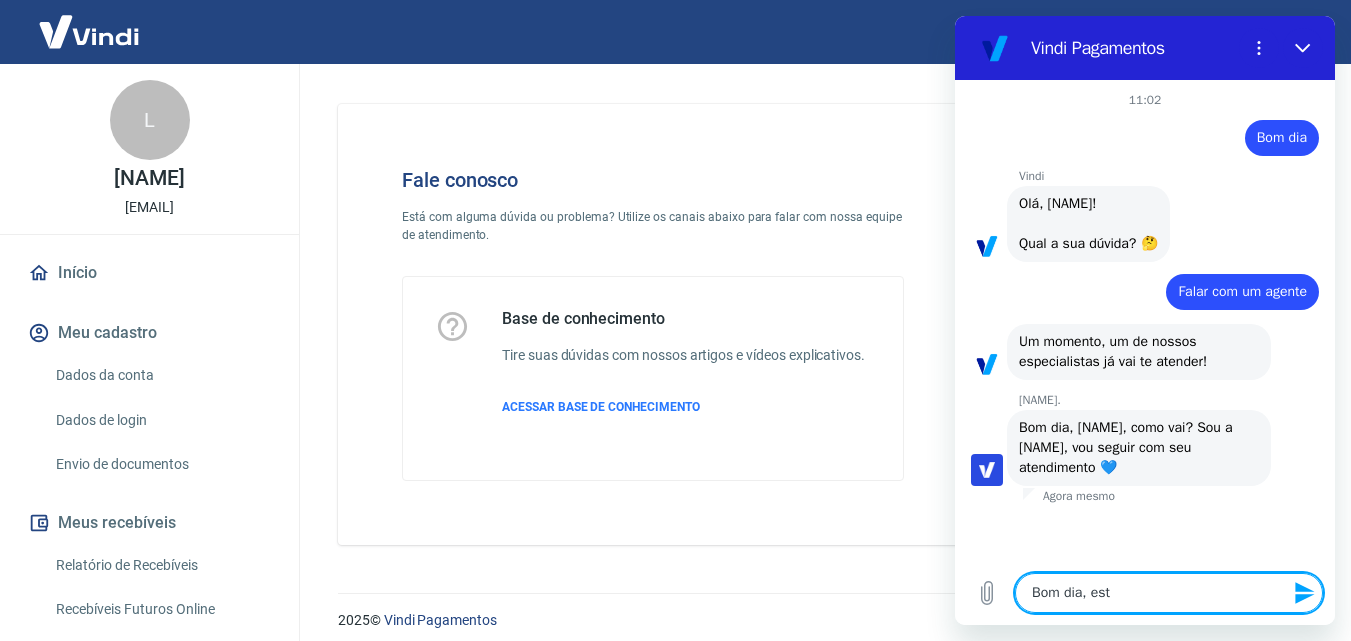 type on "Bom dia, esto" 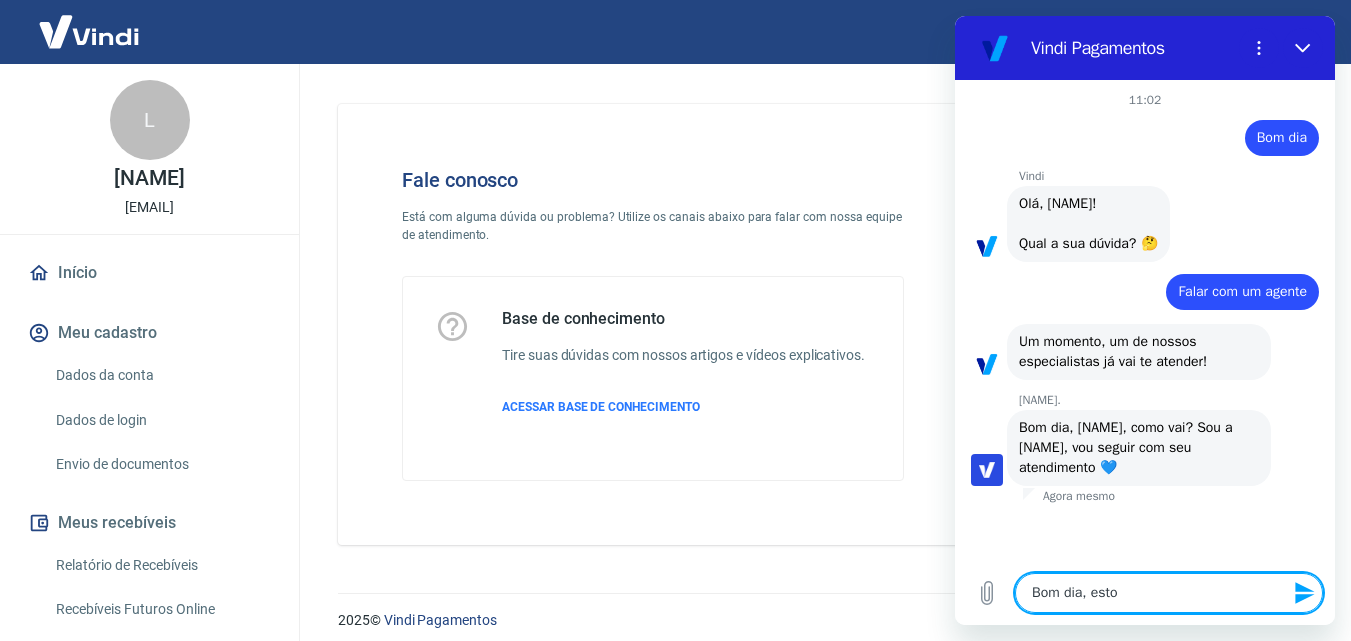 type on "Bom dia, estou" 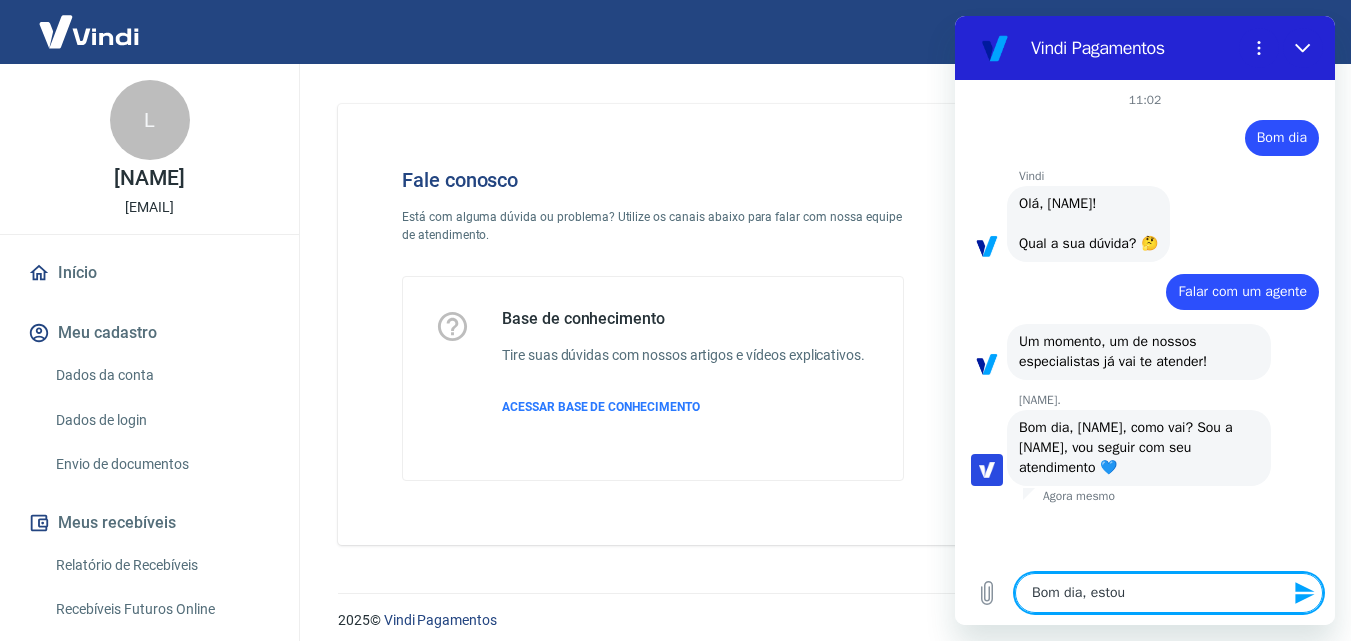 type on "Bom dia, estou" 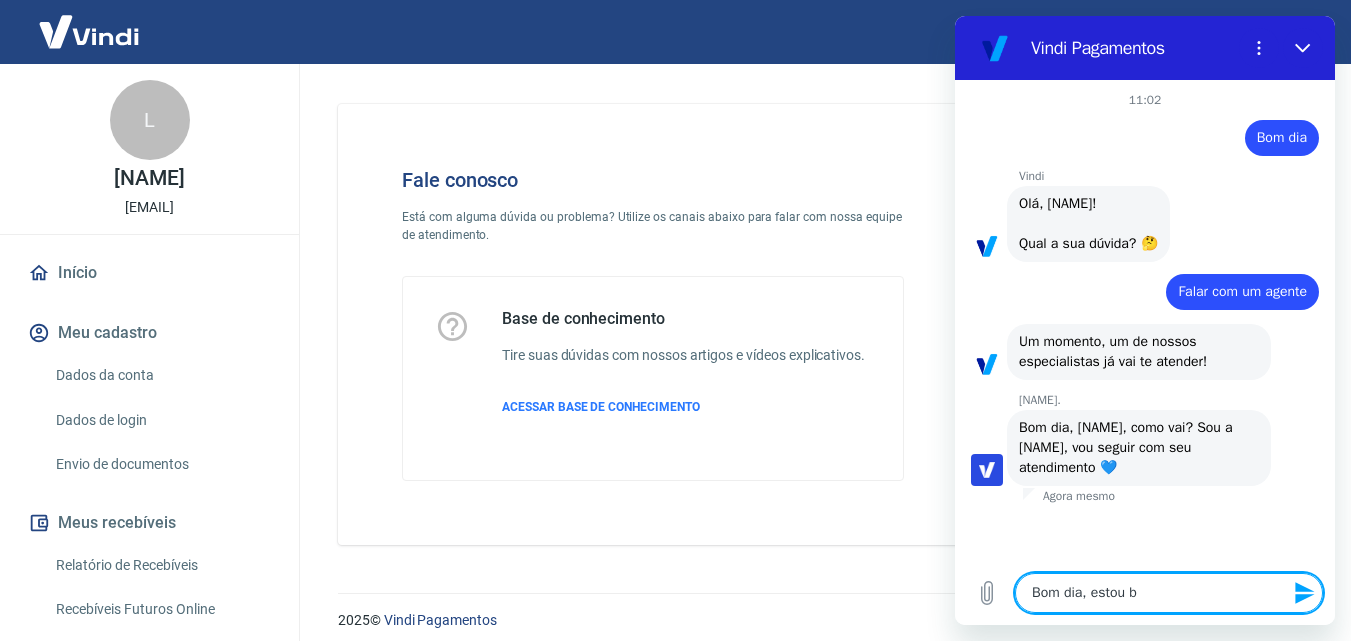 type on "Bom dia, estou be" 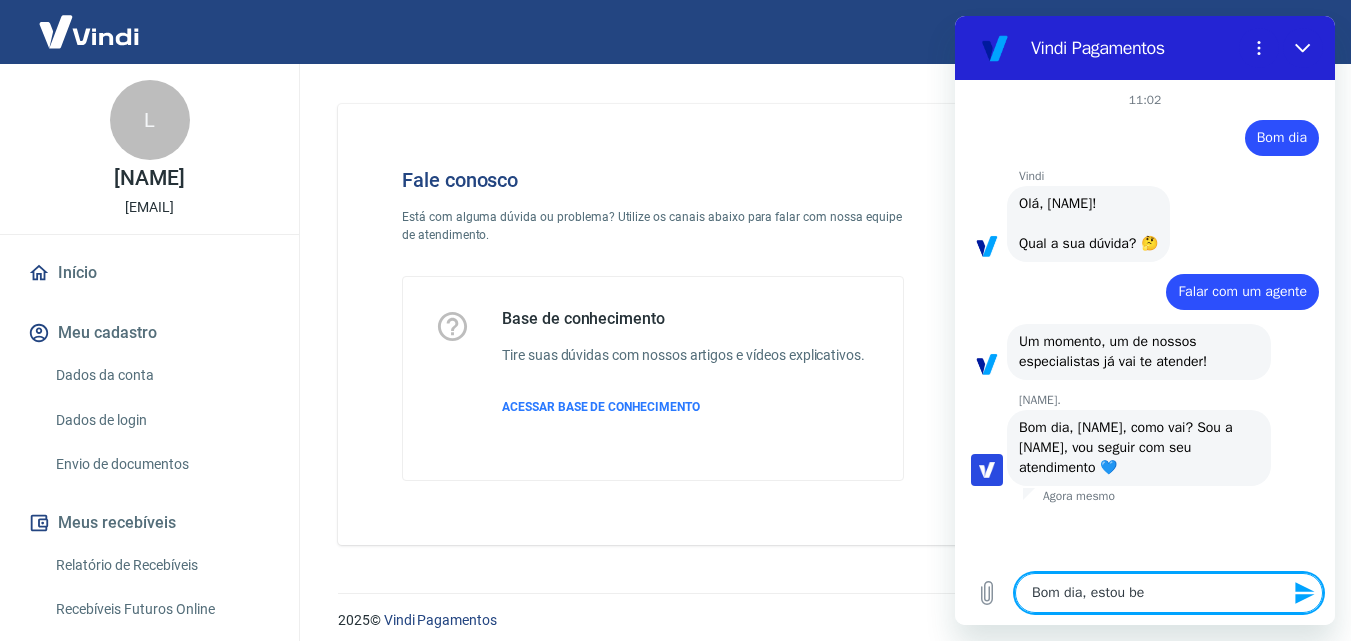 type on "Bom dia, estou bem" 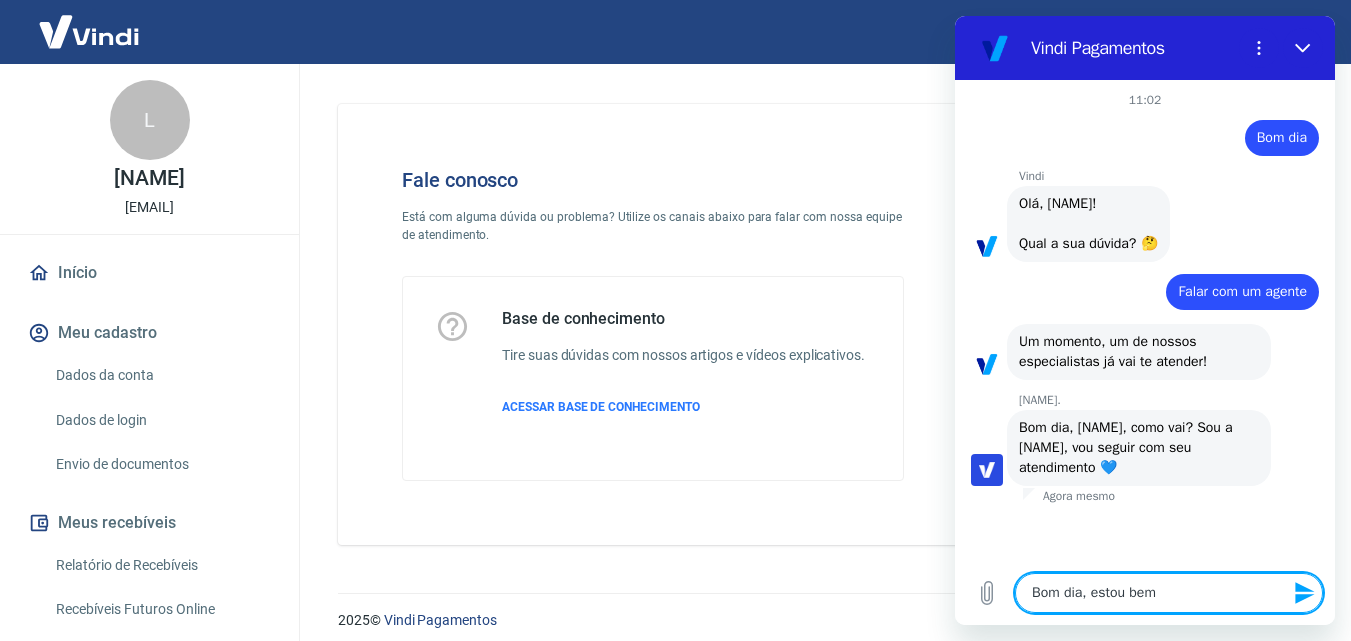 type on "Bom dia, estou bem," 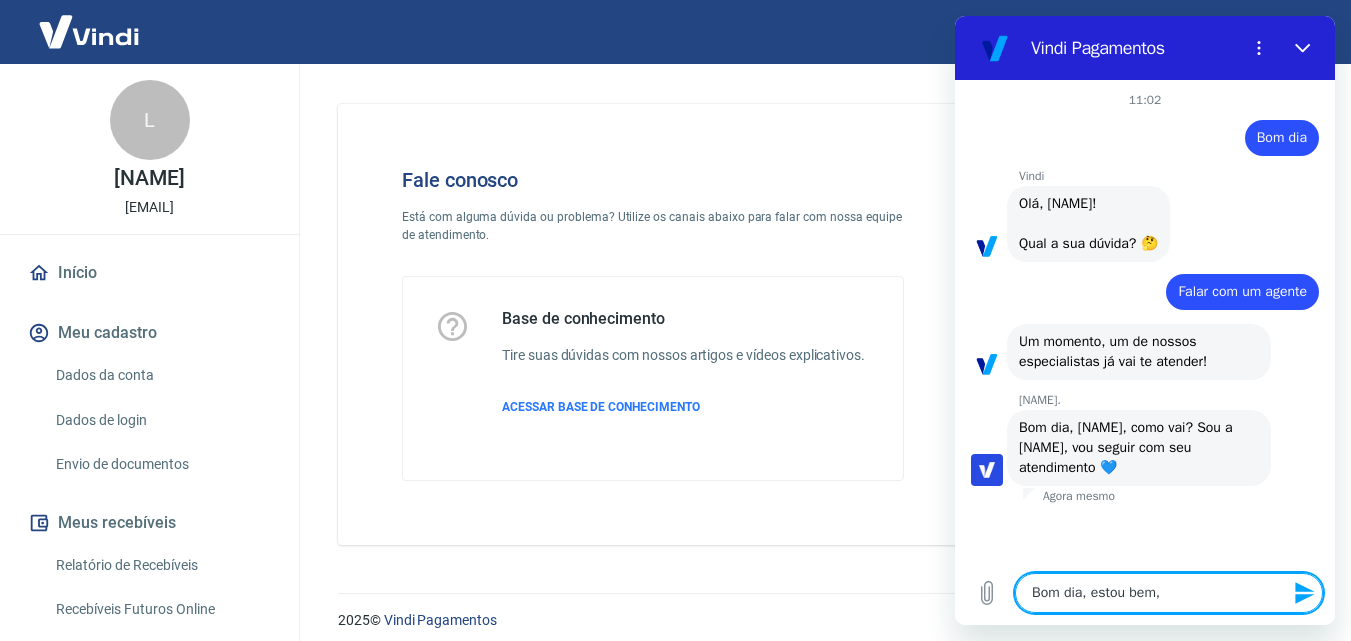 type on "Bom dia, estou bem," 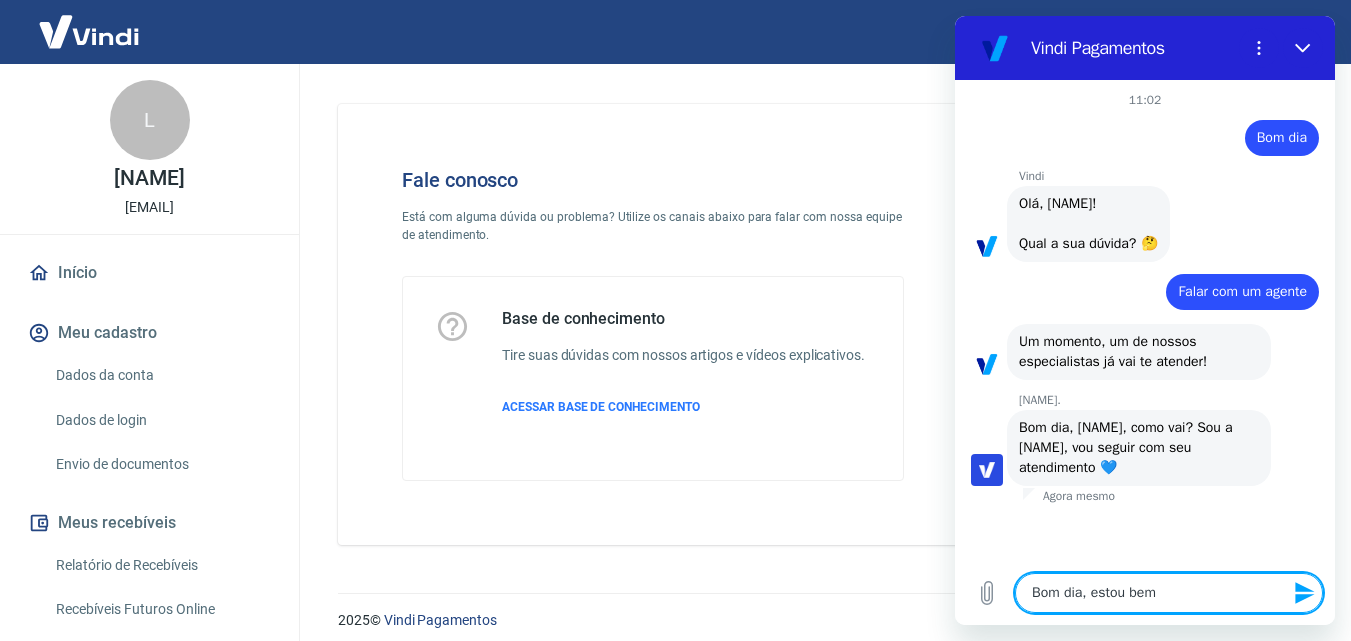 type on "Bom dia, estou bem" 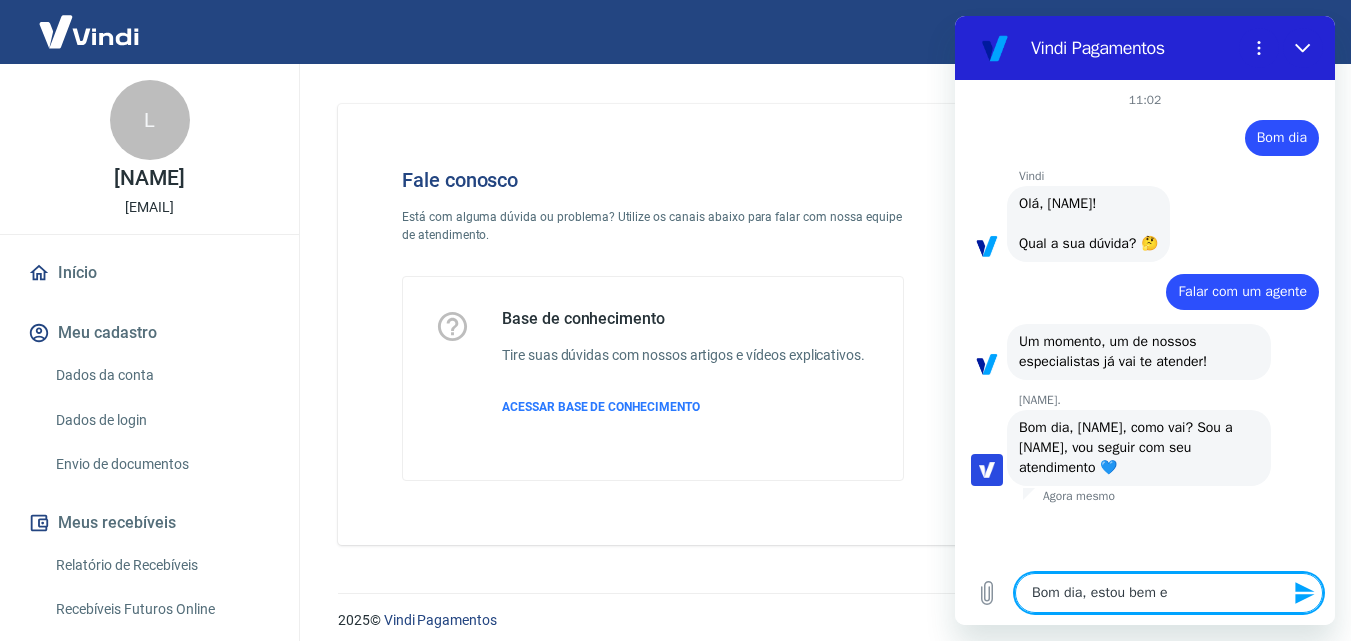type on "Bom dia, estou bem e" 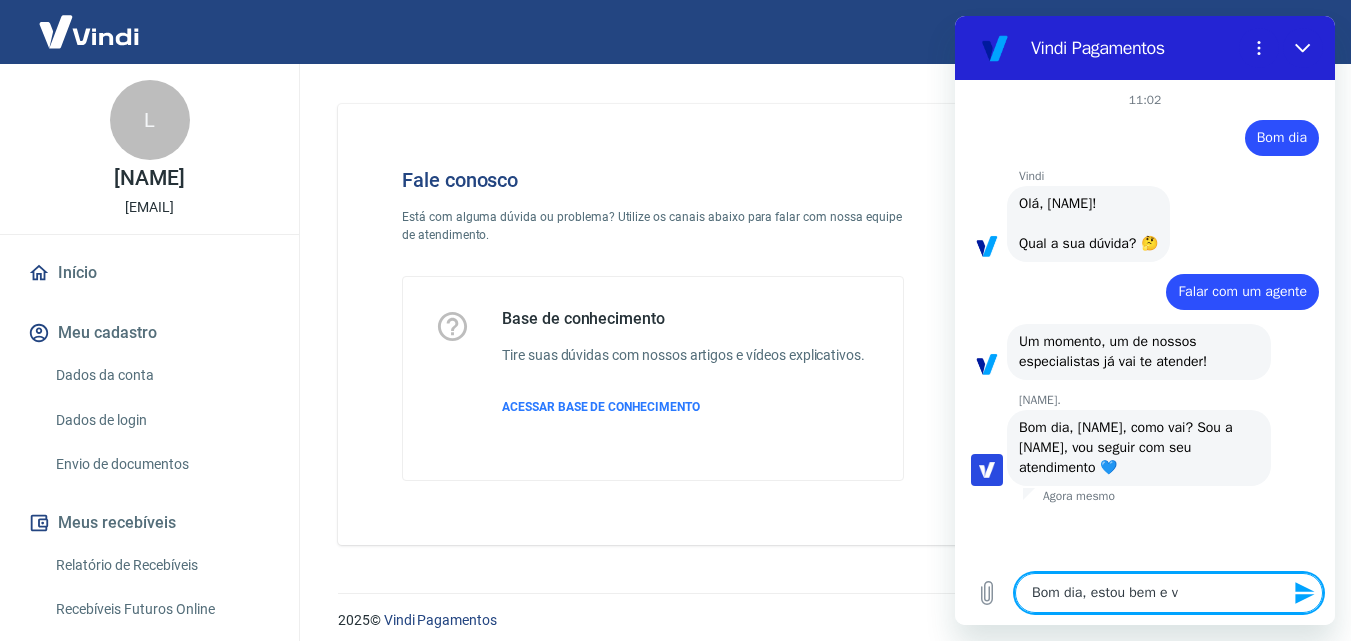 type on "x" 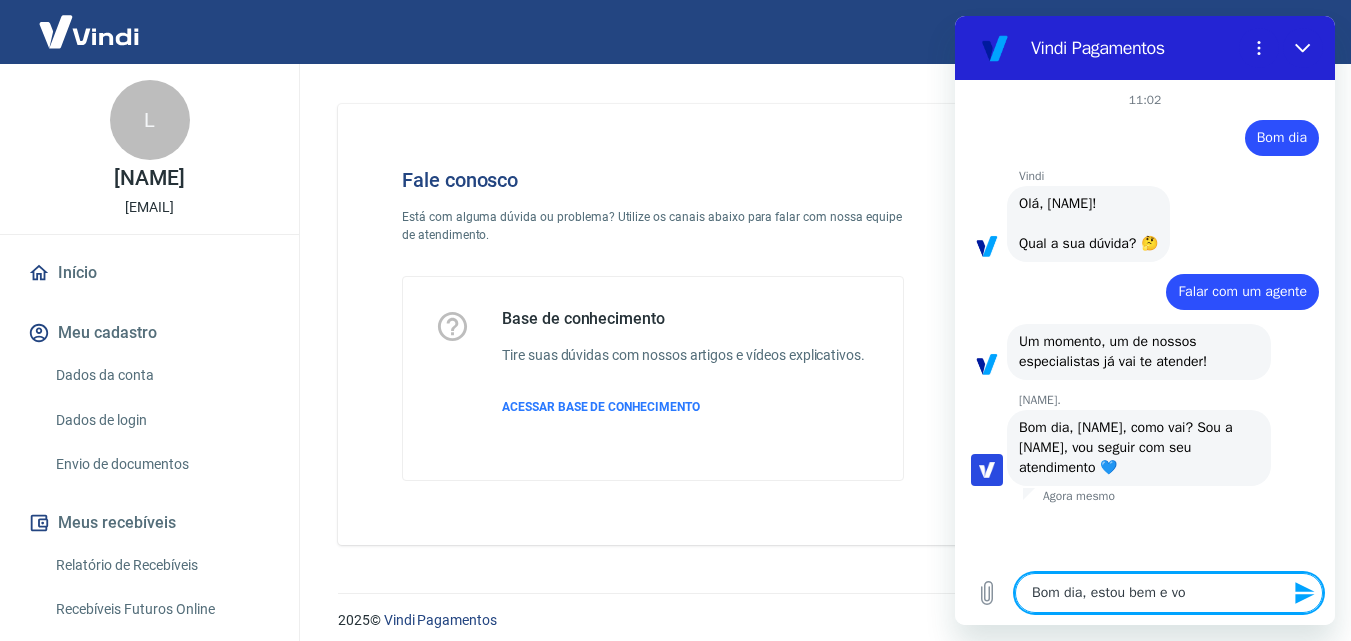 type on "Bom dia, estou bem e voc" 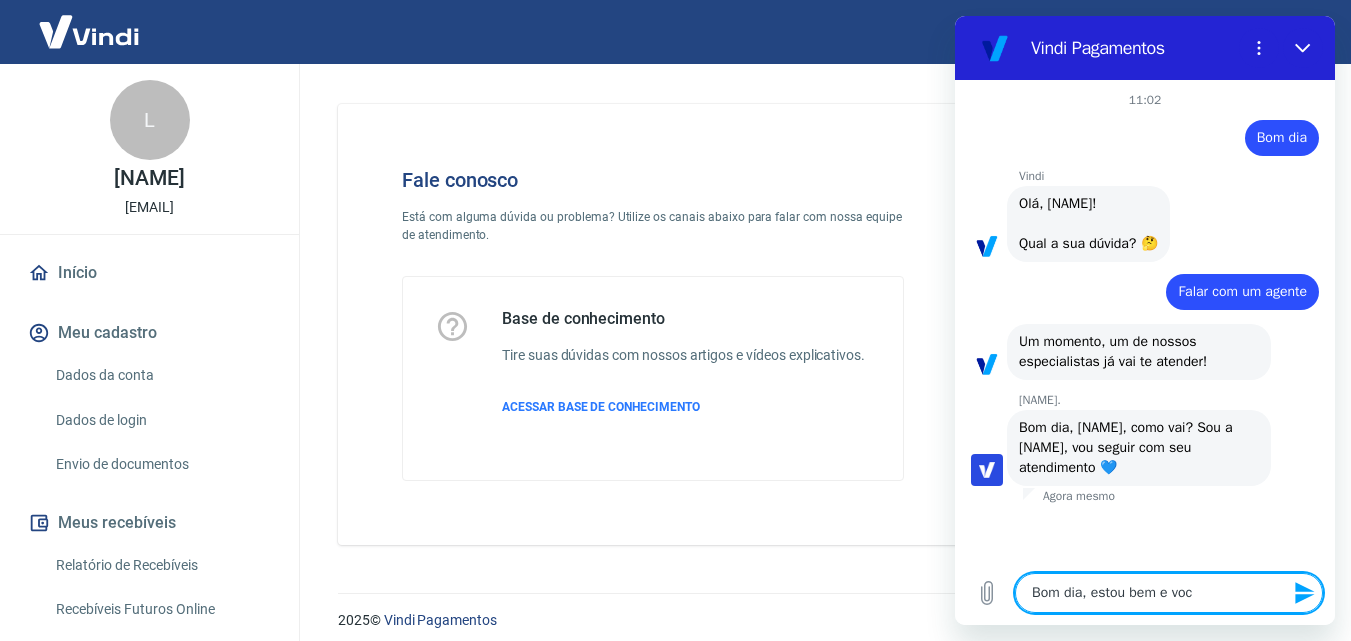 type on "x" 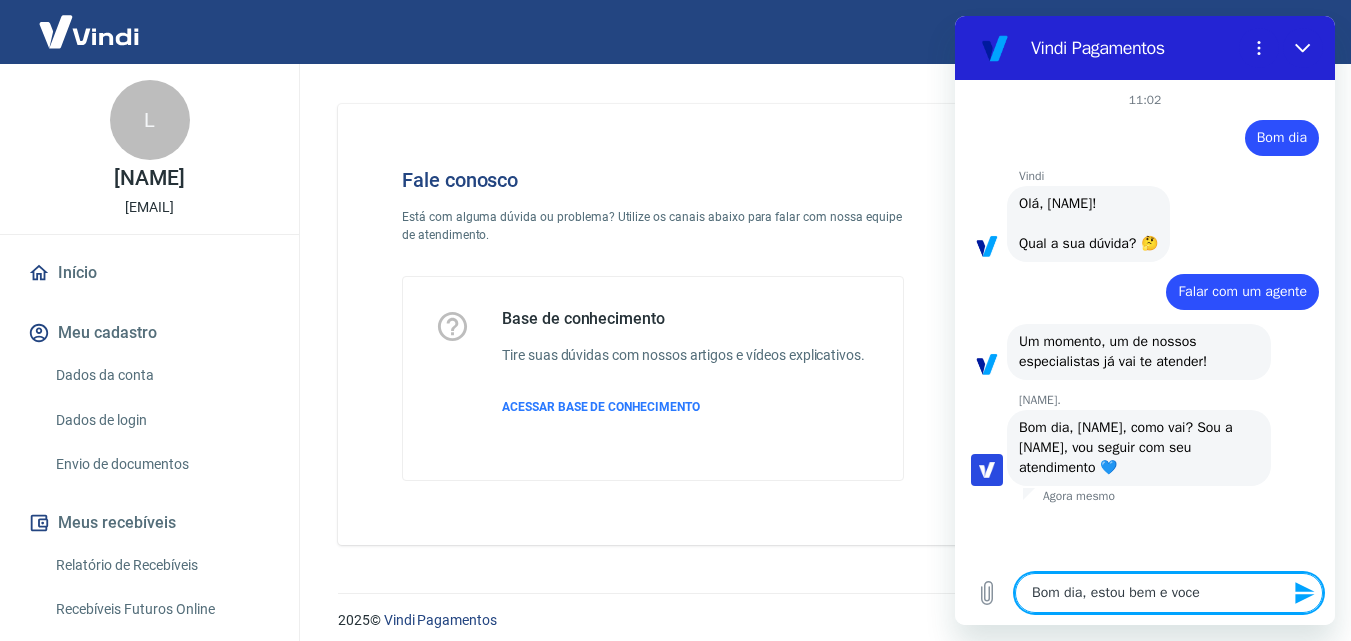 type on "Bom dia, estou bem e voce?" 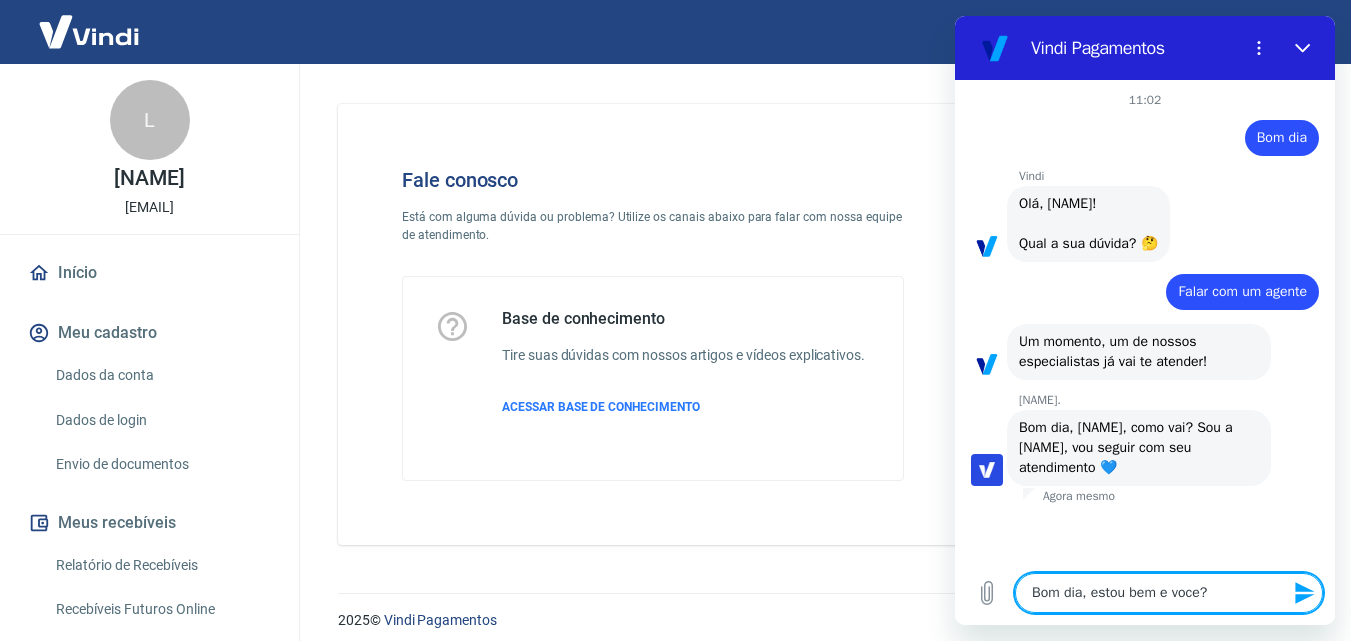 type on "Bom dia, estou bem e voce?" 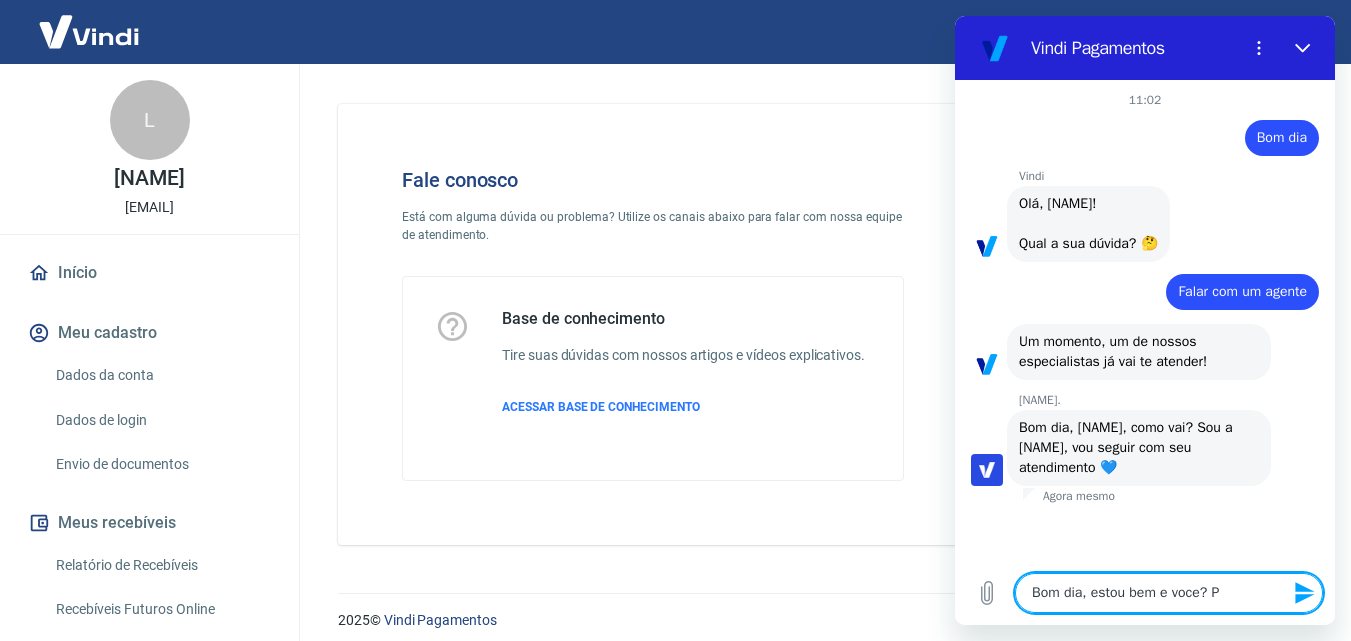 type on "Bom dia, estou bem e voce? Pr" 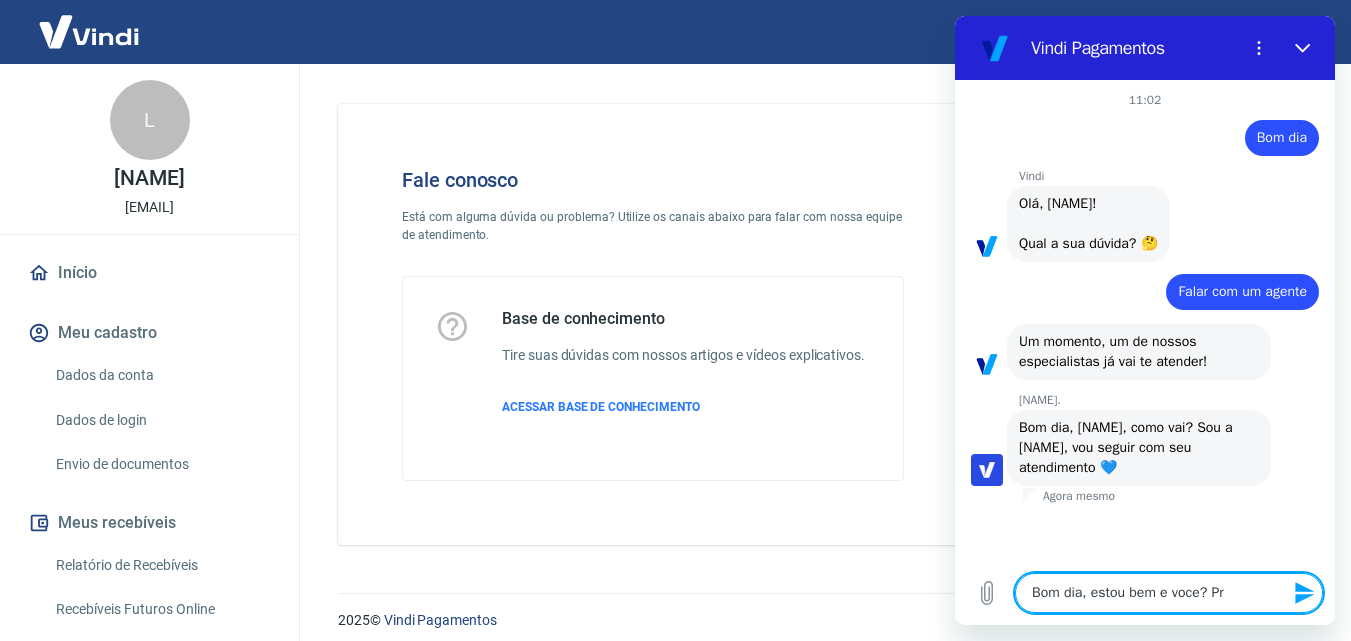 type on "Bom dia, estou bem e voce? Pre" 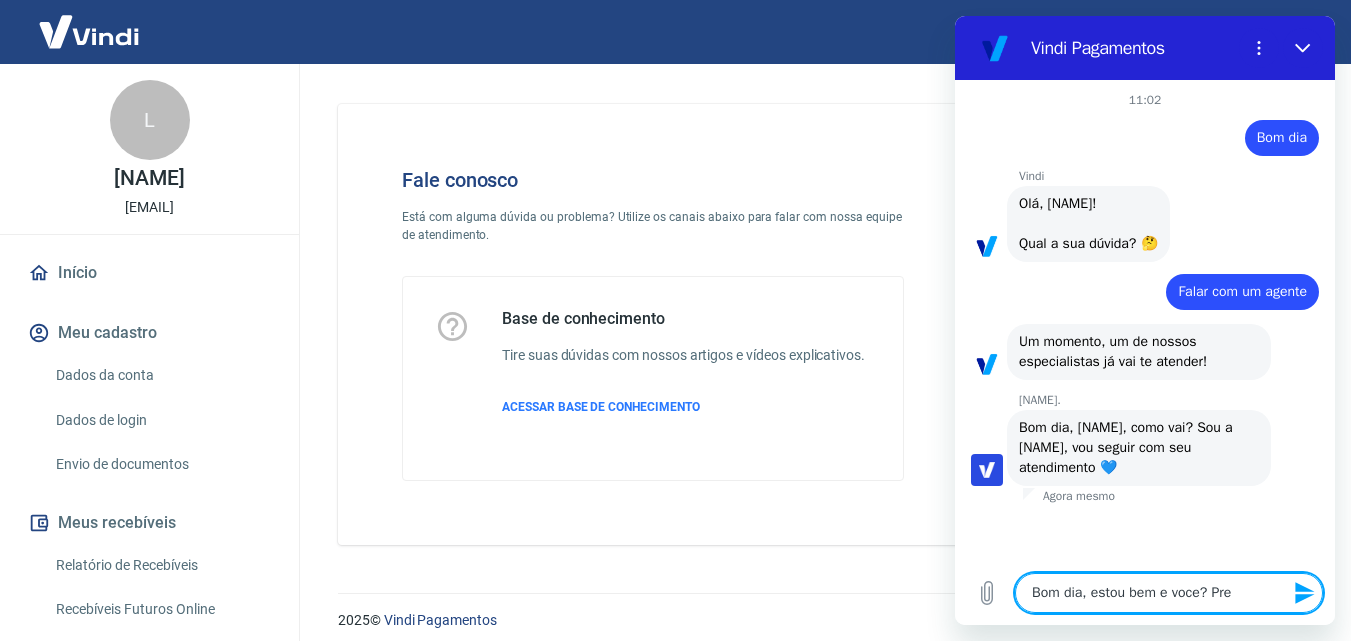 type on "Bom dia, estou bem e voce? Prec" 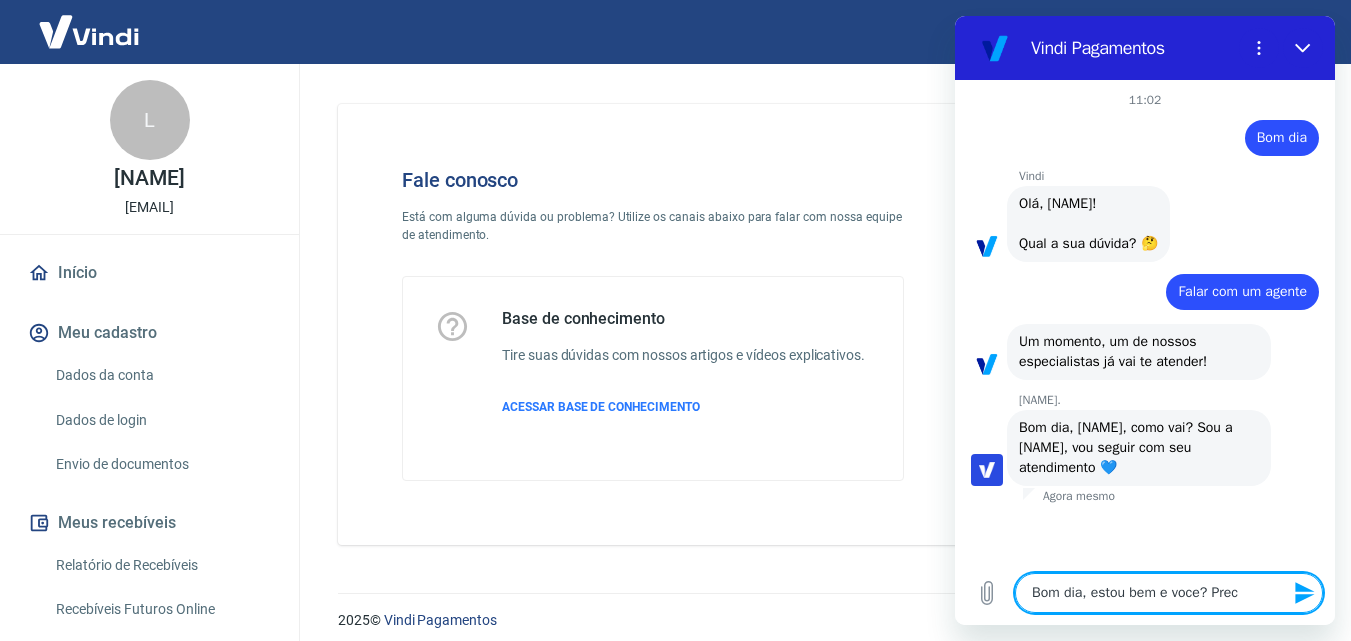type on "Bom dia, estou bem e voce? Preci" 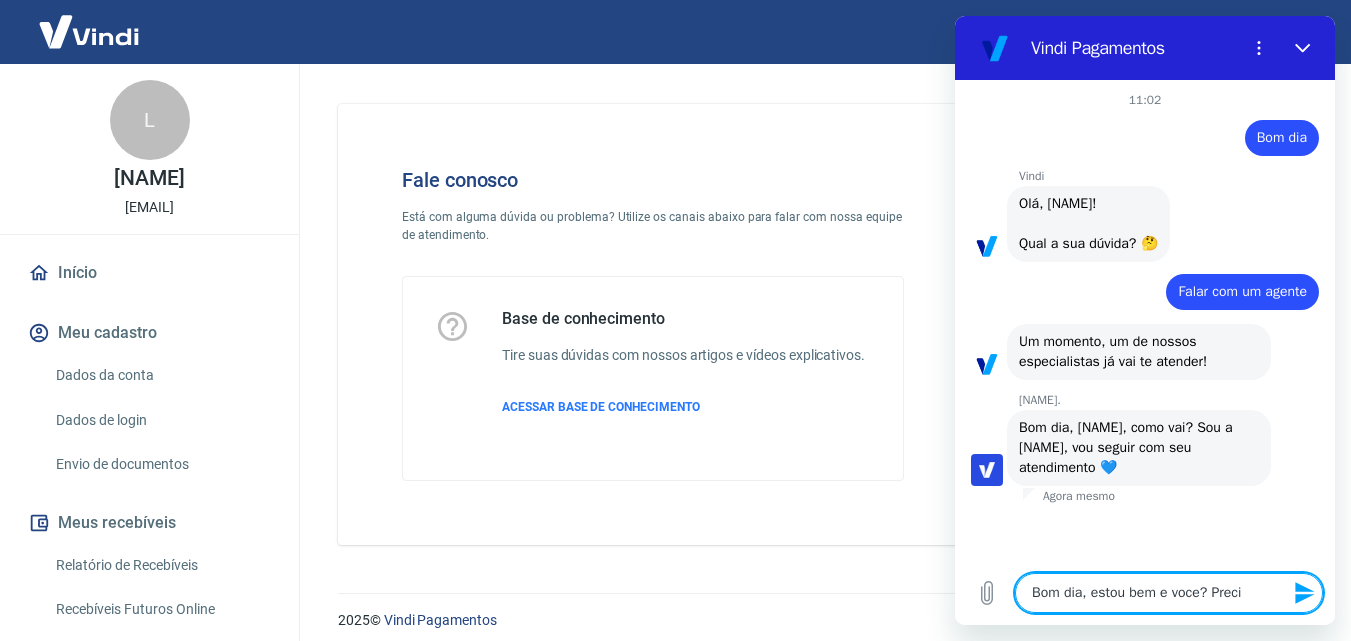 type on "Bom dia, estou bem e voce? Precis" 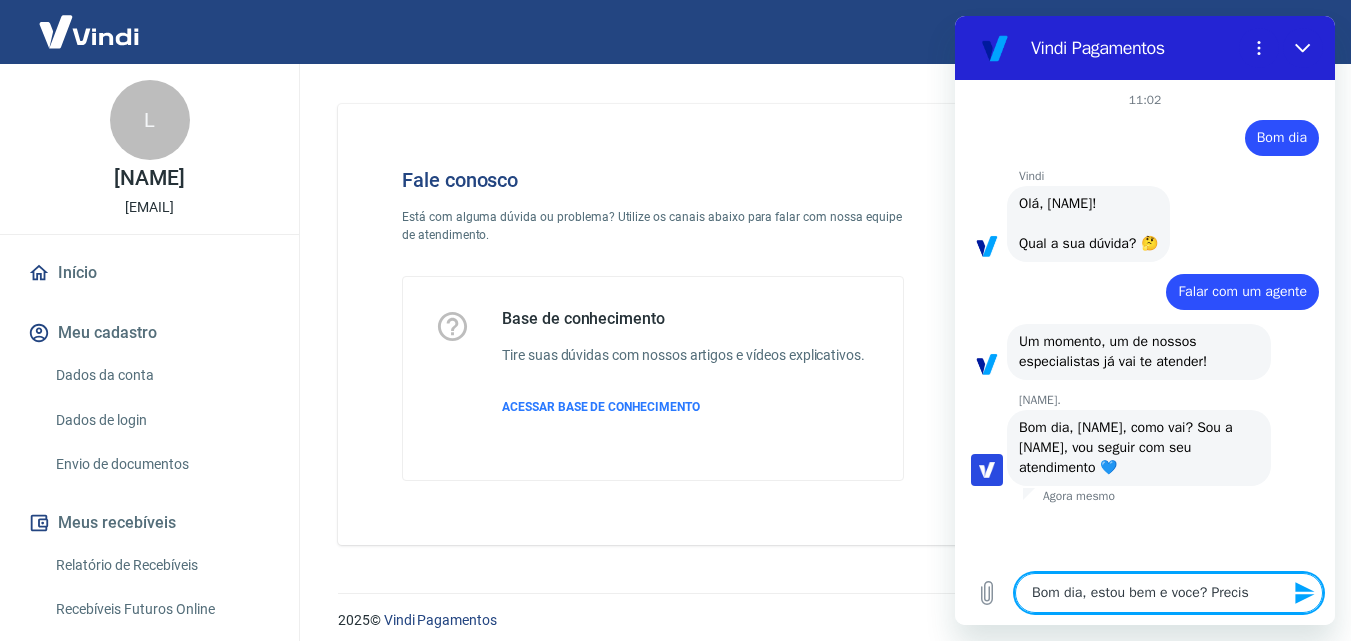type on "Bom dia, estou bem e voce? Precisa" 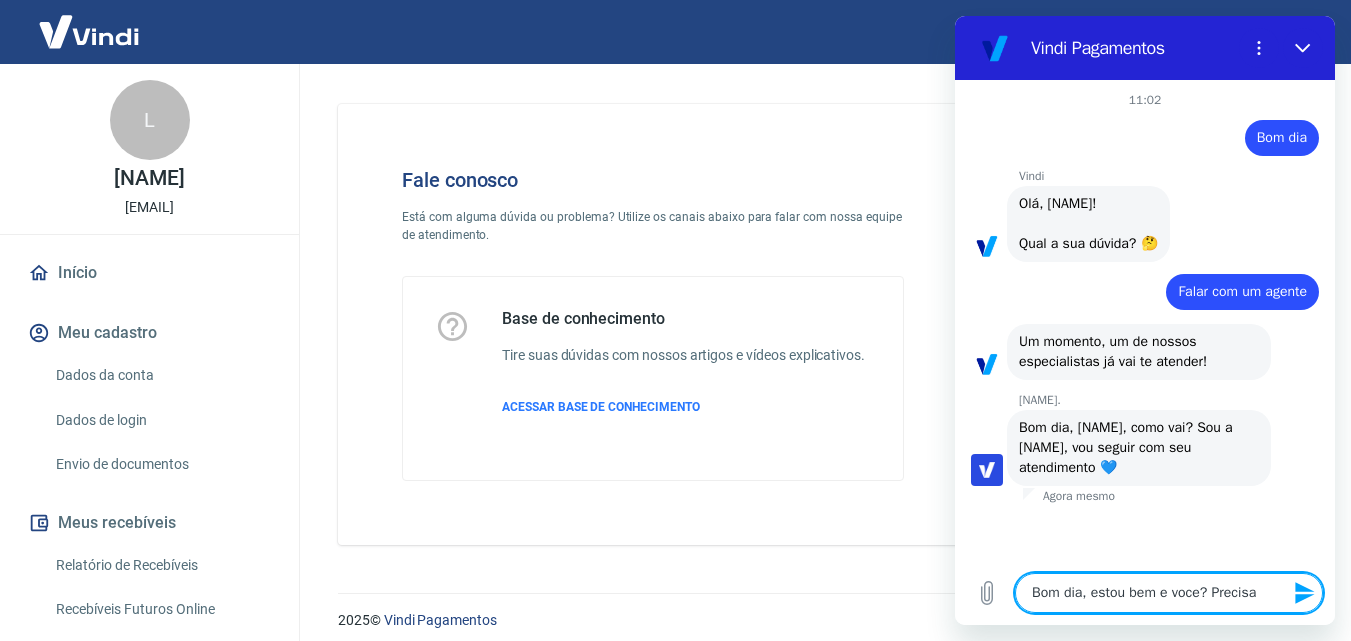 type on "Bom dia, estou bem e voce? Precisav" 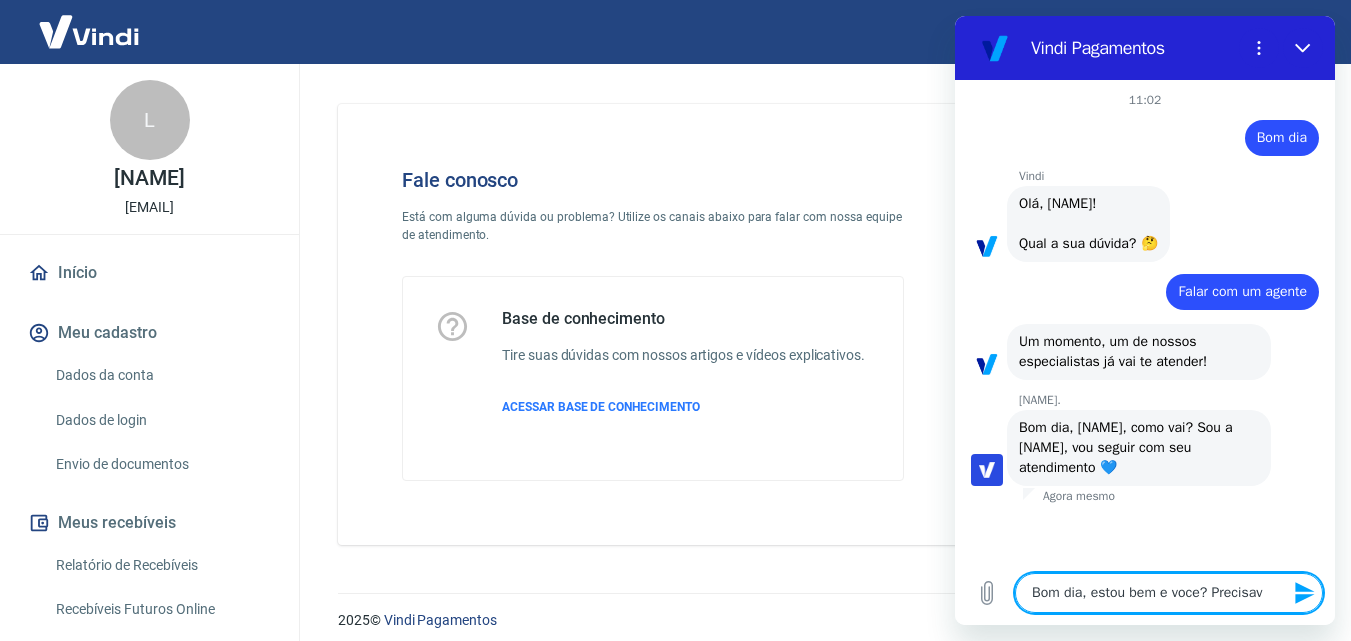 type on "Bom dia, estou bem e voce? Precisava" 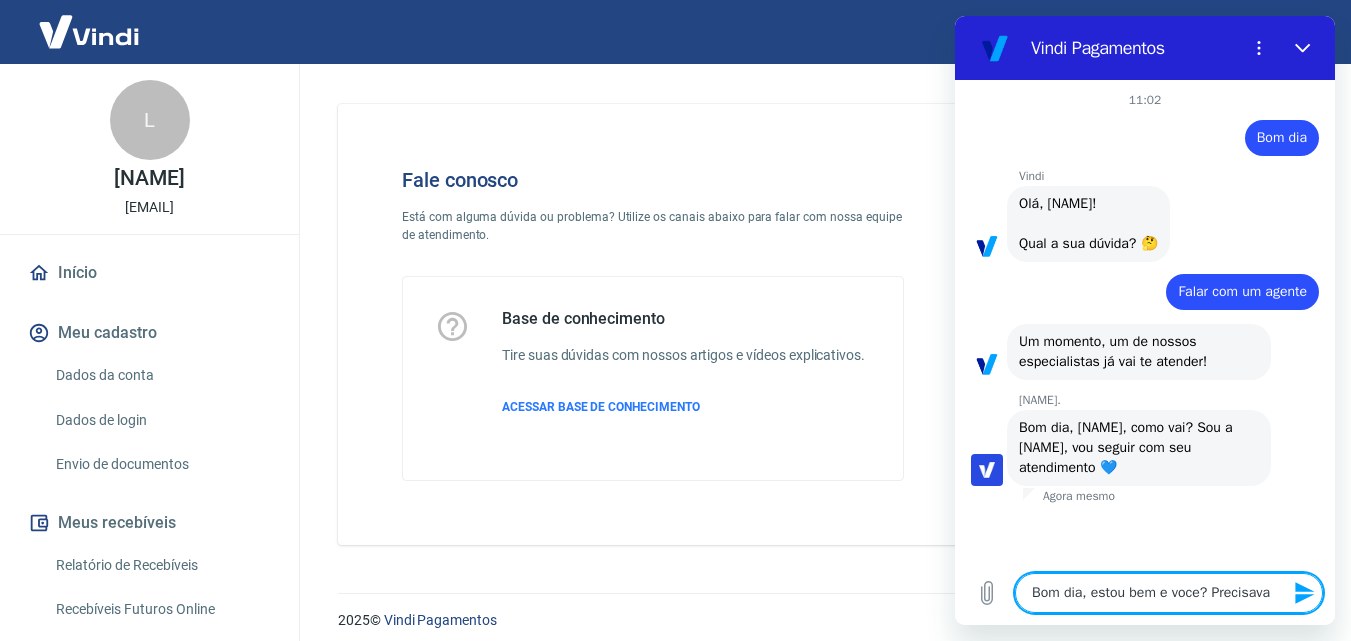type on "Bom dia, estou bem e voce? Precisava" 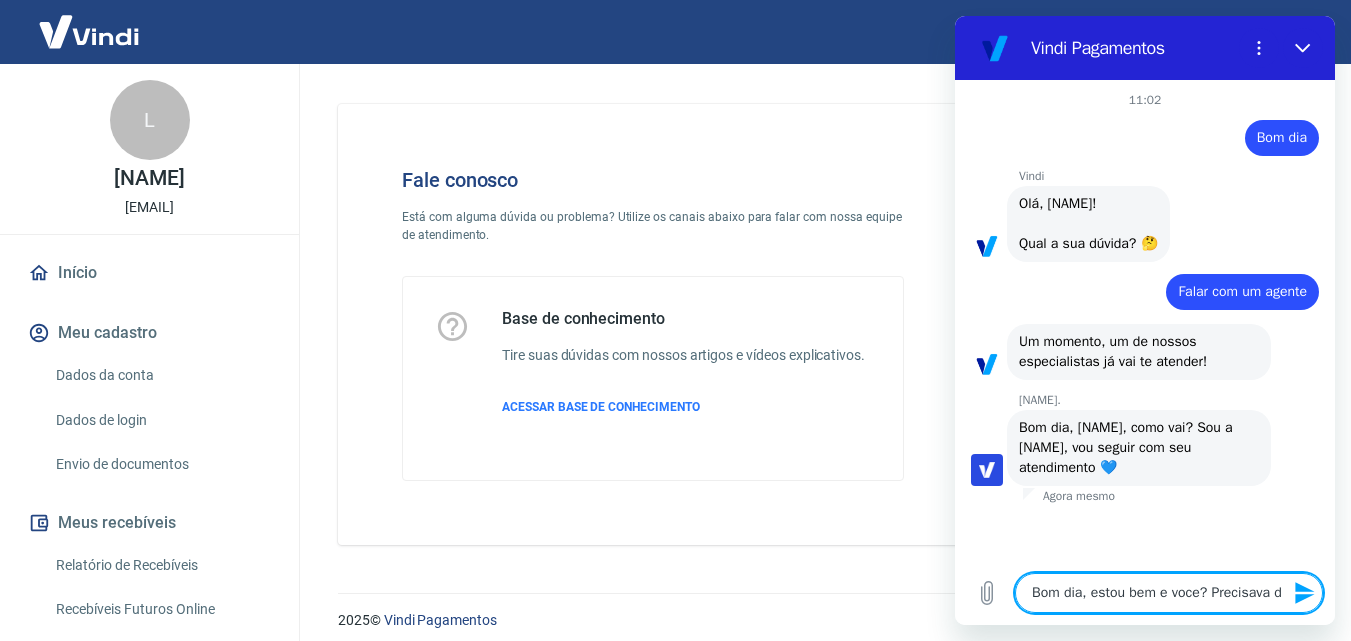 type on "Bom dia, estou bem e voce? Precisava de" 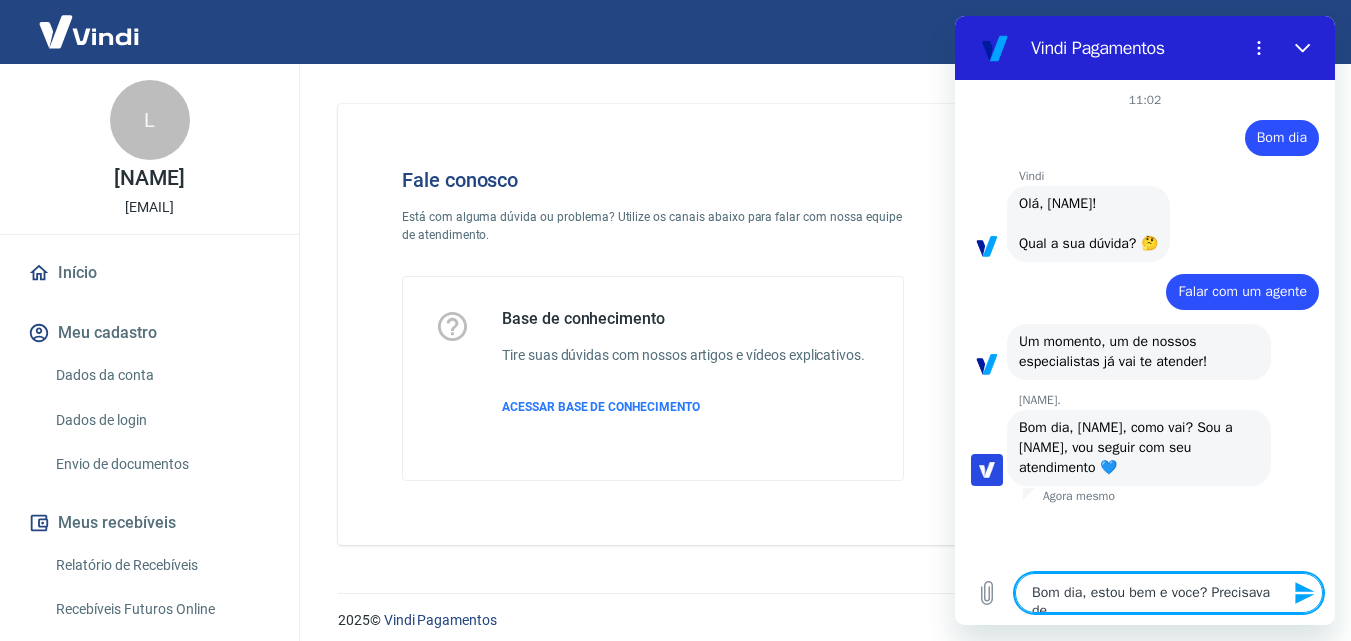 type on "Bom dia, estou bem e voce? Precisava de" 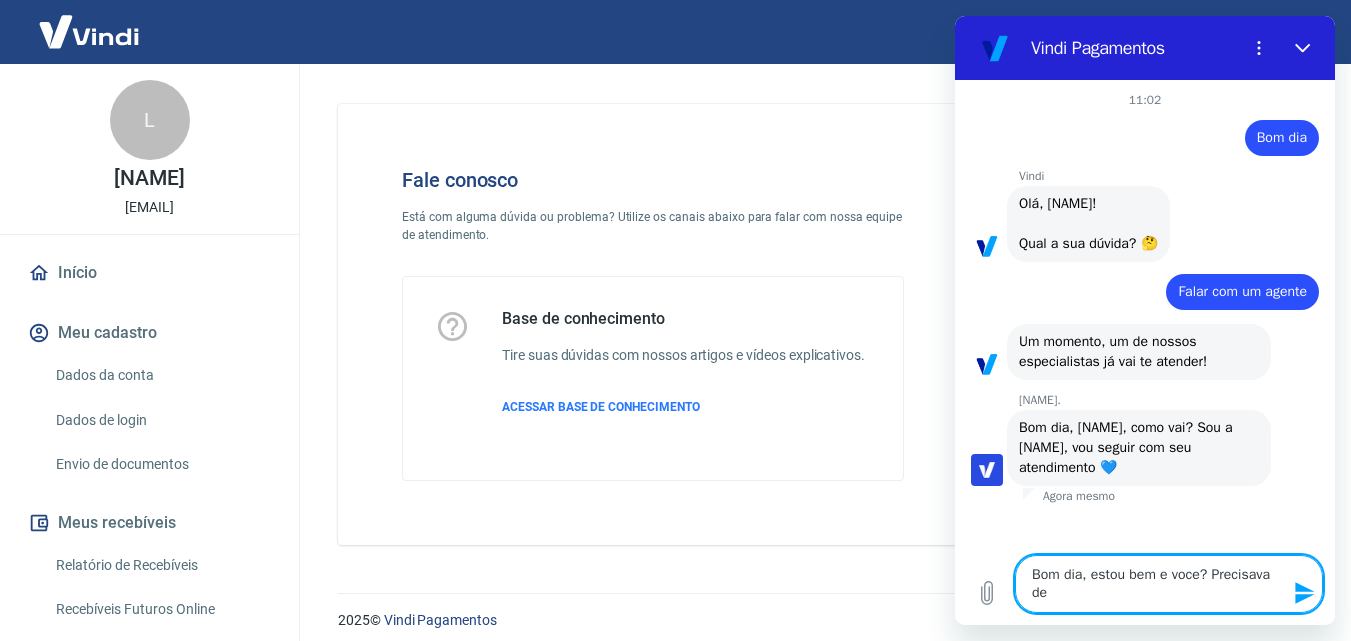 type on "Bom dia, estou bem e voce? Precisava de u" 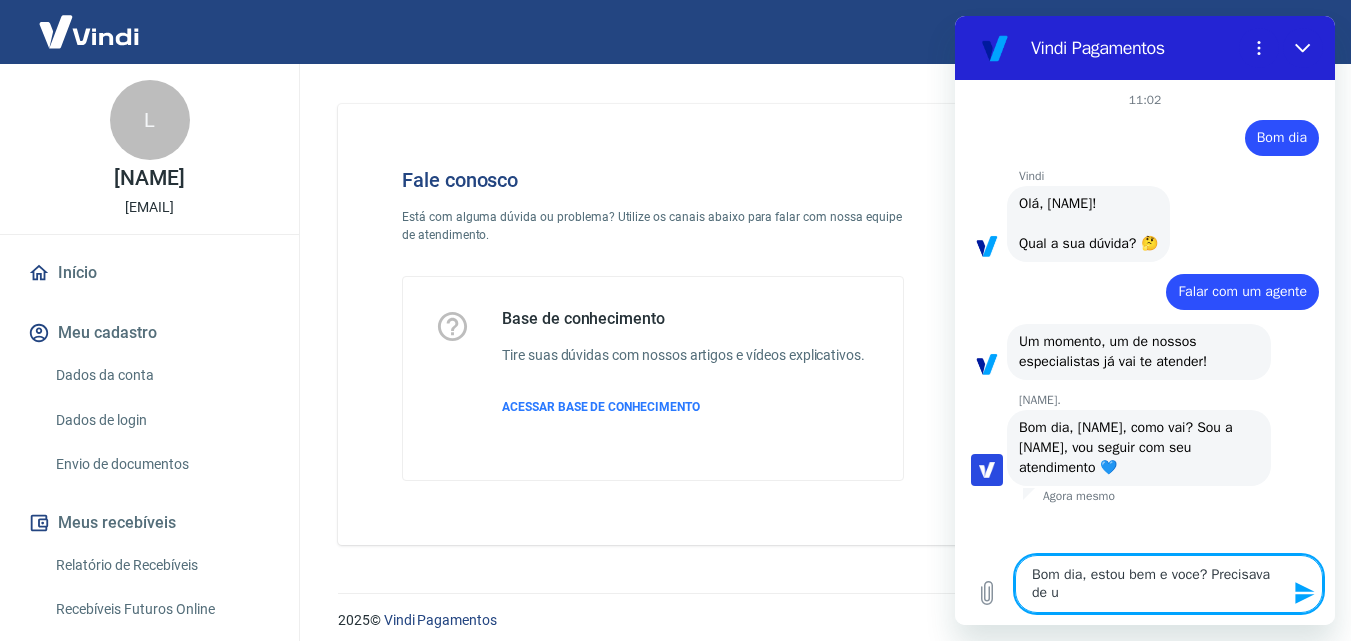 type on "Bom dia, estou bem e voce? Precisava de um" 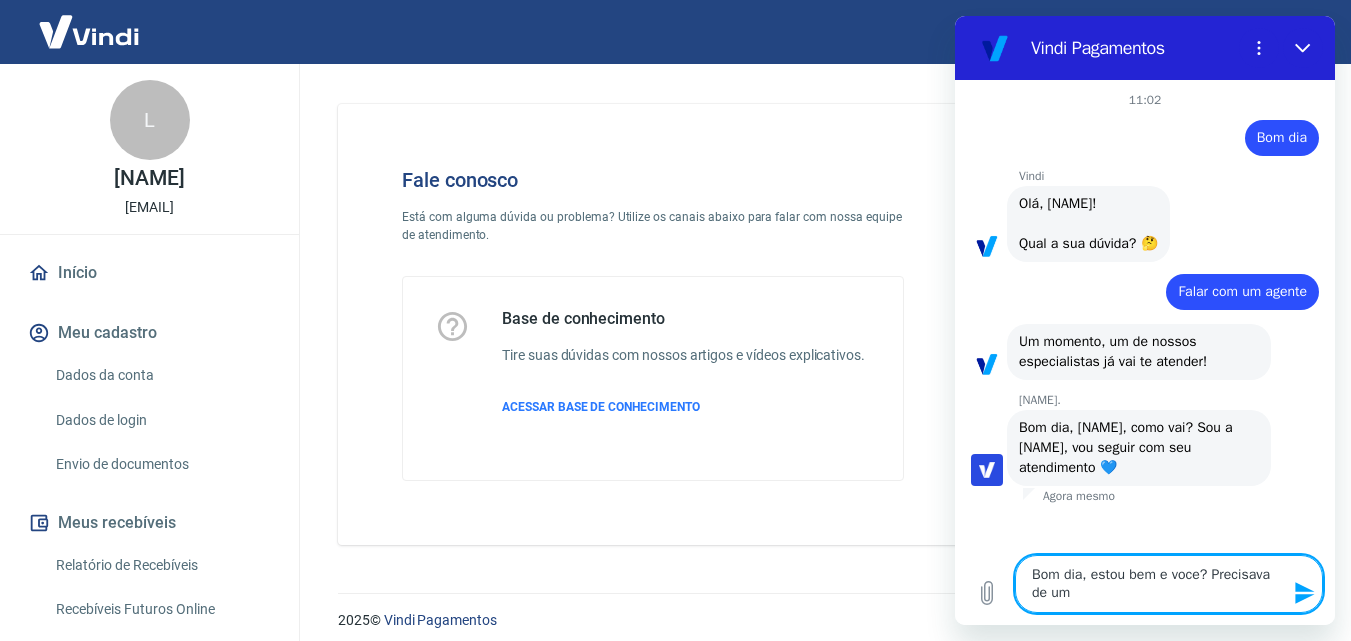 type on "Bom dia, estou bem e voce? Precisava de um" 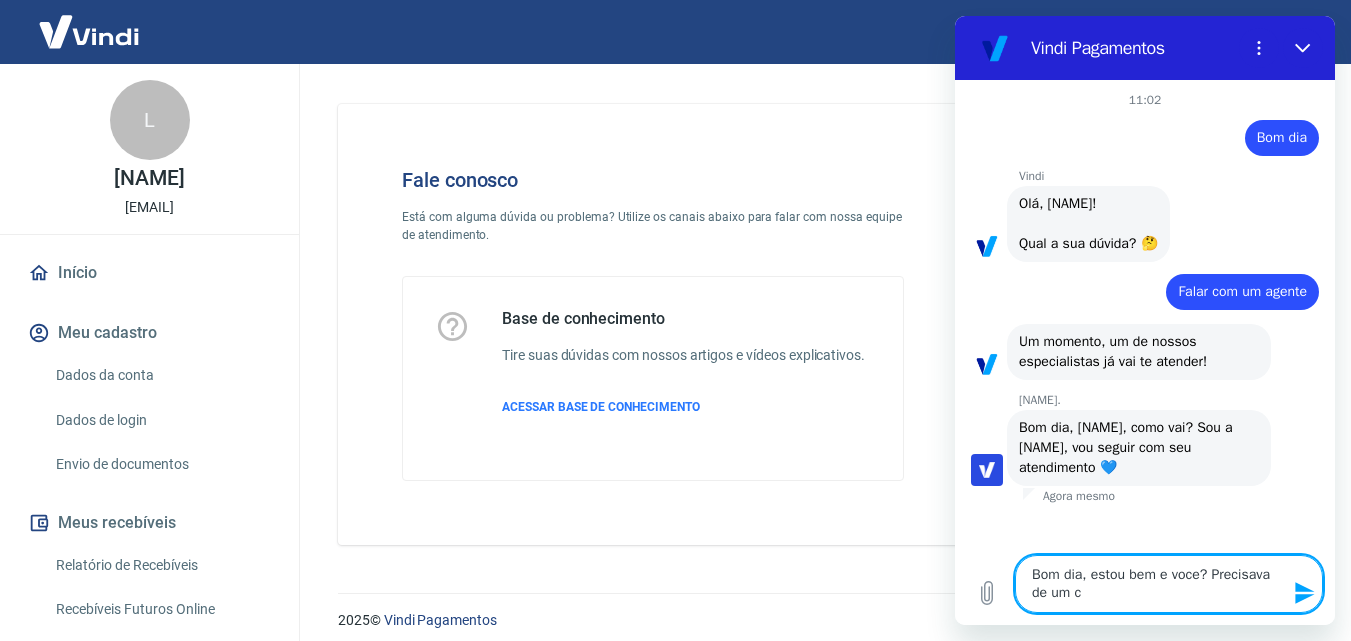 type on "Bom dia, estou bem e voce? Precisava de um co" 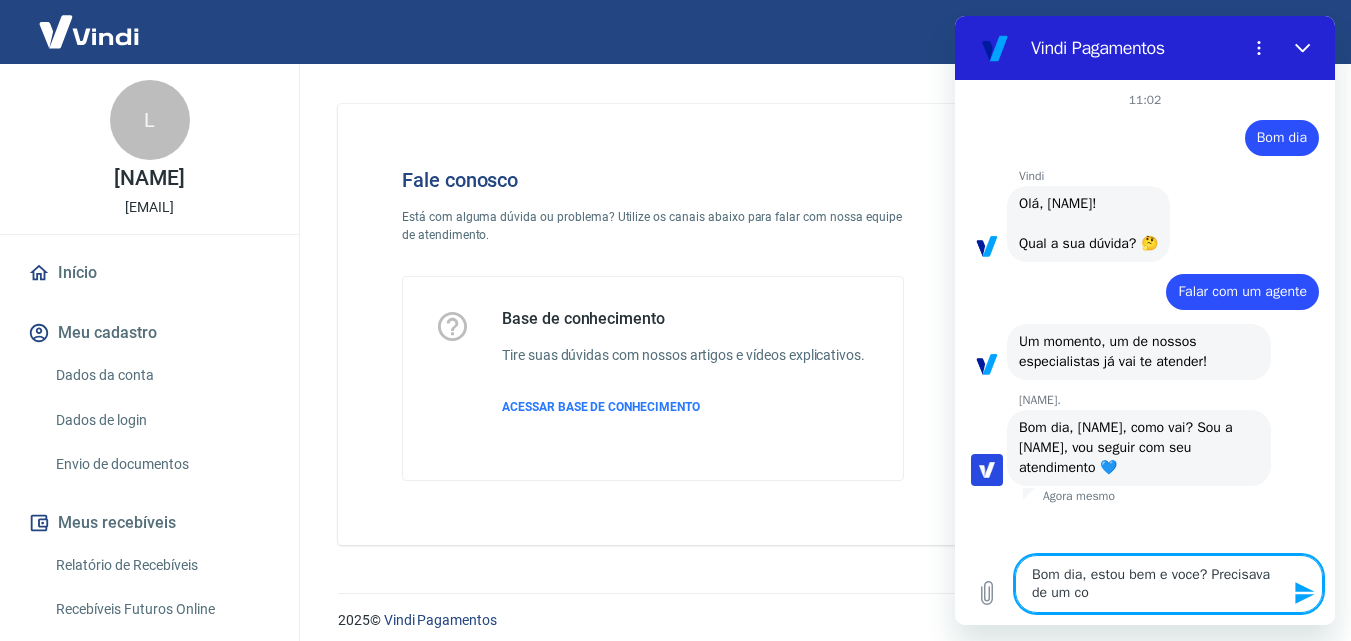 type on "Bom dia, estou bem e voce? Precisava de um com" 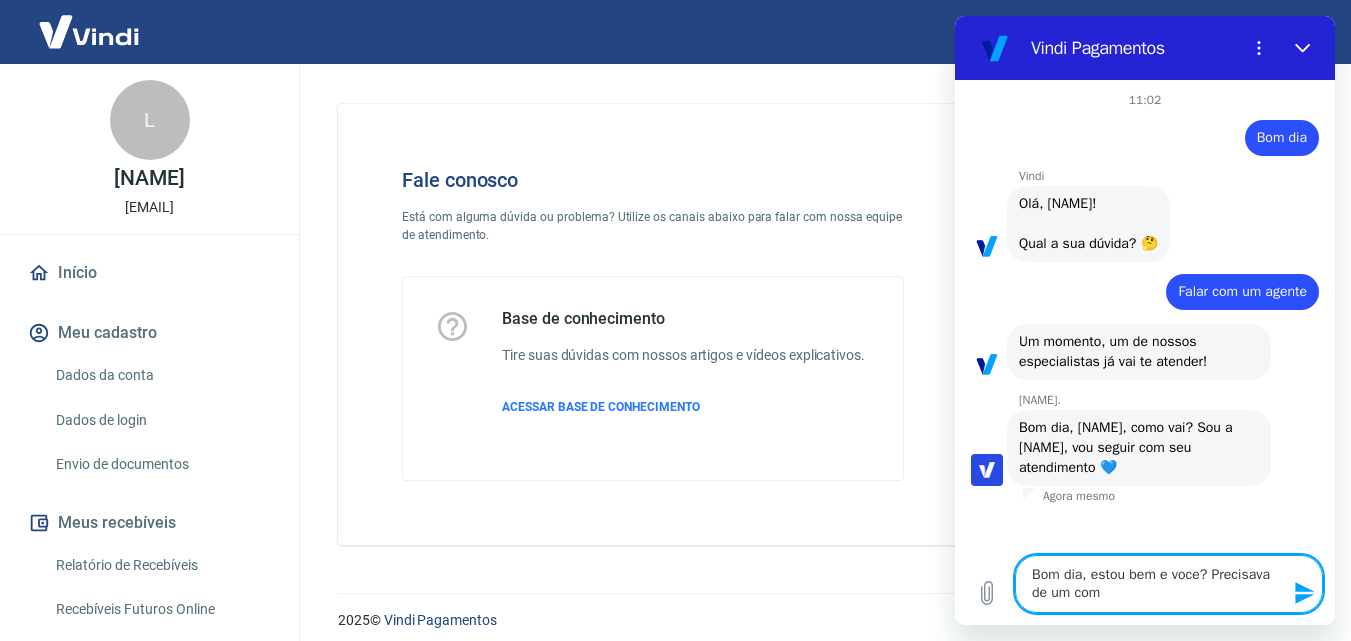 type on "Bom dia, estou bem e voce? Precisava de um comp" 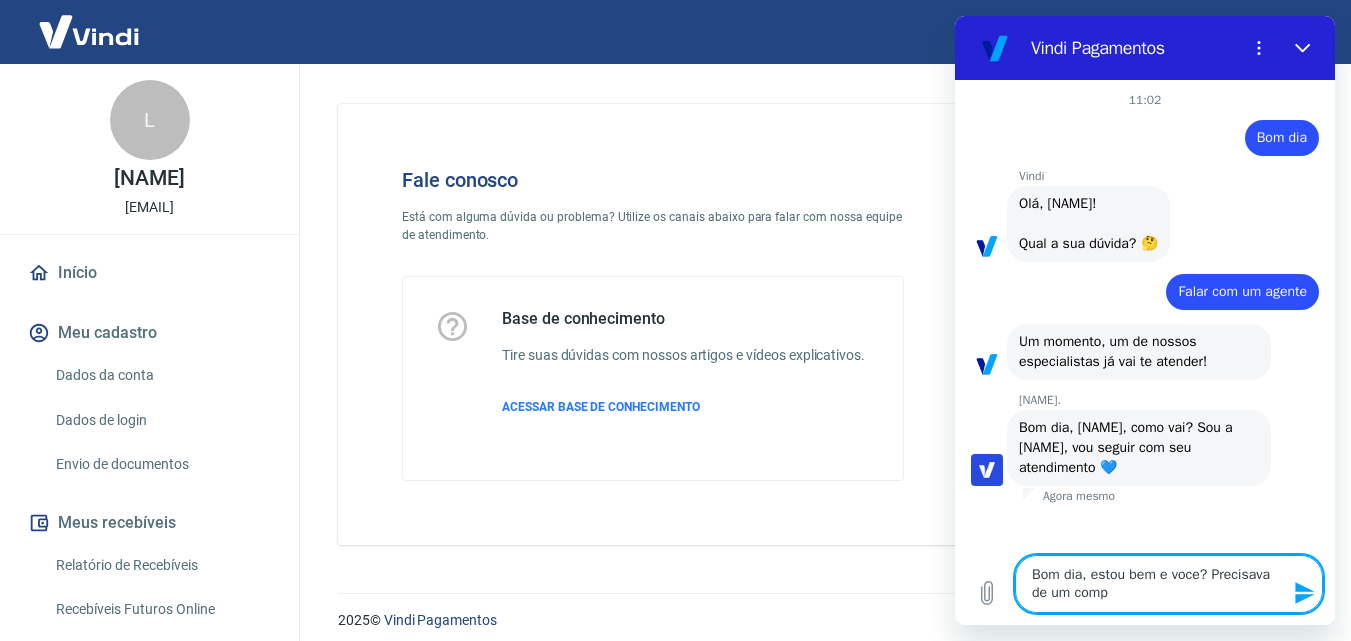 type on "x" 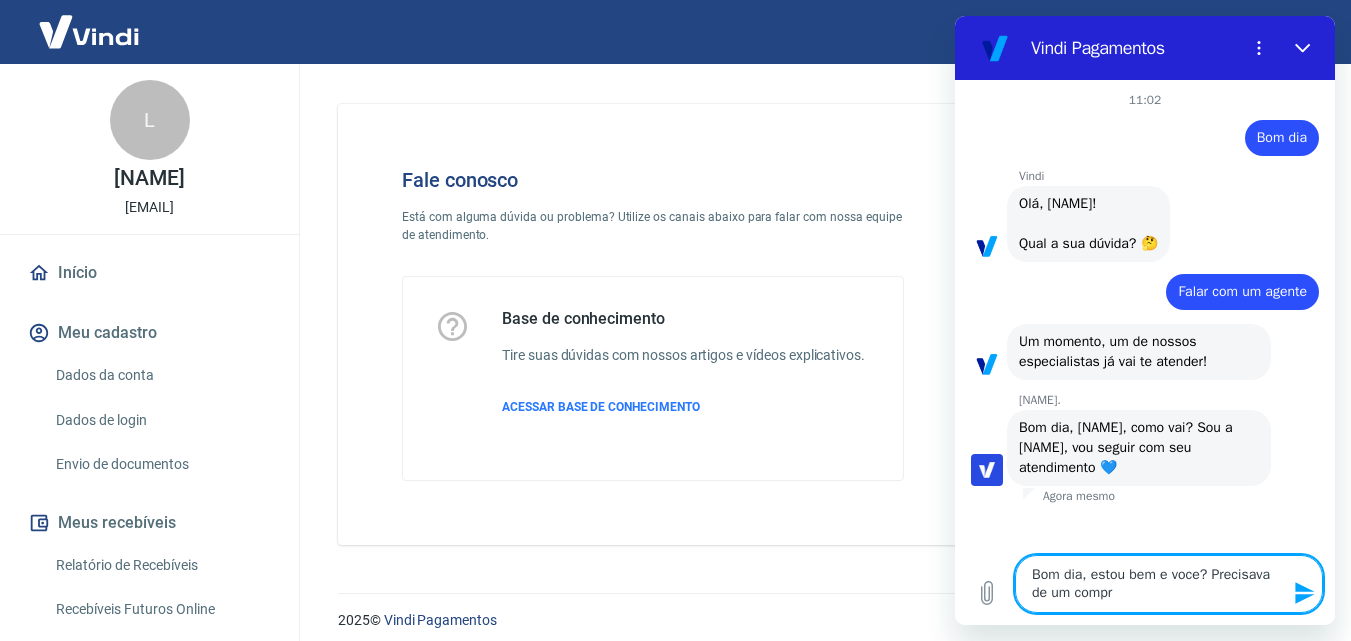 type on "Bom dia, estou bem e voce? Precisava de um compro" 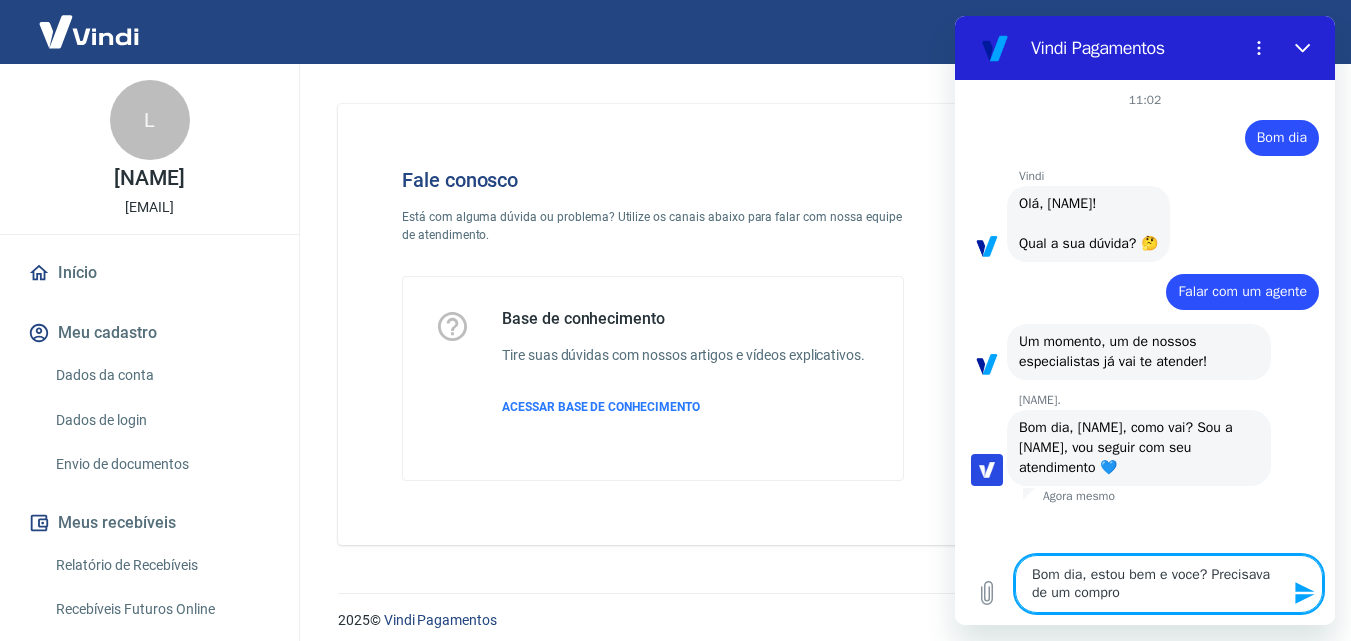 type on "Bom dia, estou bem e voce? Precisava de um comprov" 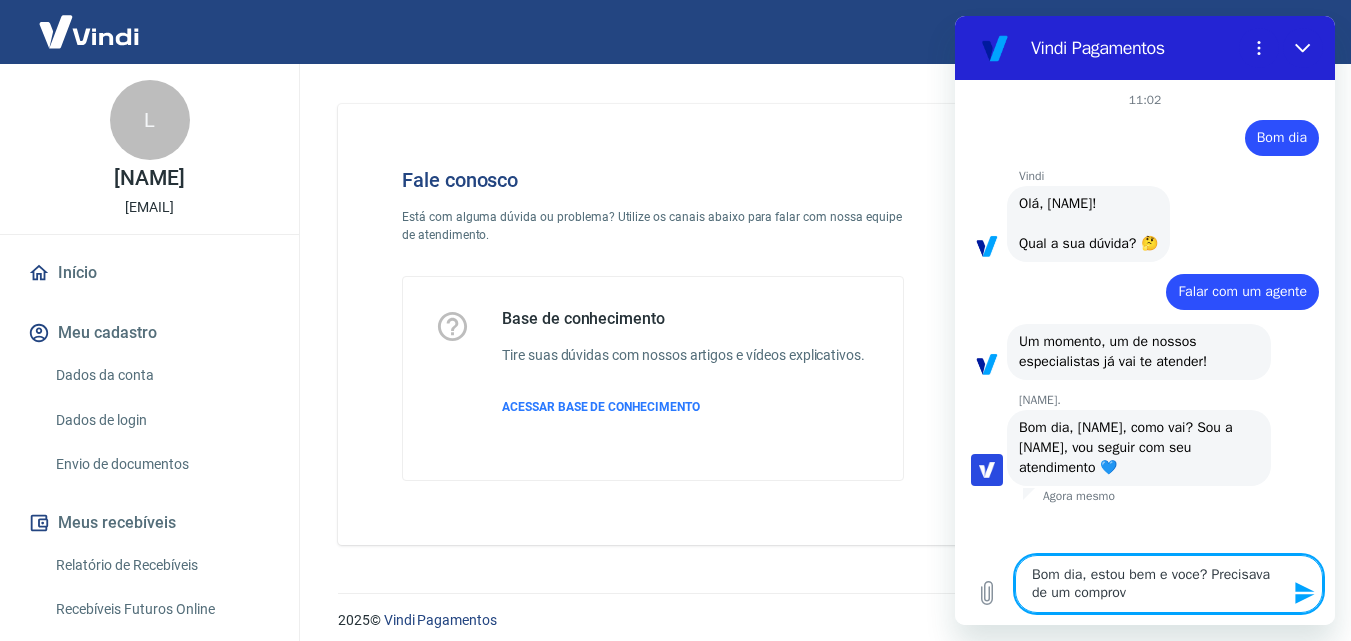 type on "Bom dia, estou bem e voce? Precisava de um comprova" 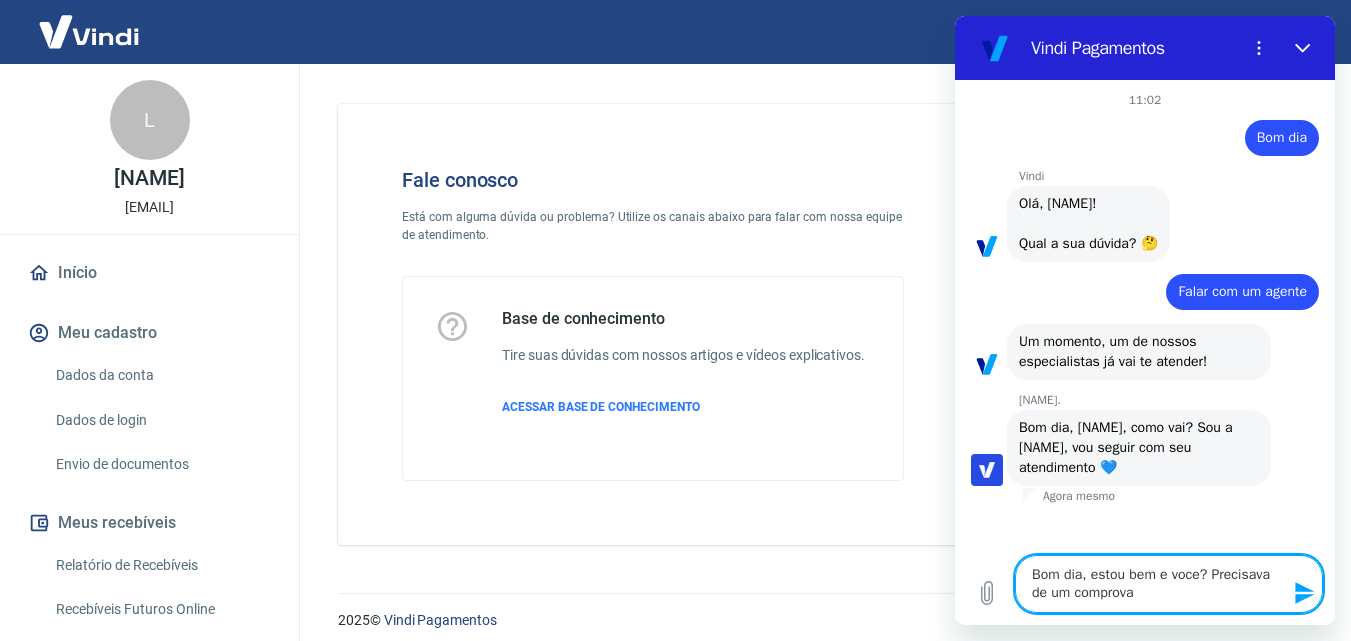 type on "Bom dia, estou bem e voce? Precisava de um comprovan" 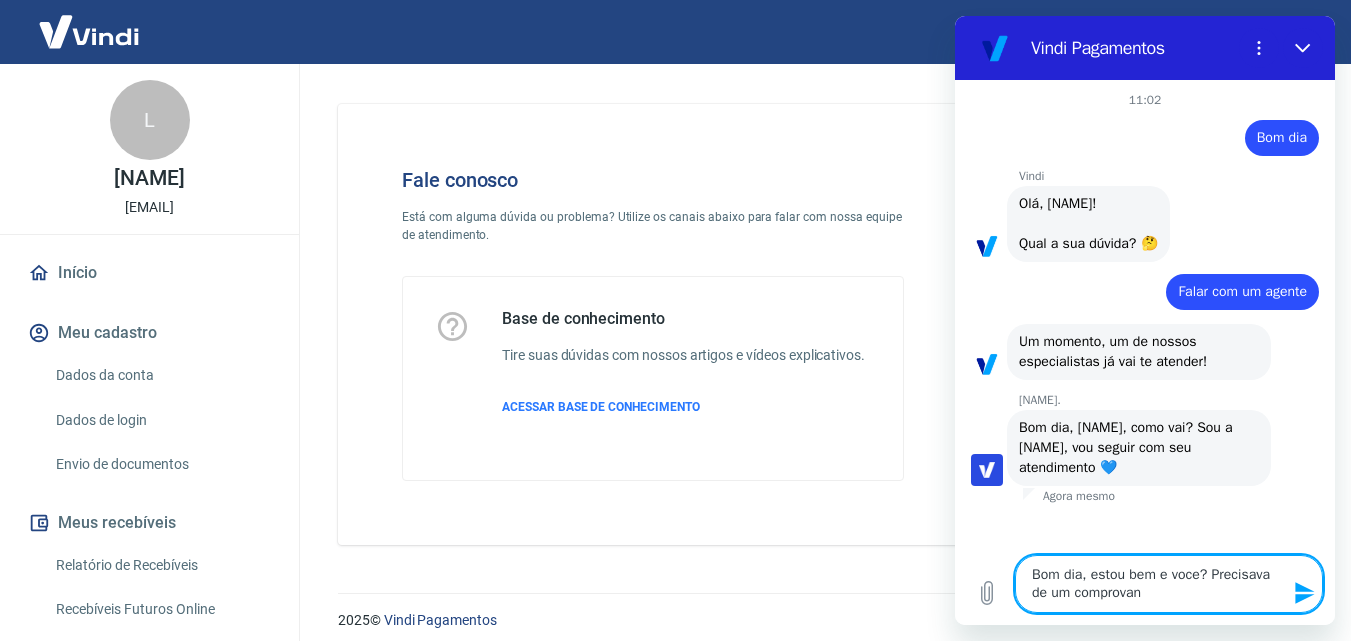 type 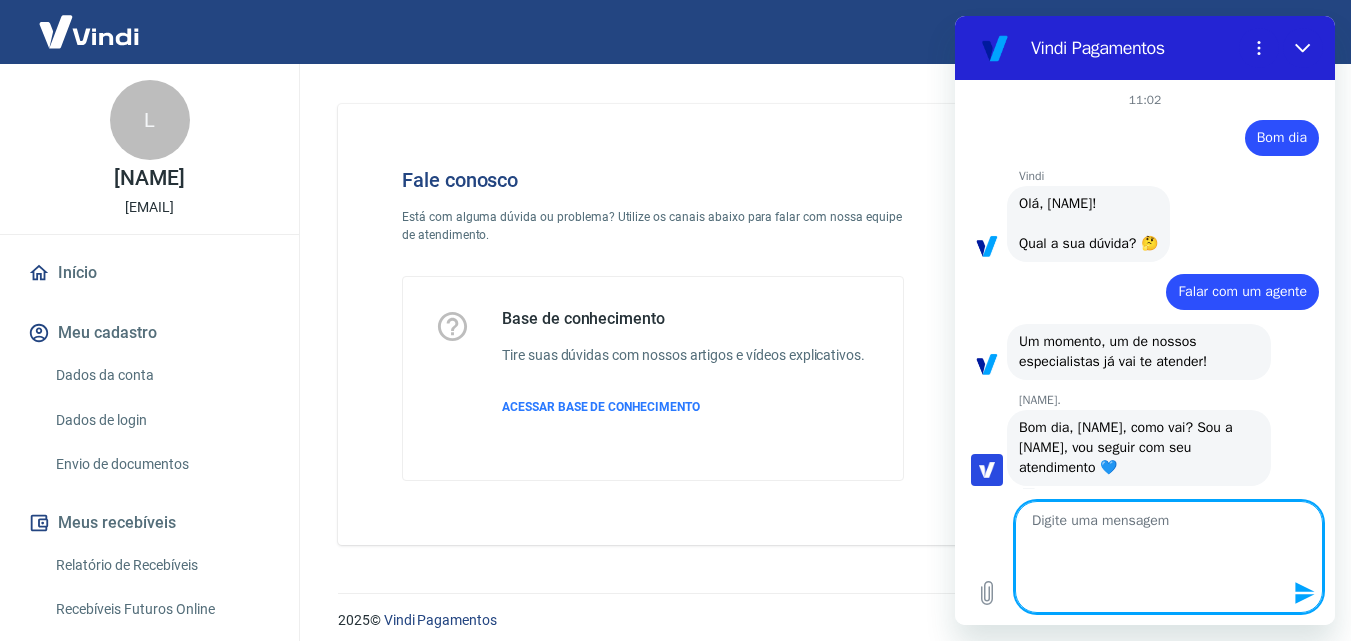scroll, scrollTop: 0, scrollLeft: 0, axis: both 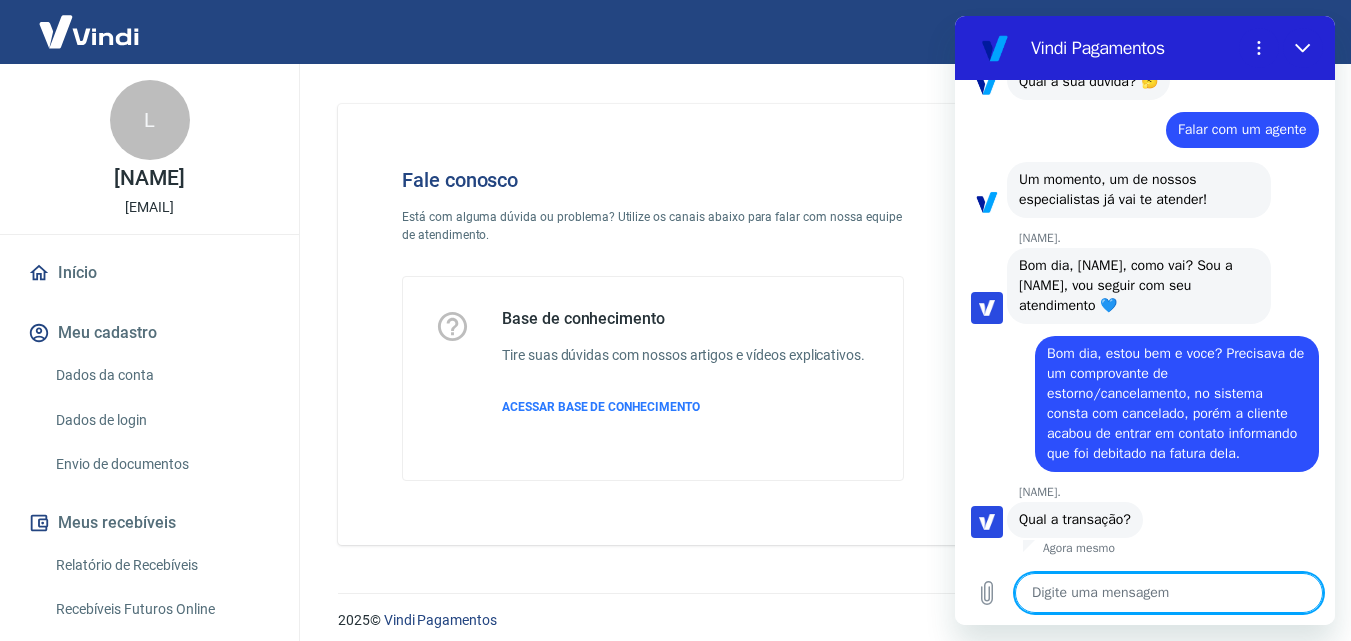 paste on "[NUMBER]" 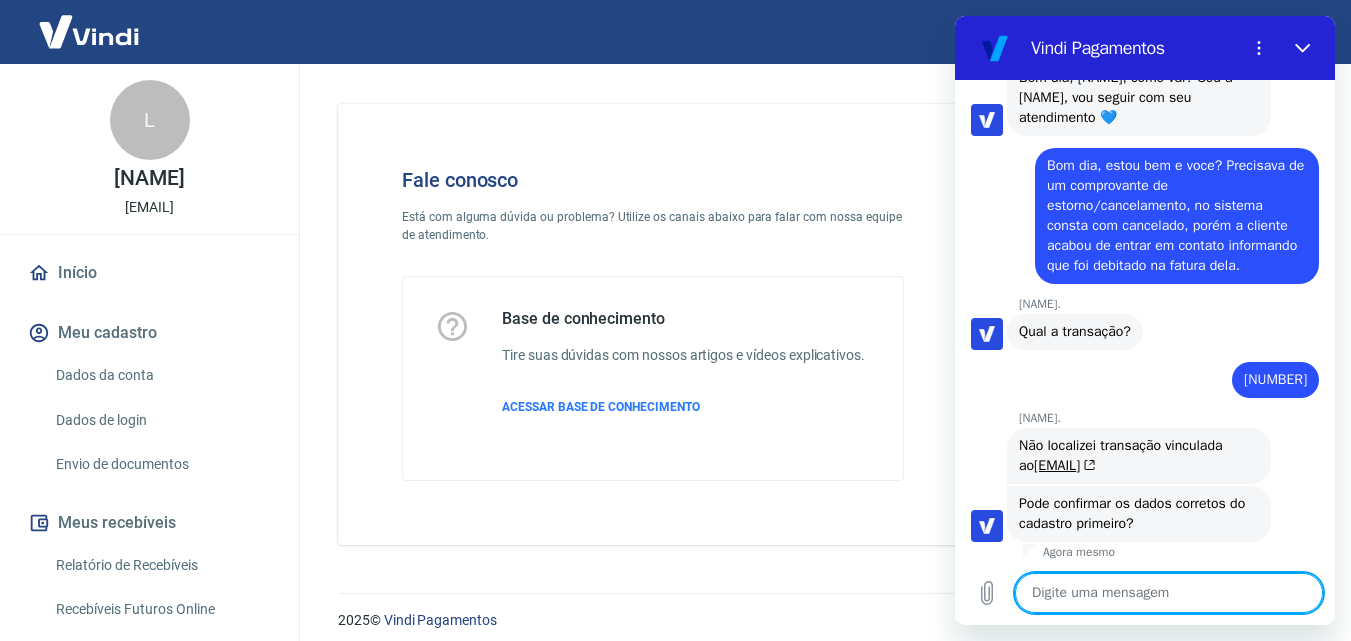 scroll, scrollTop: 394, scrollLeft: 0, axis: vertical 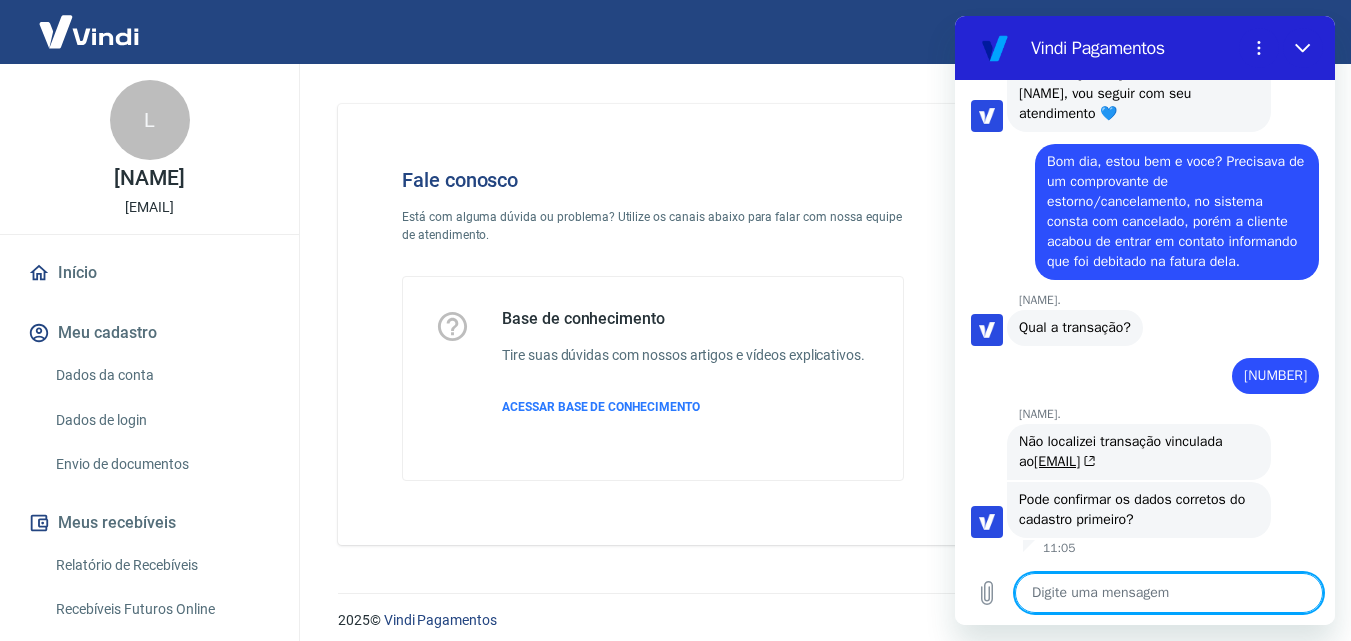 click at bounding box center (1169, 593) 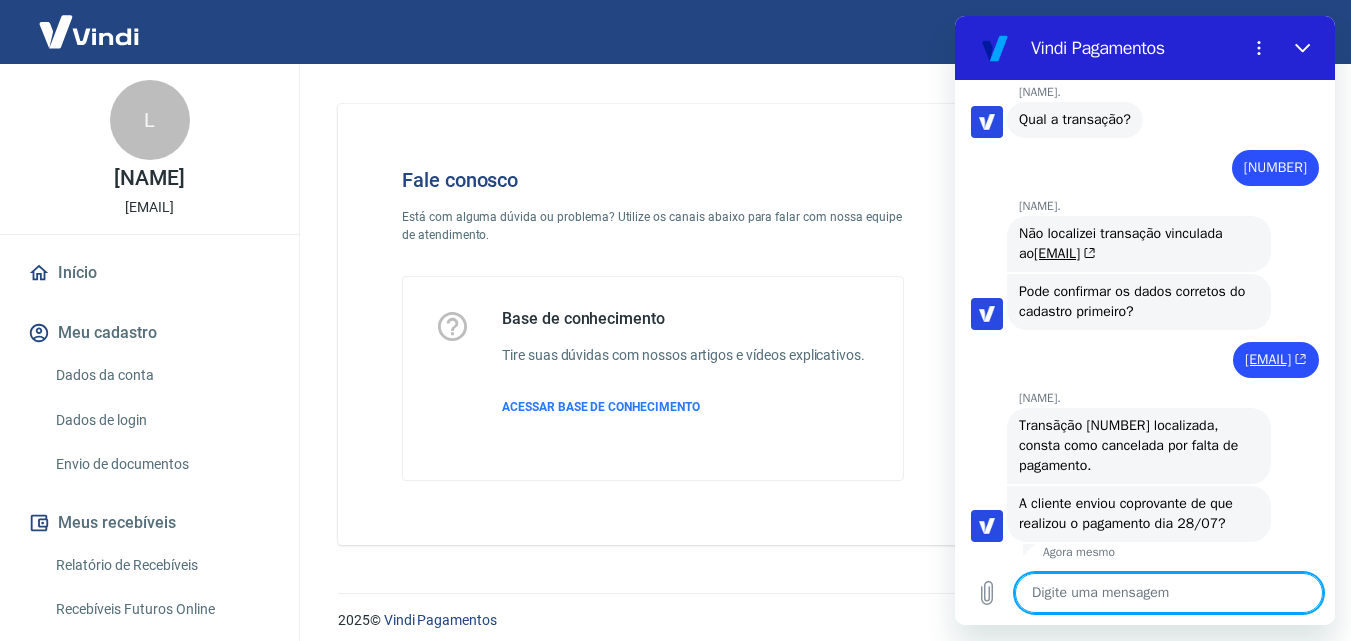 scroll, scrollTop: 626, scrollLeft: 0, axis: vertical 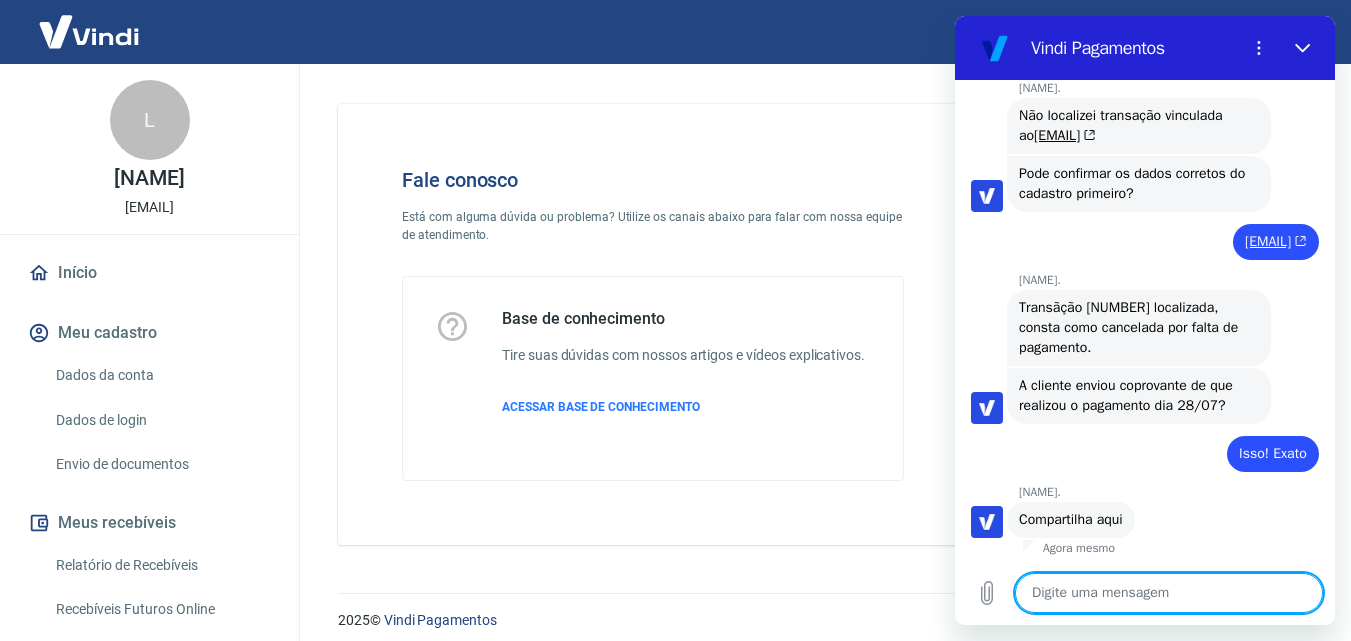 click at bounding box center (1169, 593) 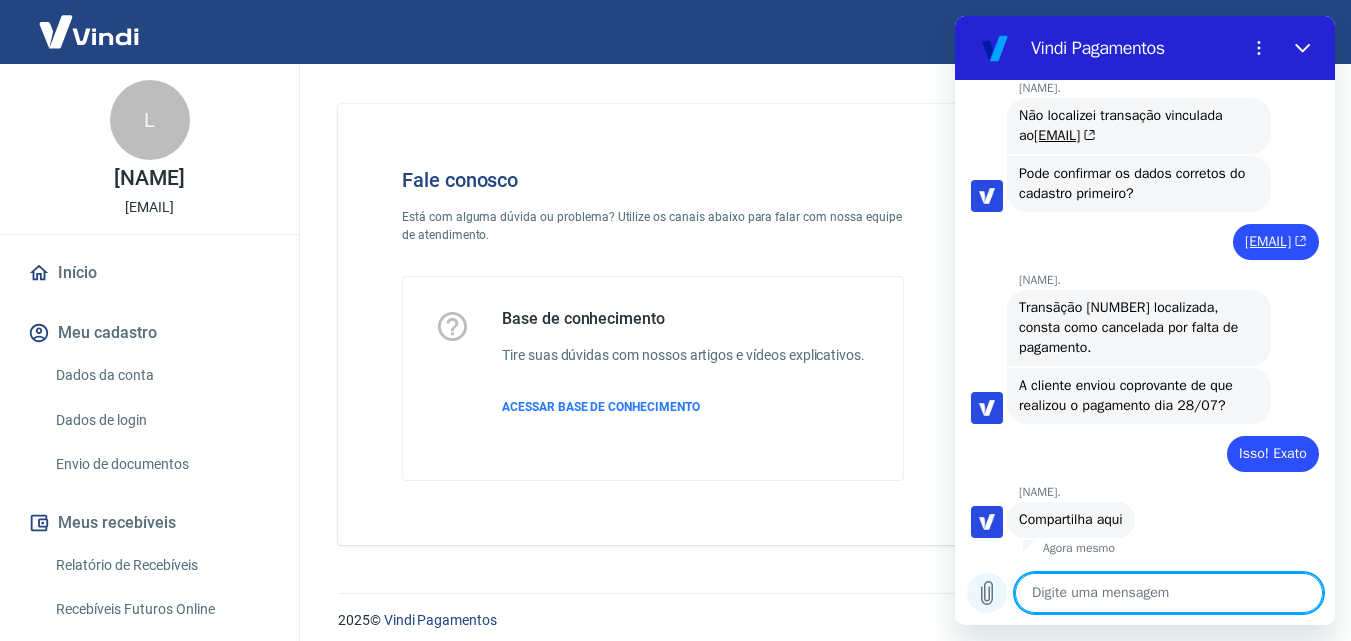 click 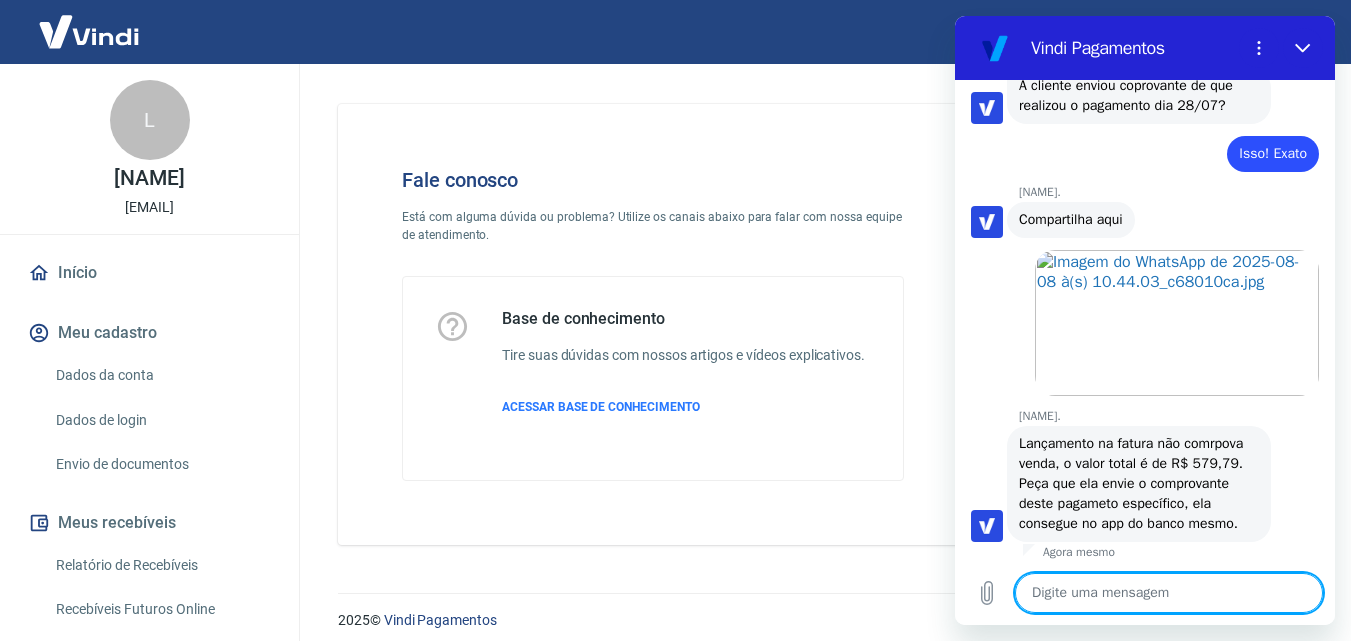 scroll, scrollTop: 1064, scrollLeft: 0, axis: vertical 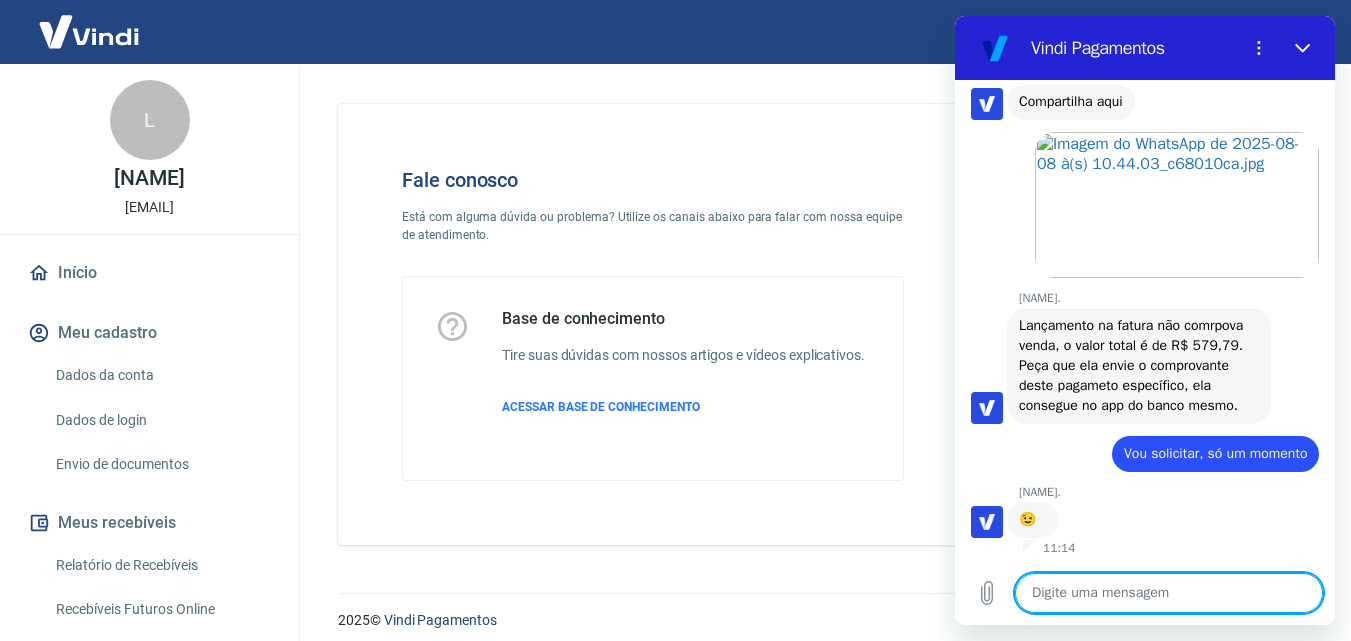 click at bounding box center (1169, 593) 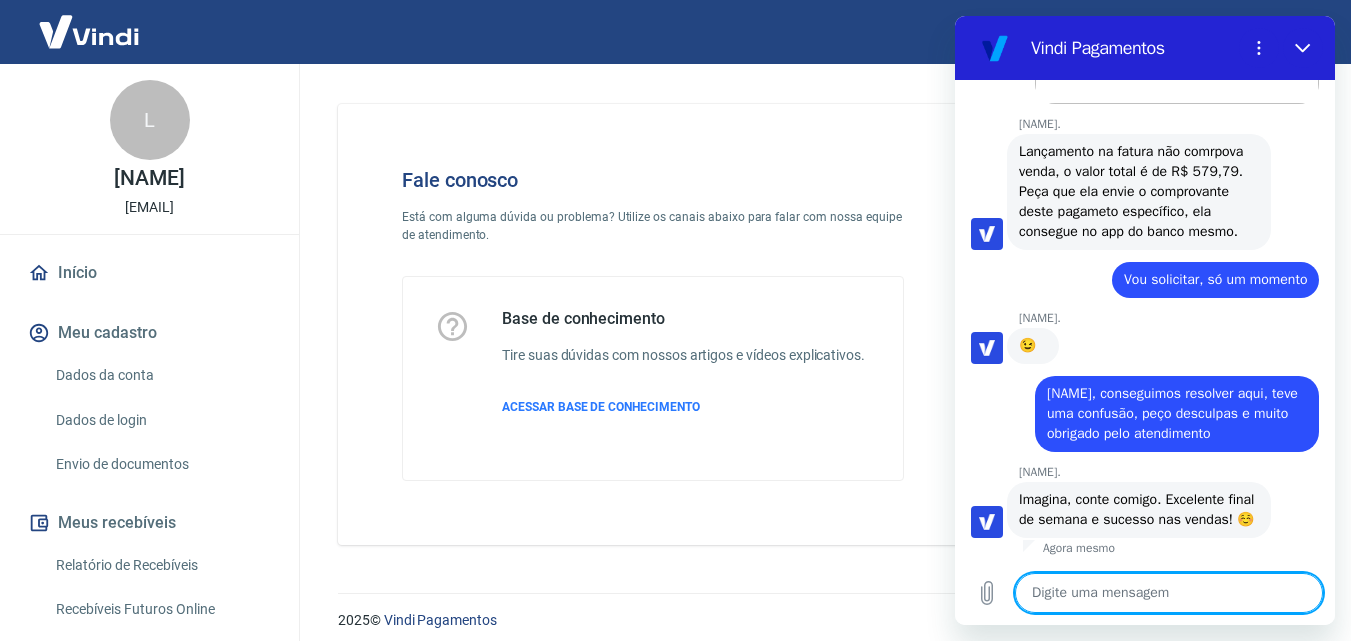 scroll, scrollTop: 1372, scrollLeft: 0, axis: vertical 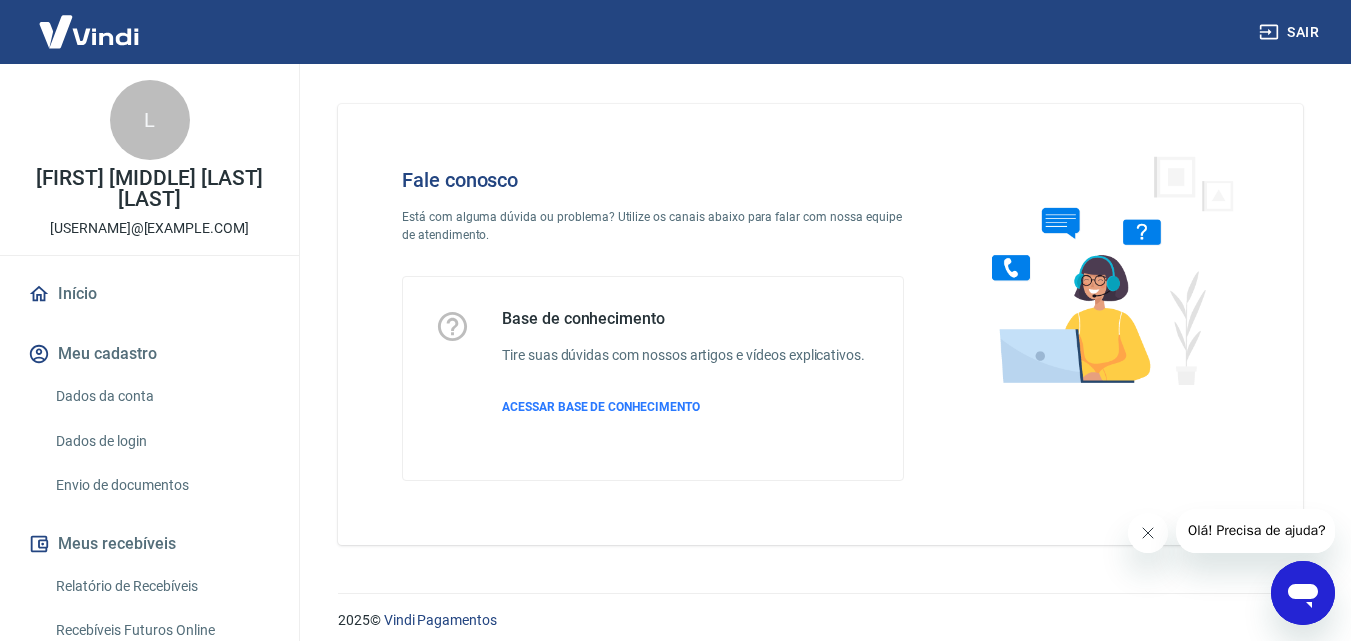 click 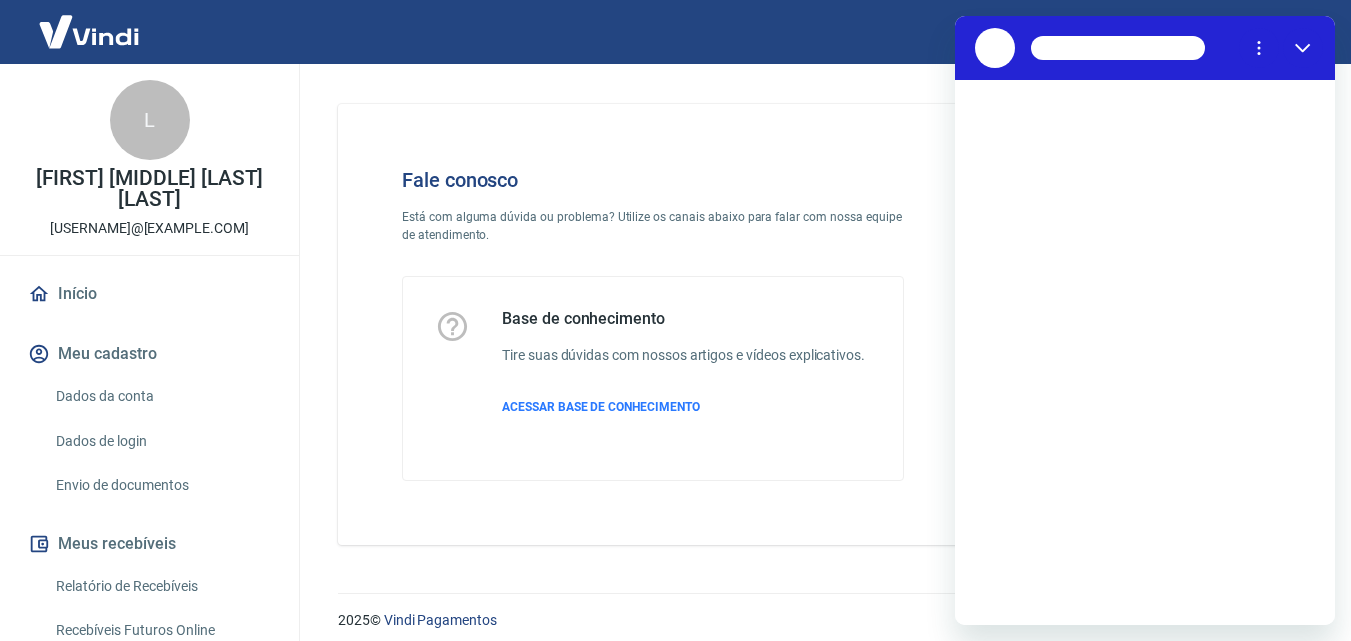 scroll, scrollTop: 0, scrollLeft: 0, axis: both 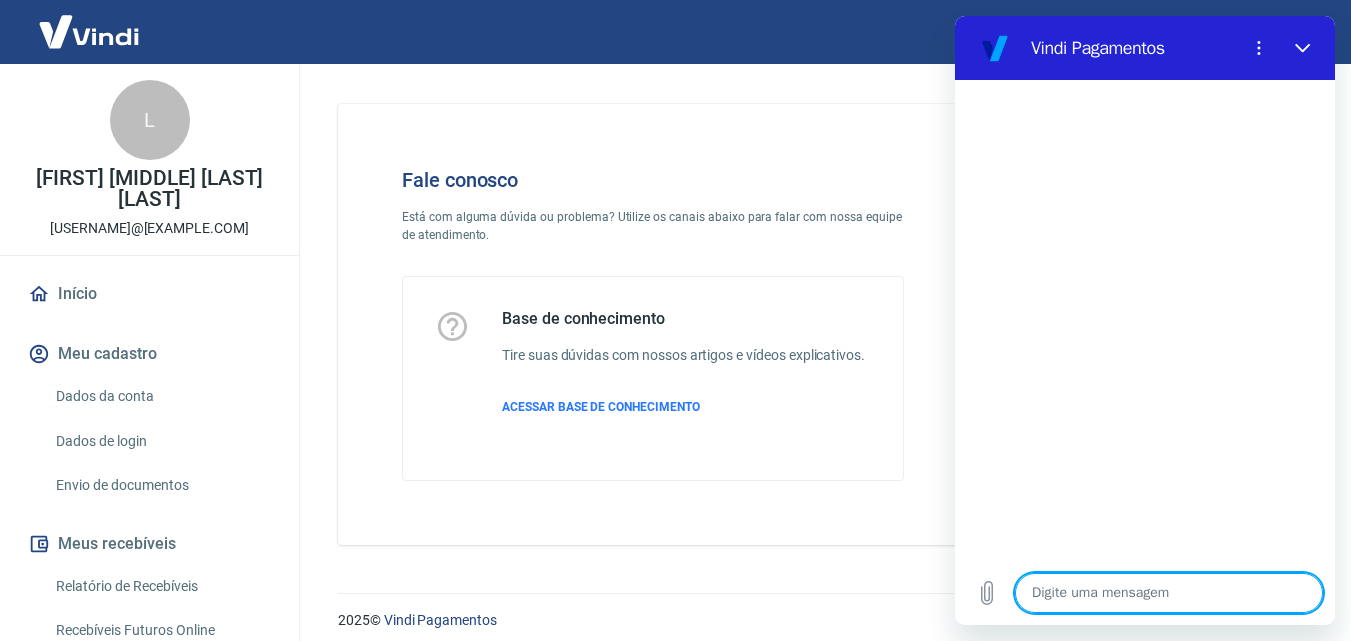 type on "x" 